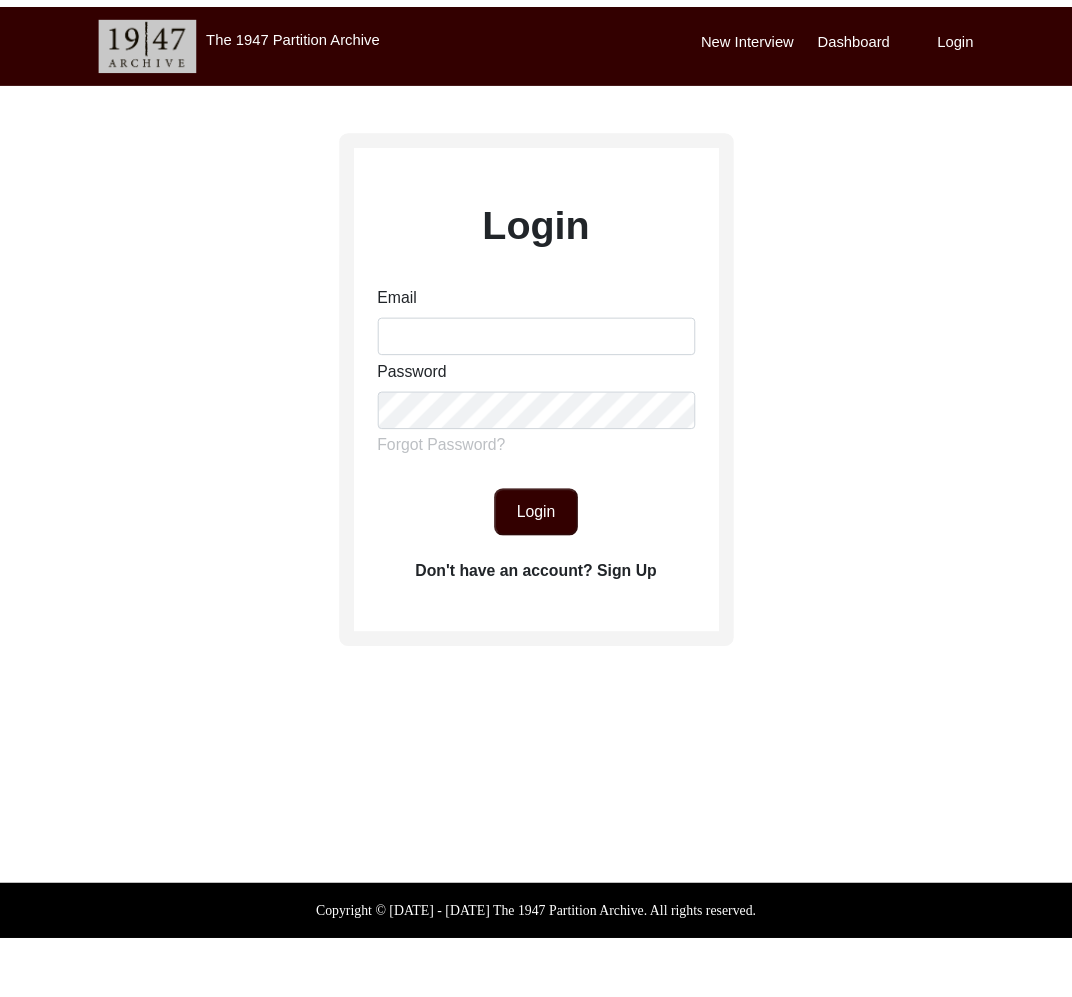 scroll, scrollTop: 0, scrollLeft: 0, axis: both 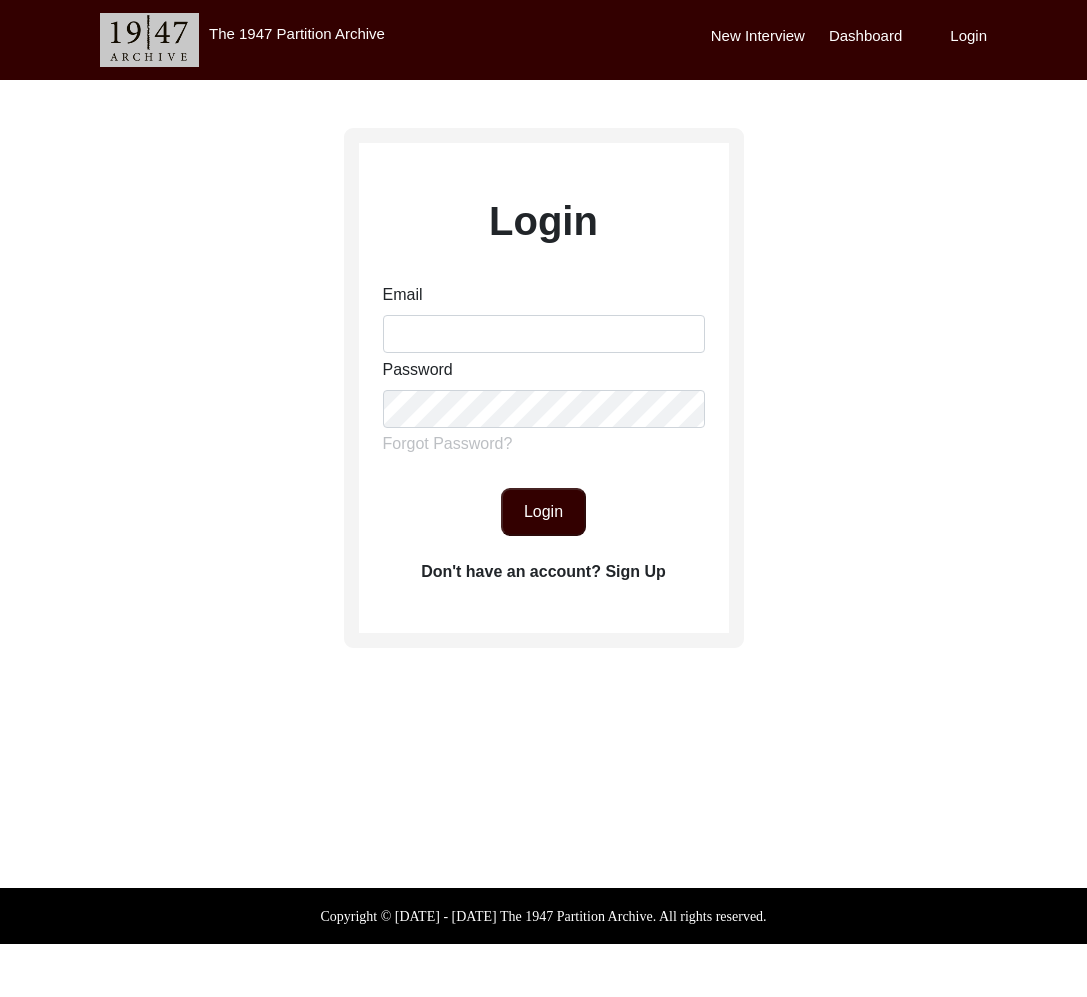 drag, startPoint x: 569, startPoint y: 364, endPoint x: 559, endPoint y: 325, distance: 40.261642 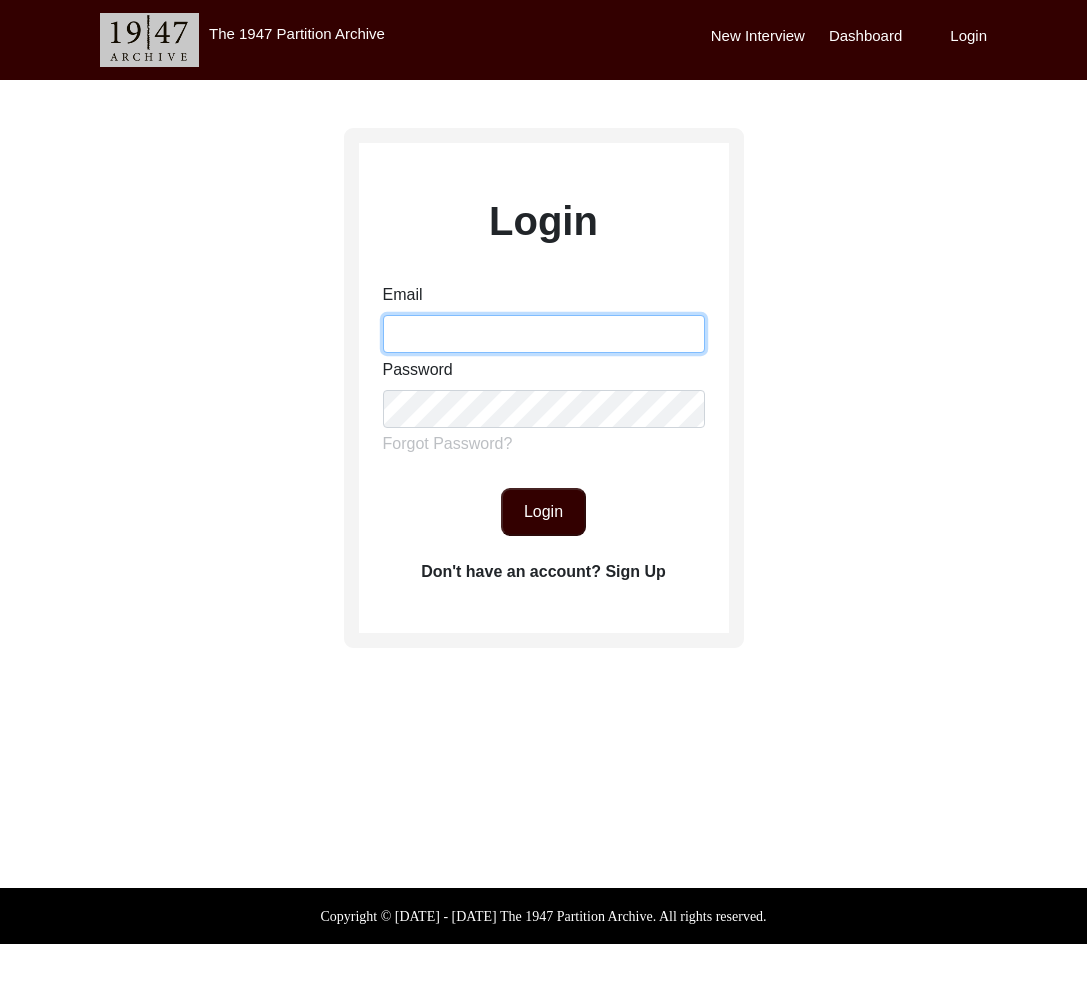 click on "Email" at bounding box center [544, 334] 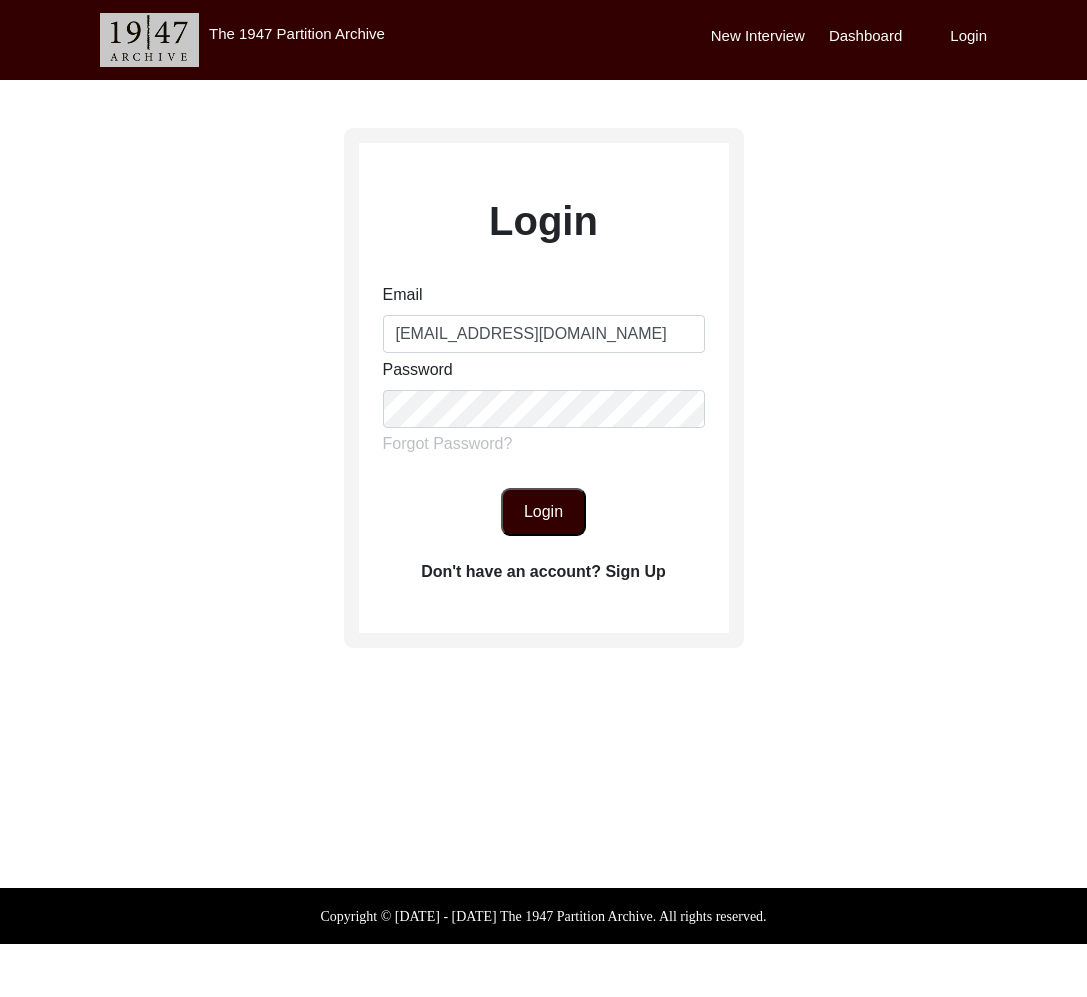 click on "Login" 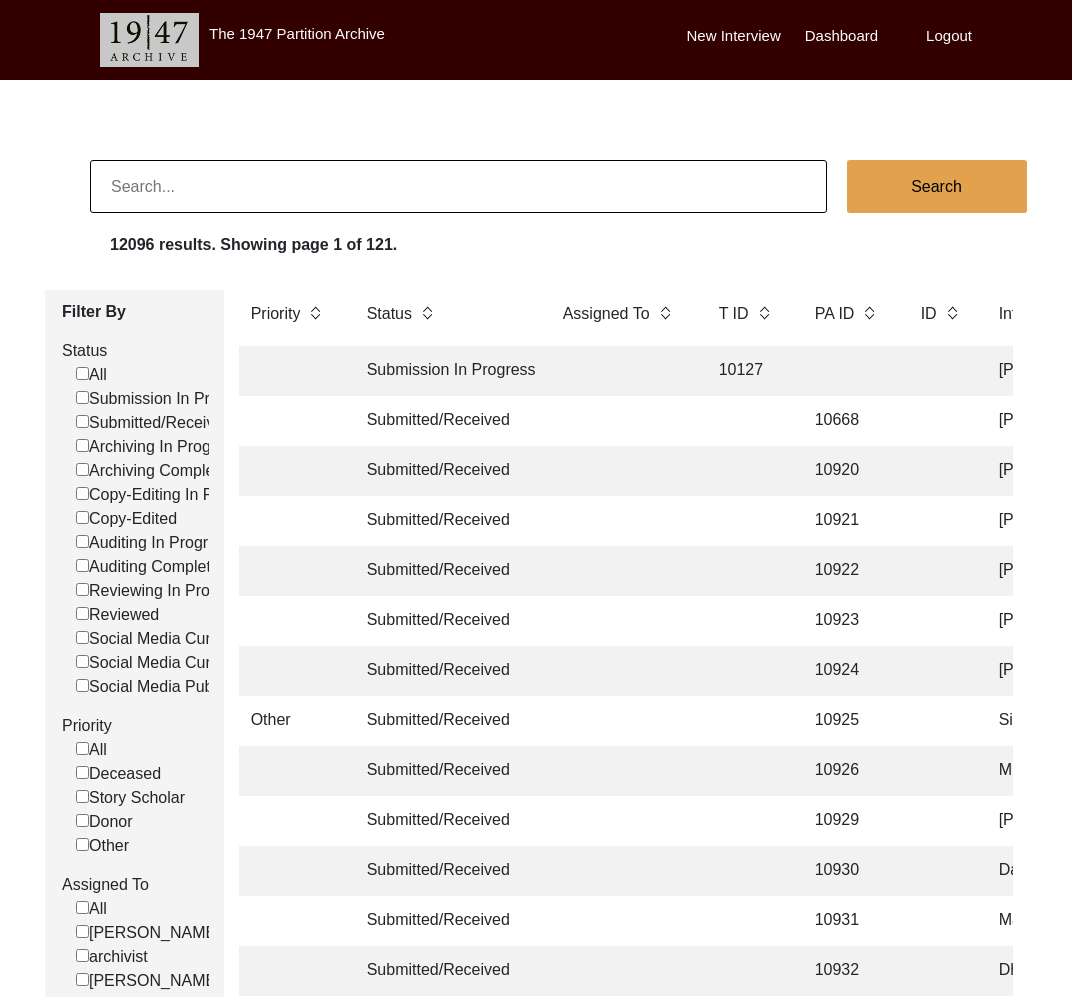 click 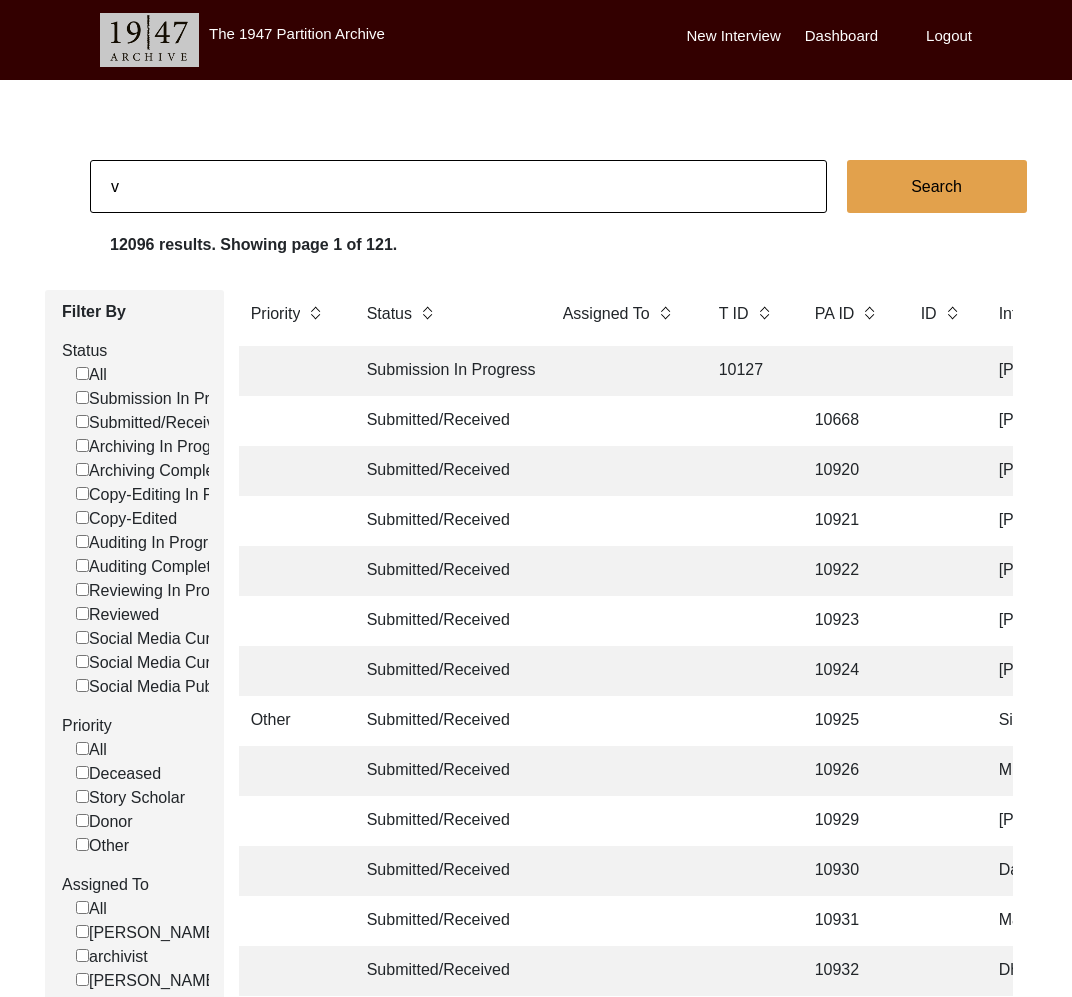type on "v" 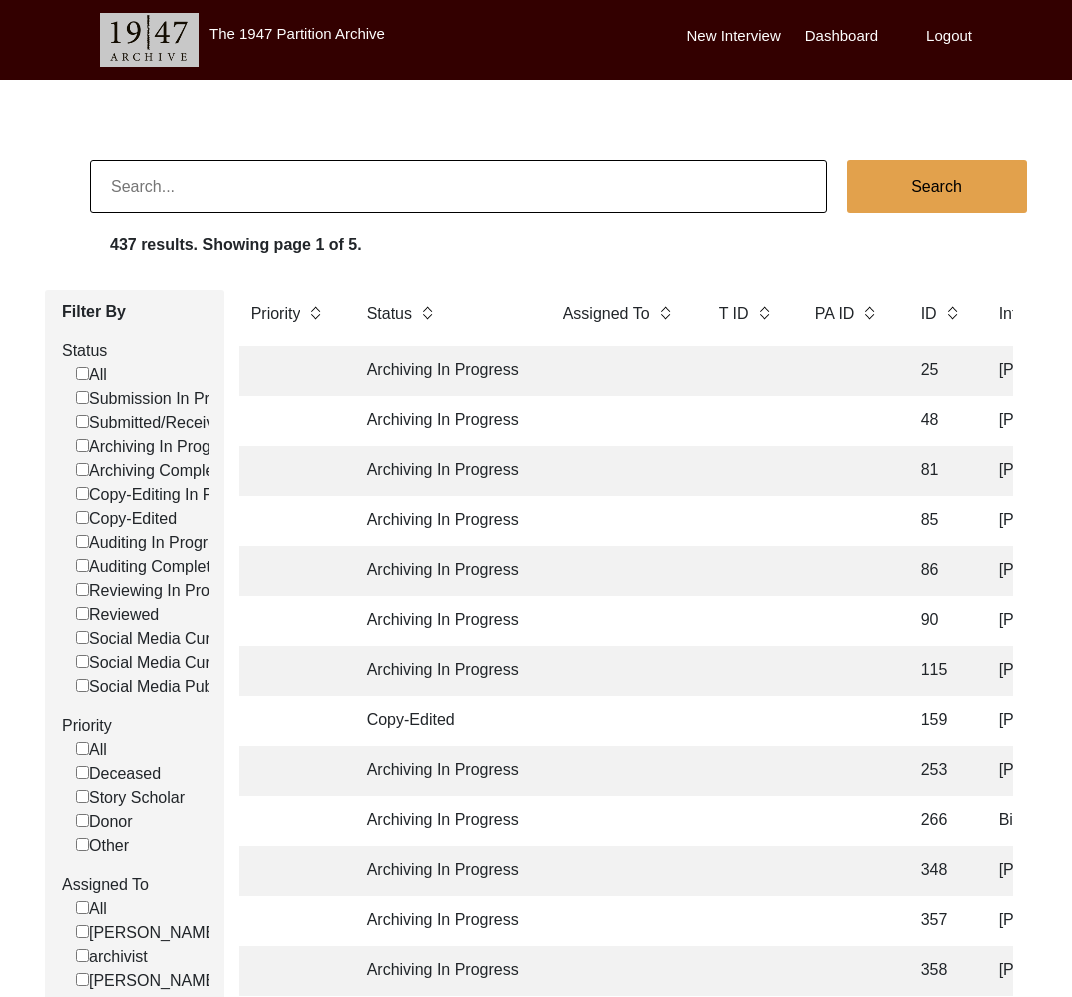 paste on "[PERSON_NAME]" 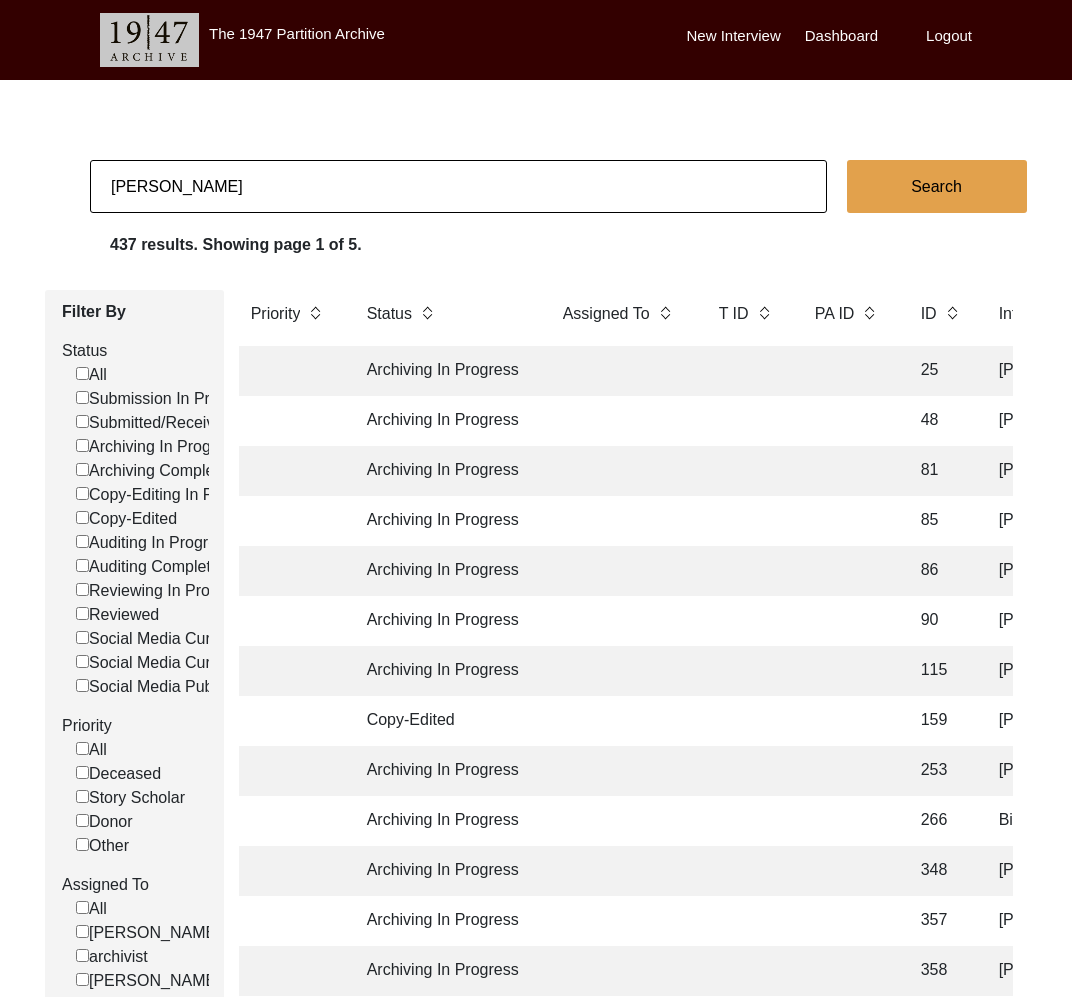 type on "[PERSON_NAME]" 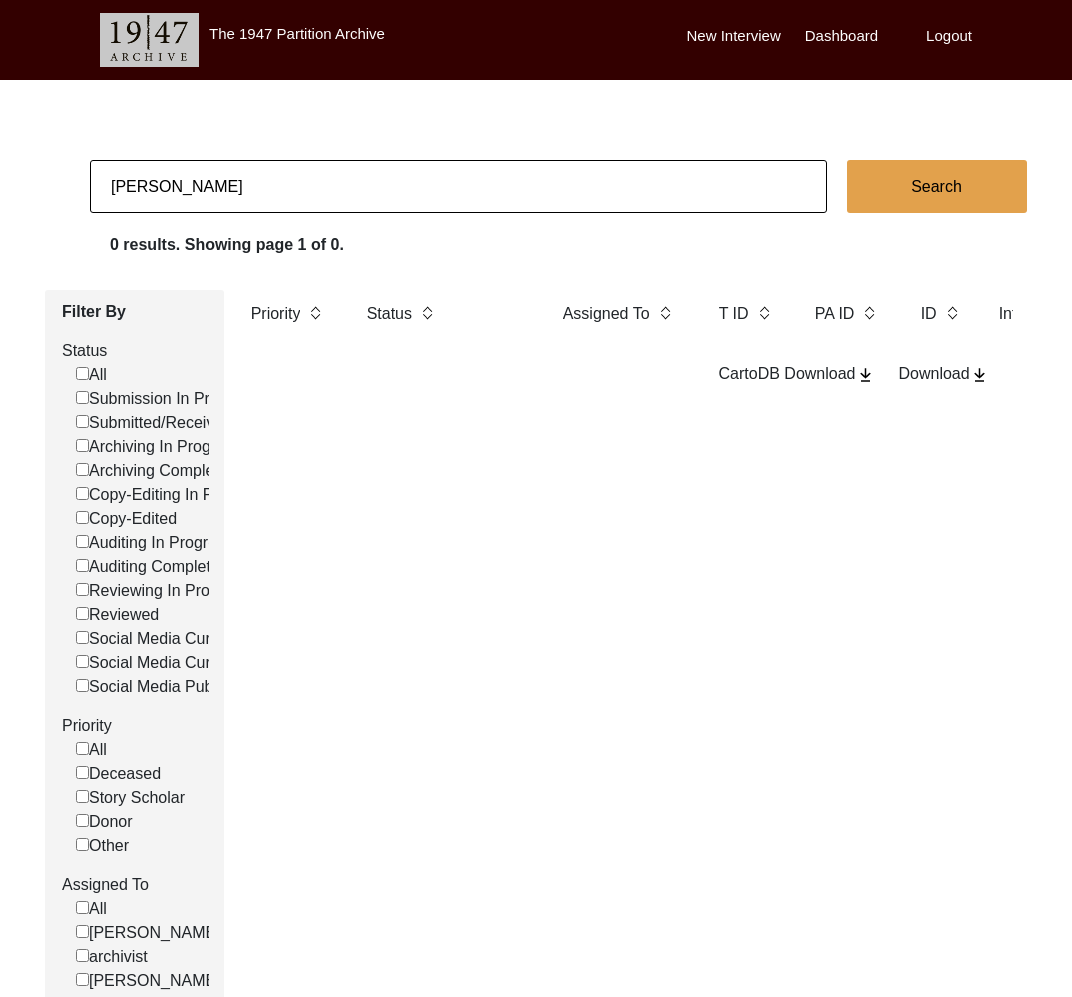 click on "[PERSON_NAME]" 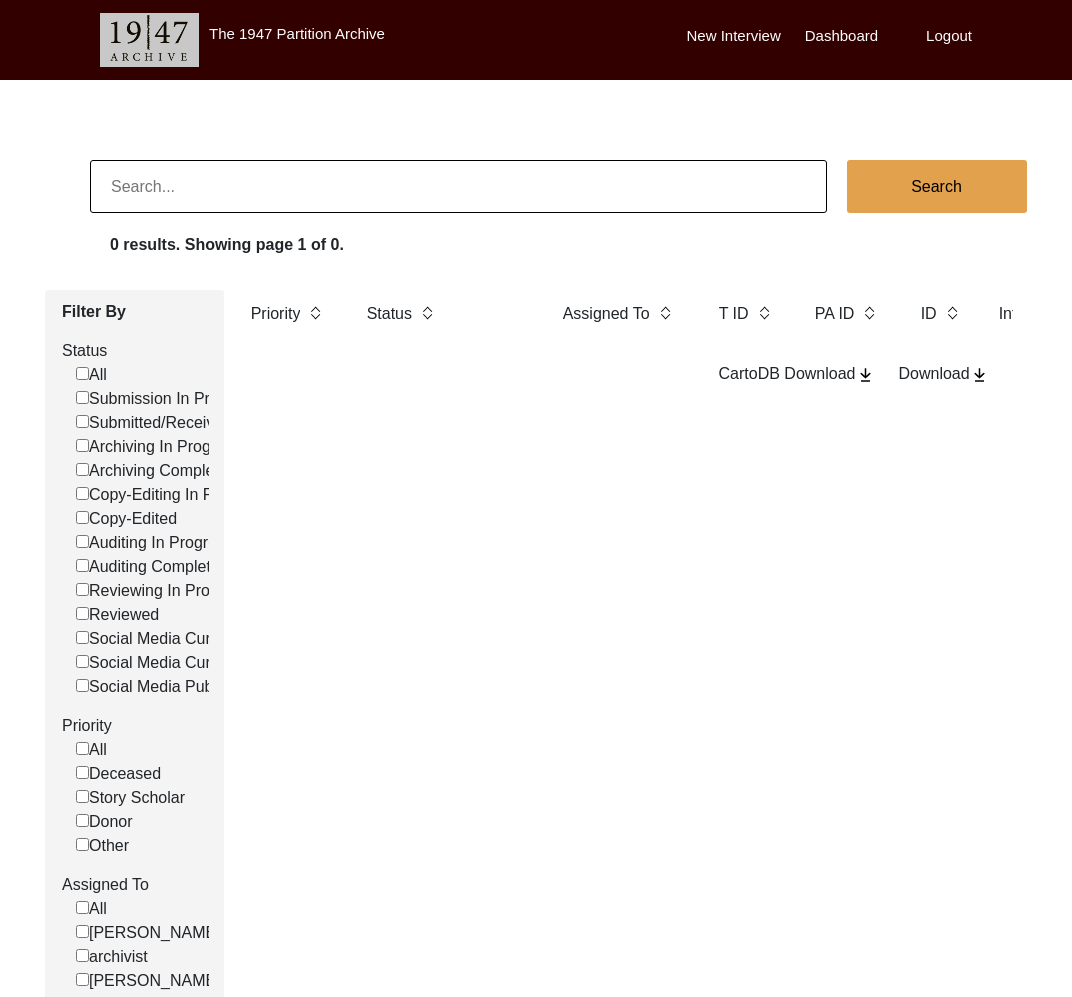 paste on "[PERSON_NAME]" 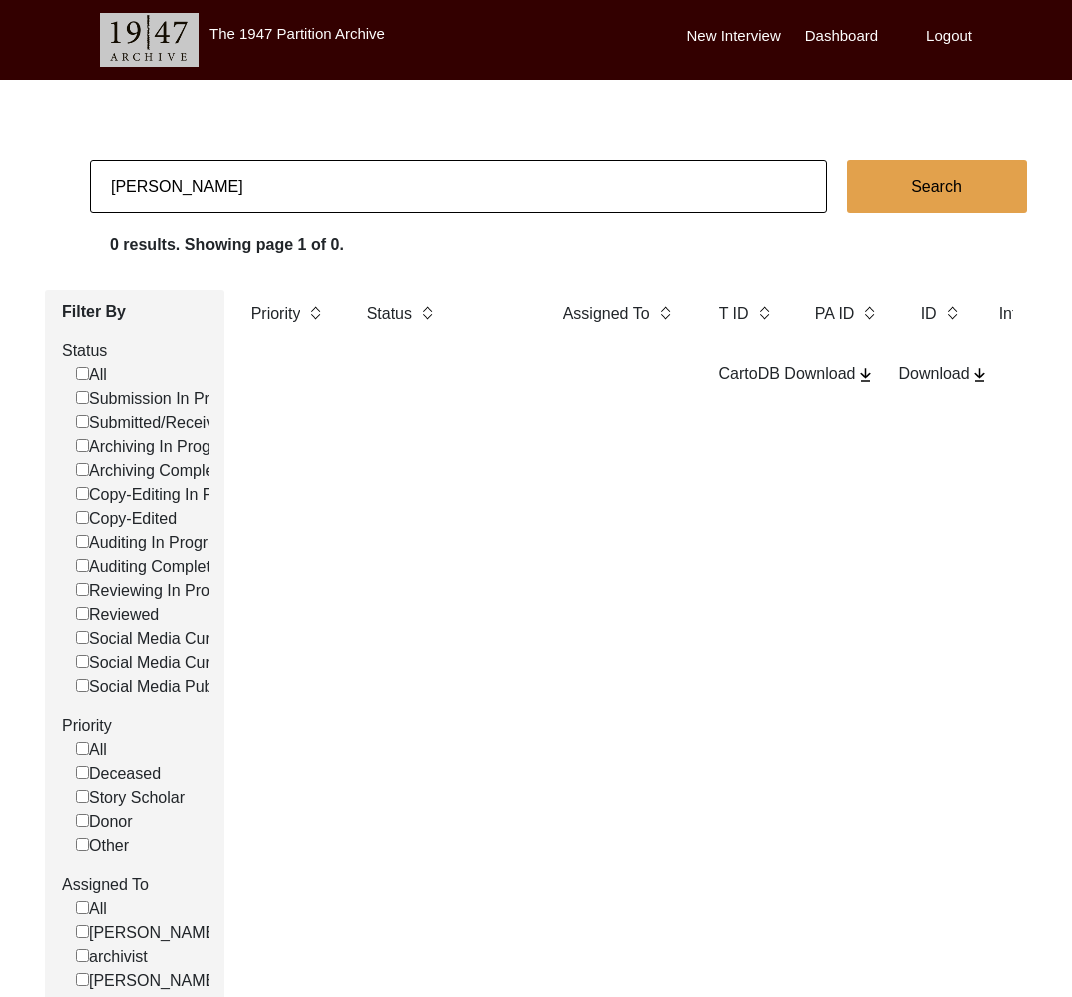 type on "[PERSON_NAME]" 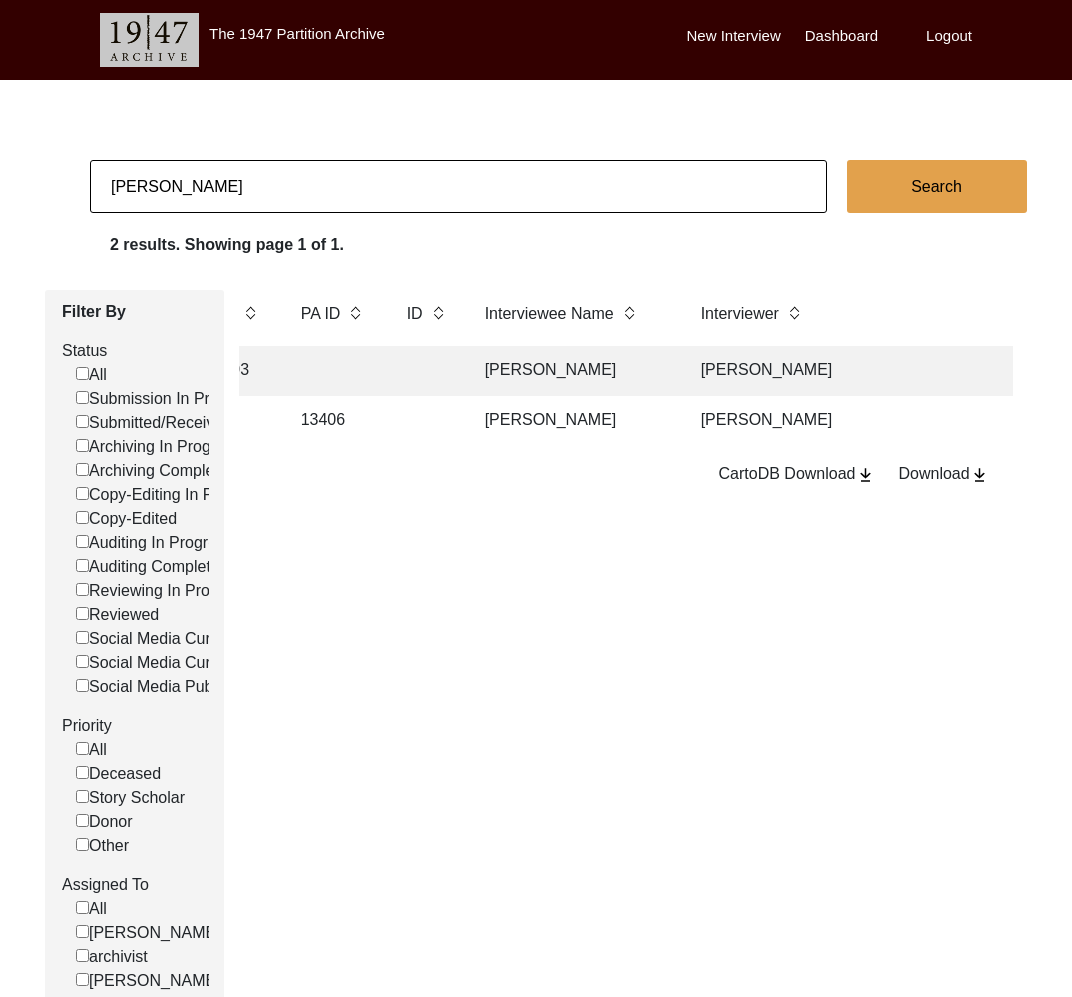scroll, scrollTop: 0, scrollLeft: 403, axis: horizontal 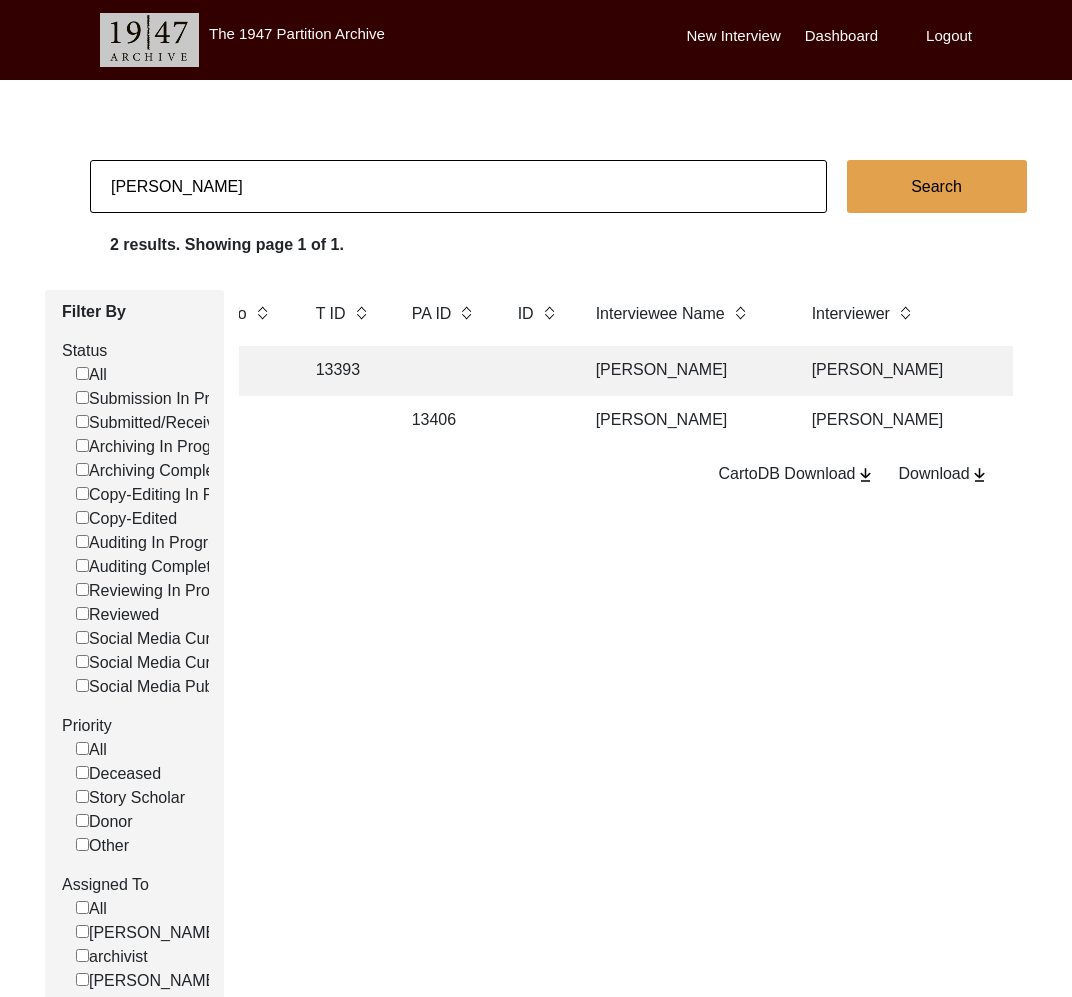 checkbox on "false" 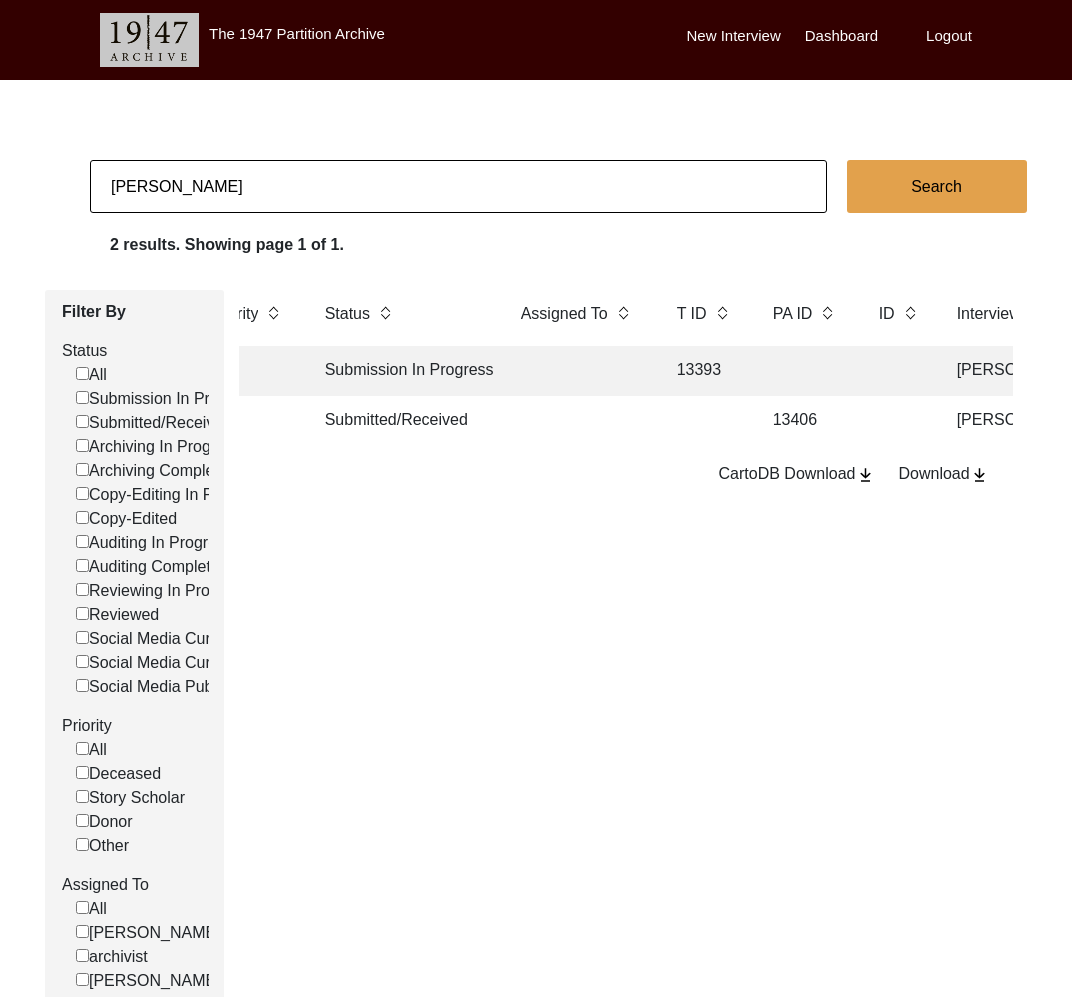 scroll, scrollTop: 0, scrollLeft: 39, axis: horizontal 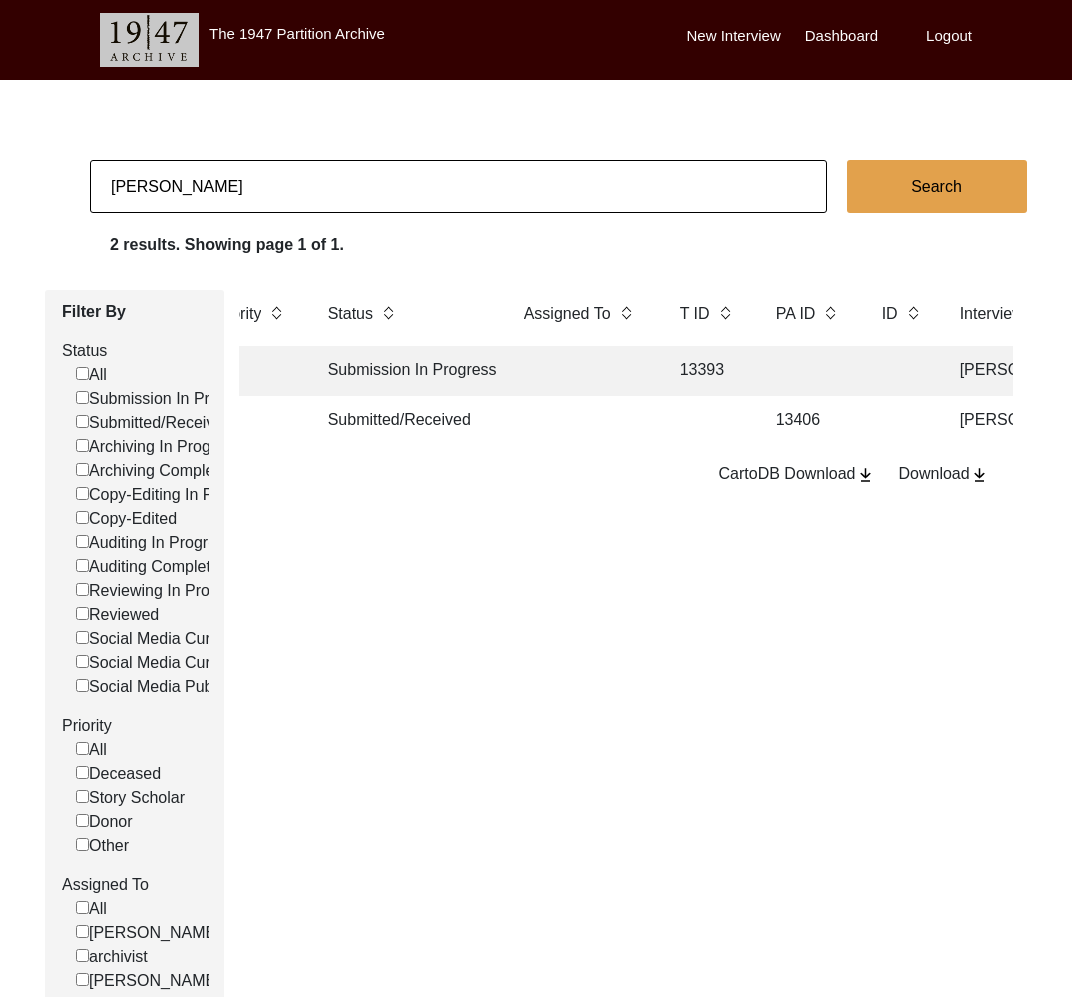 click on "Submission In Progress" 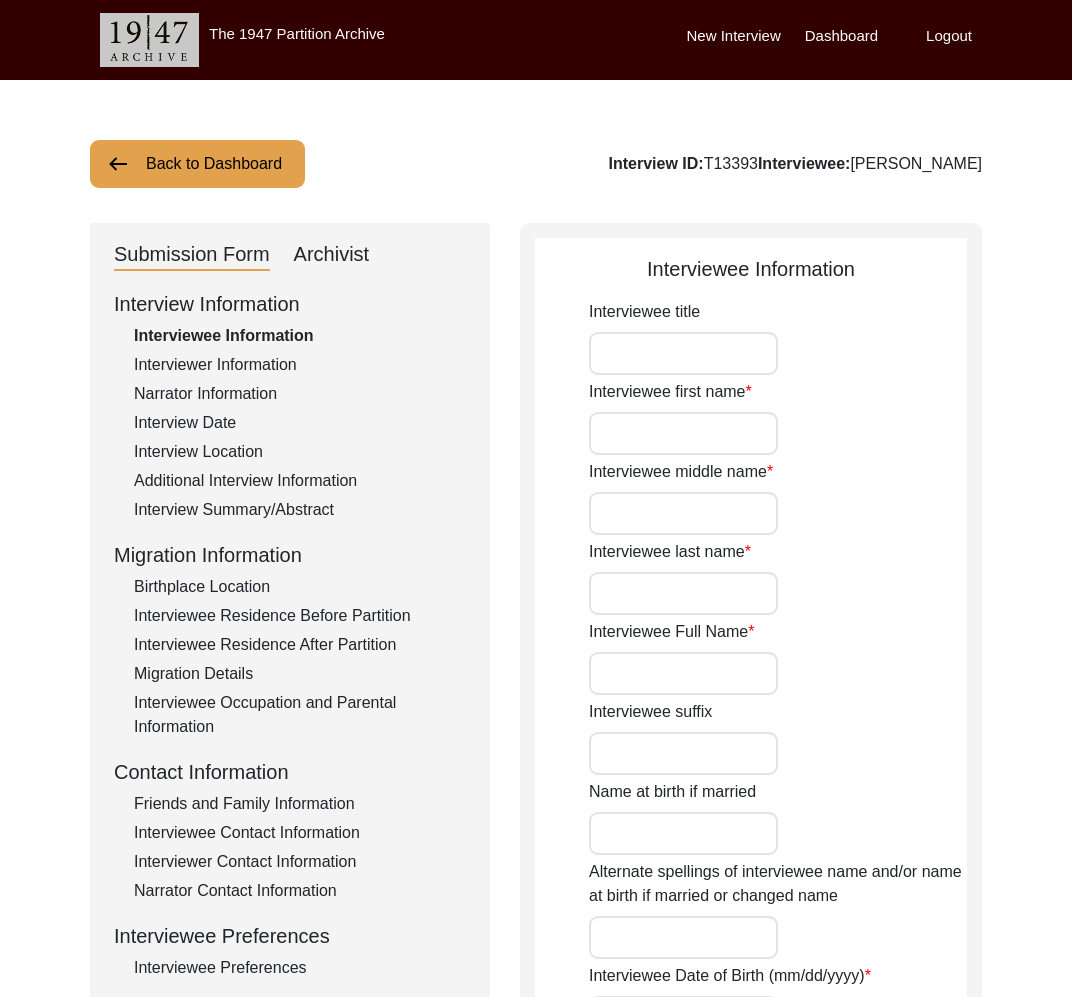 type on "Prof." 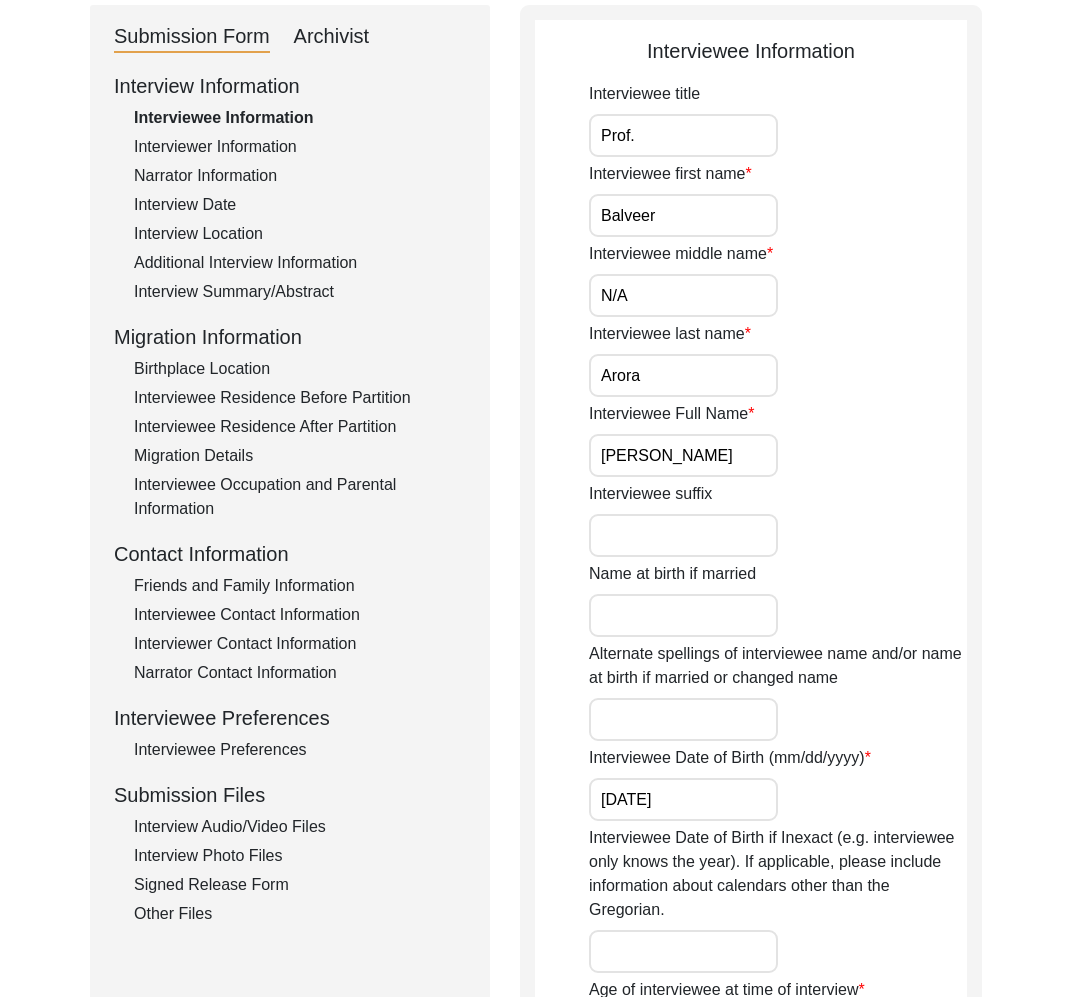 scroll, scrollTop: 402, scrollLeft: 0, axis: vertical 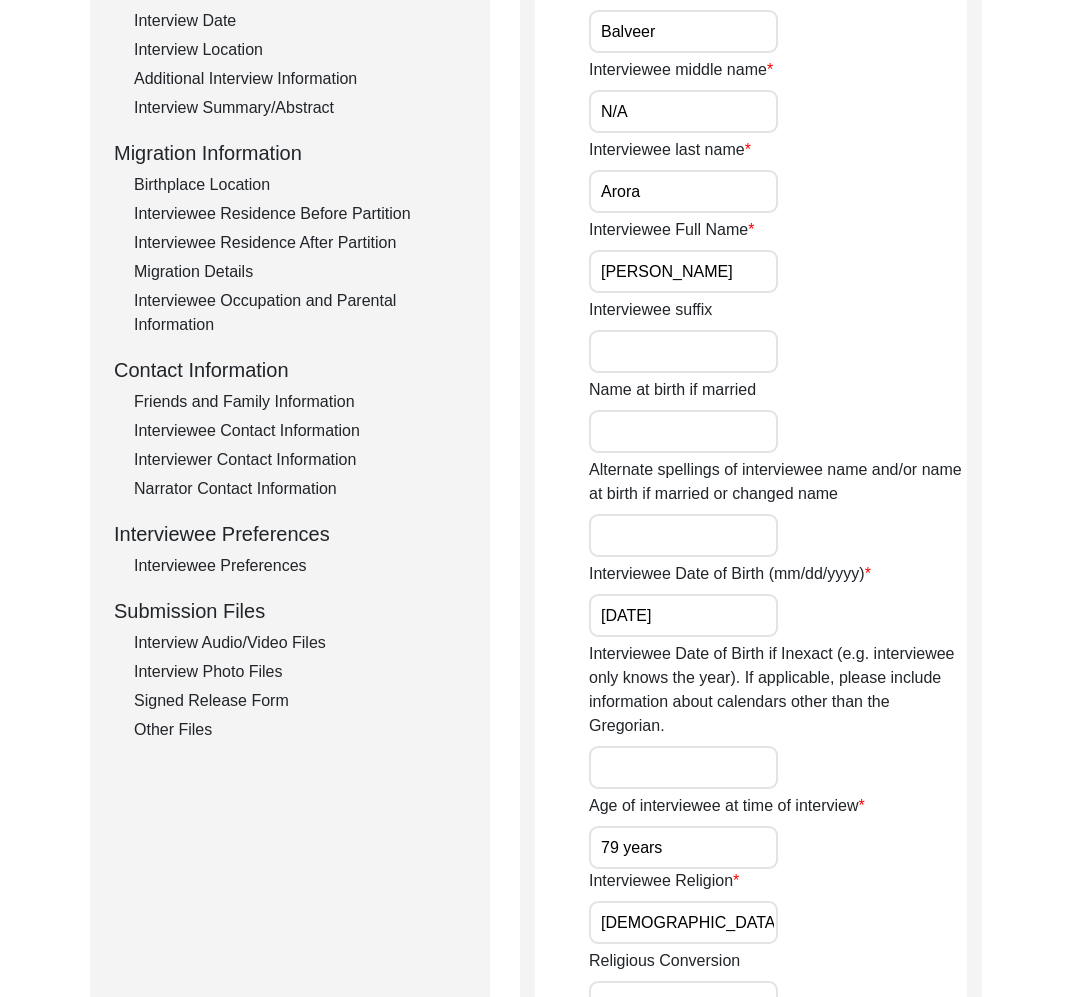 click on "Interview Audio/Video Files" 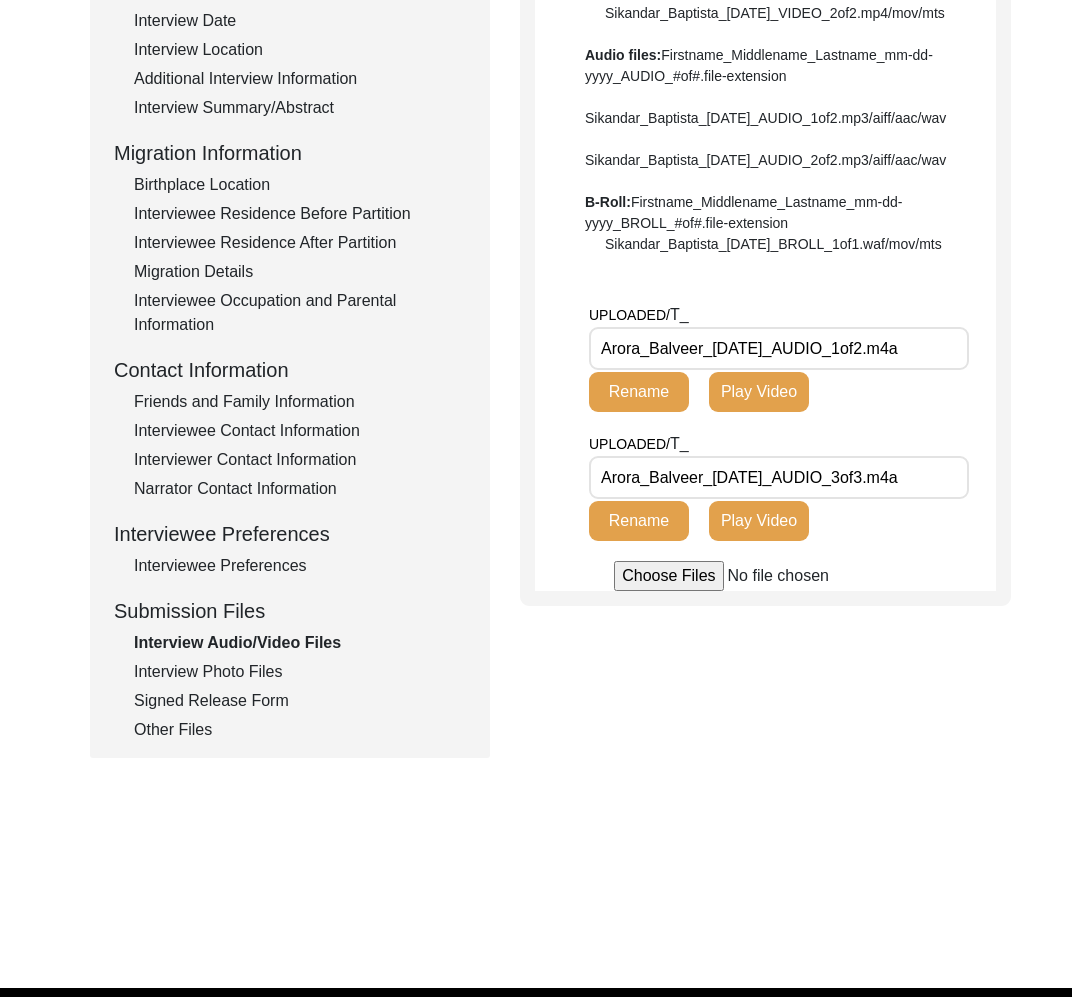 click on "Interview Photo Files" 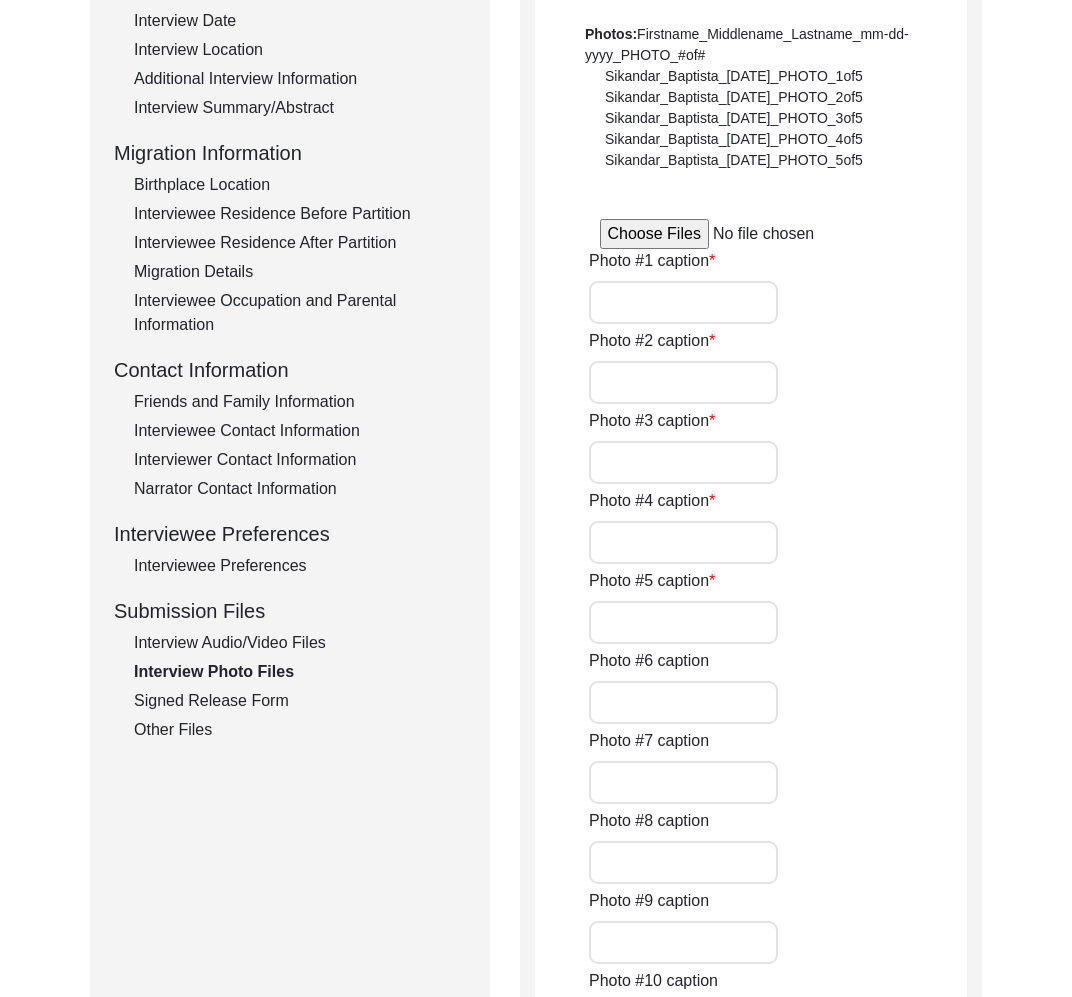 click on "Interview Audio/Video Files" 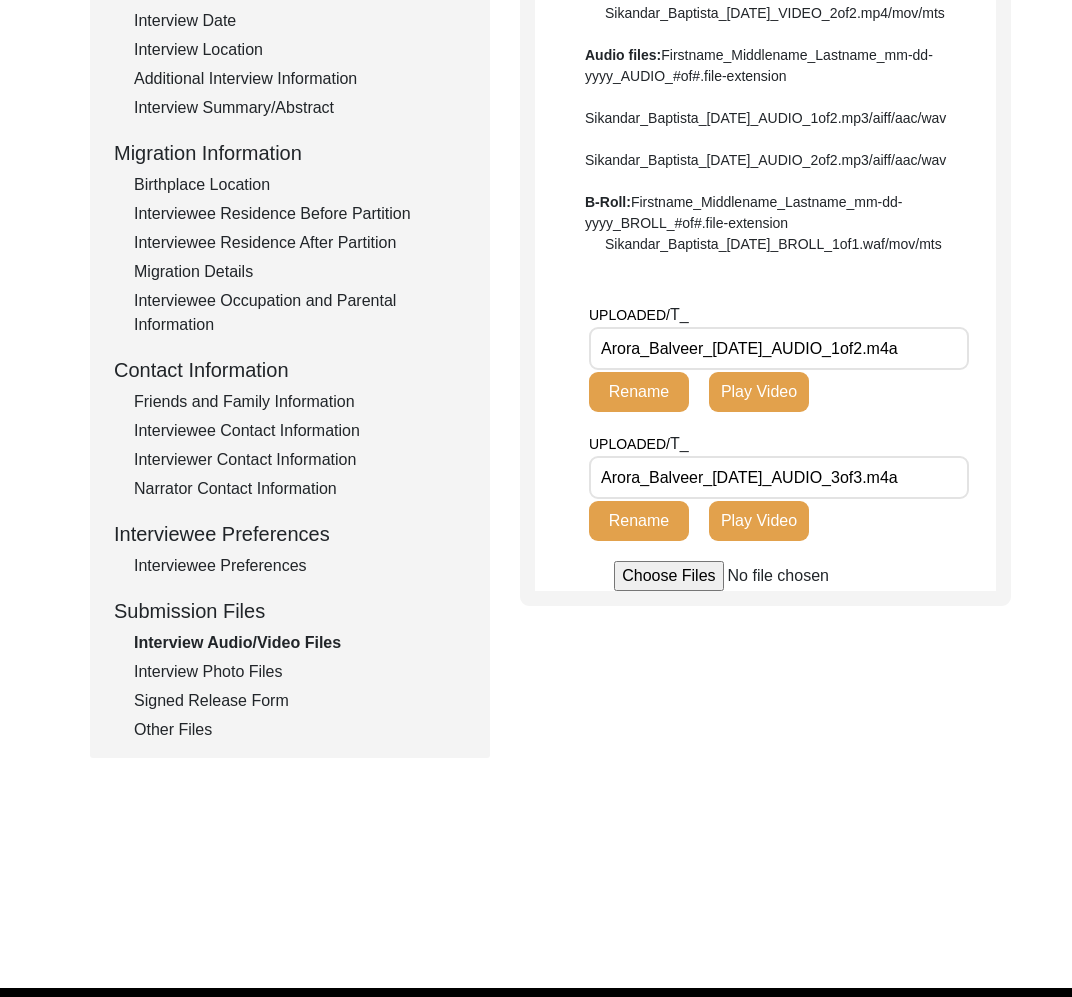 click on "Signed Release Form" 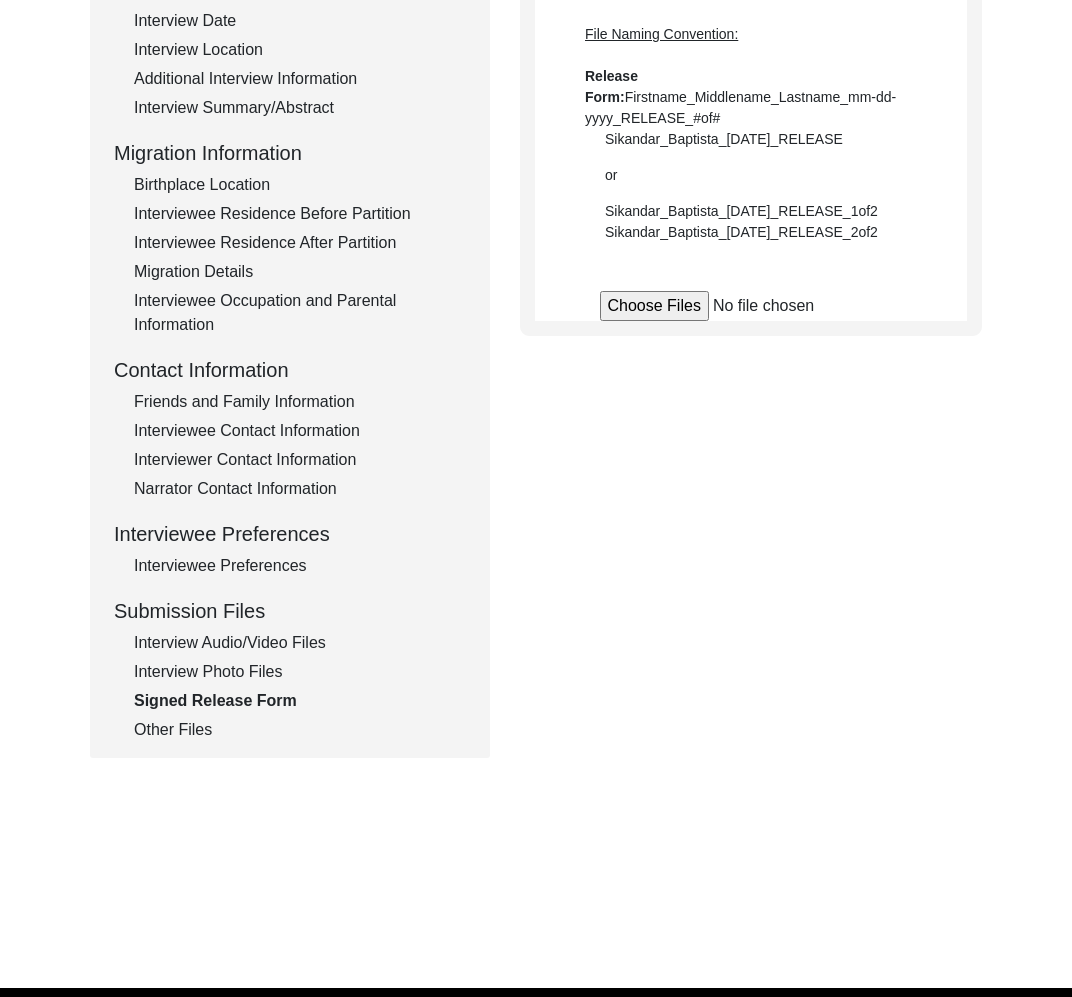 click on "Other Files" 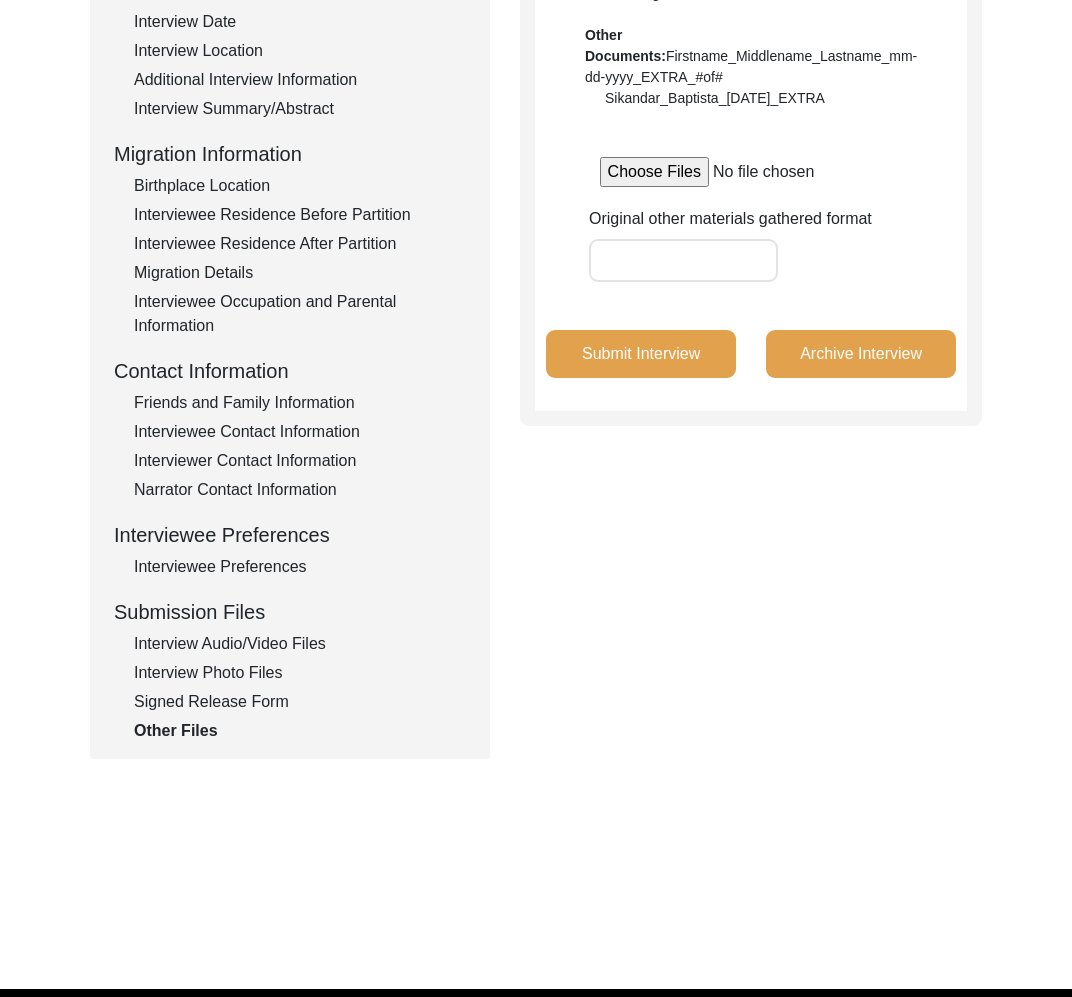 scroll, scrollTop: 0, scrollLeft: 0, axis: both 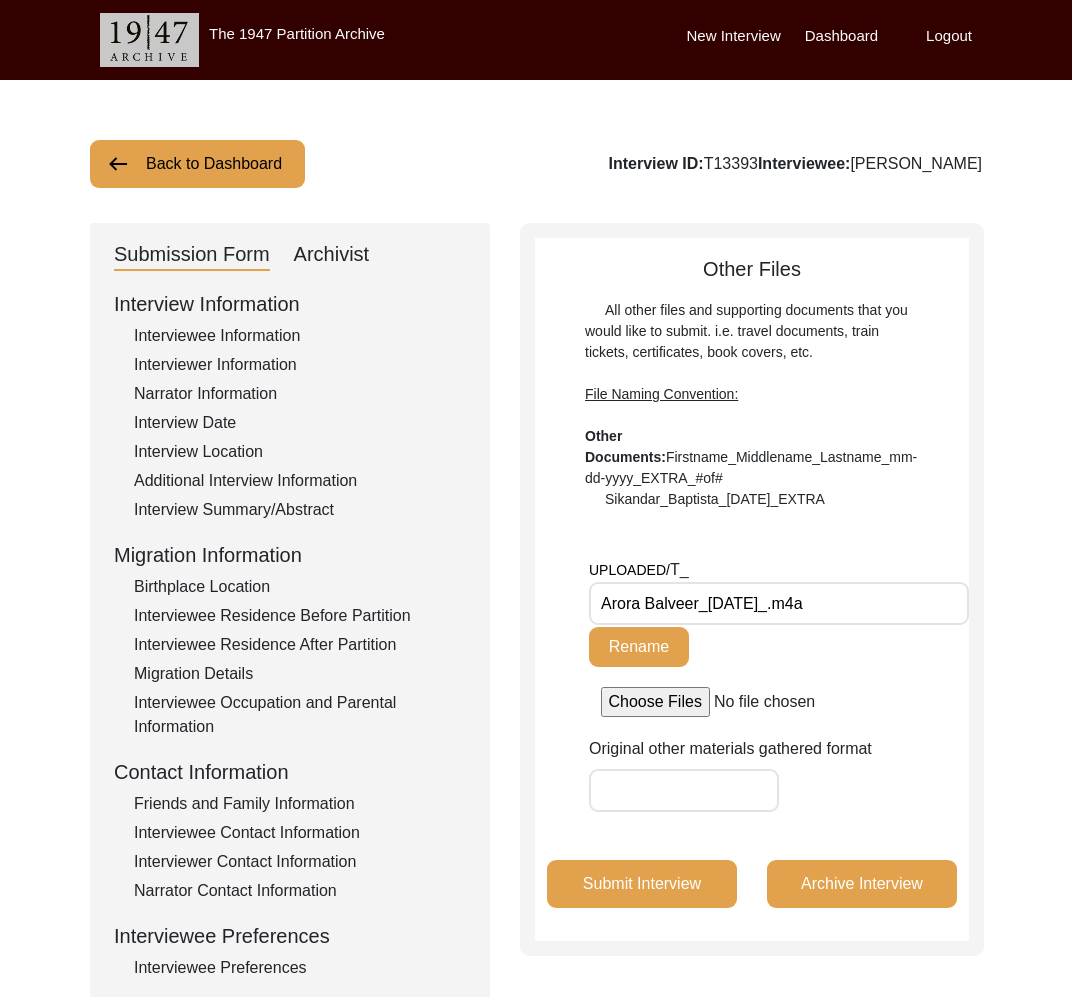 click on "Back to Dashboard" 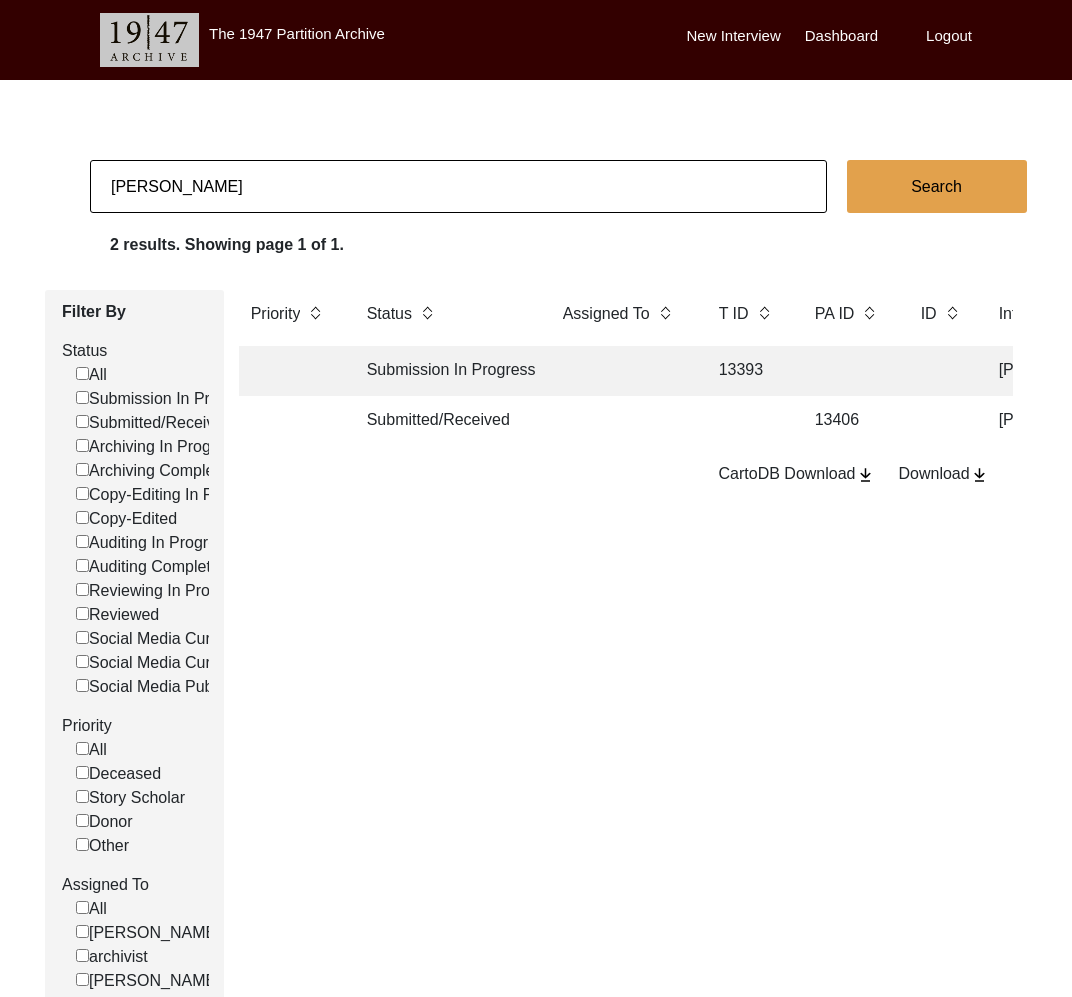 click 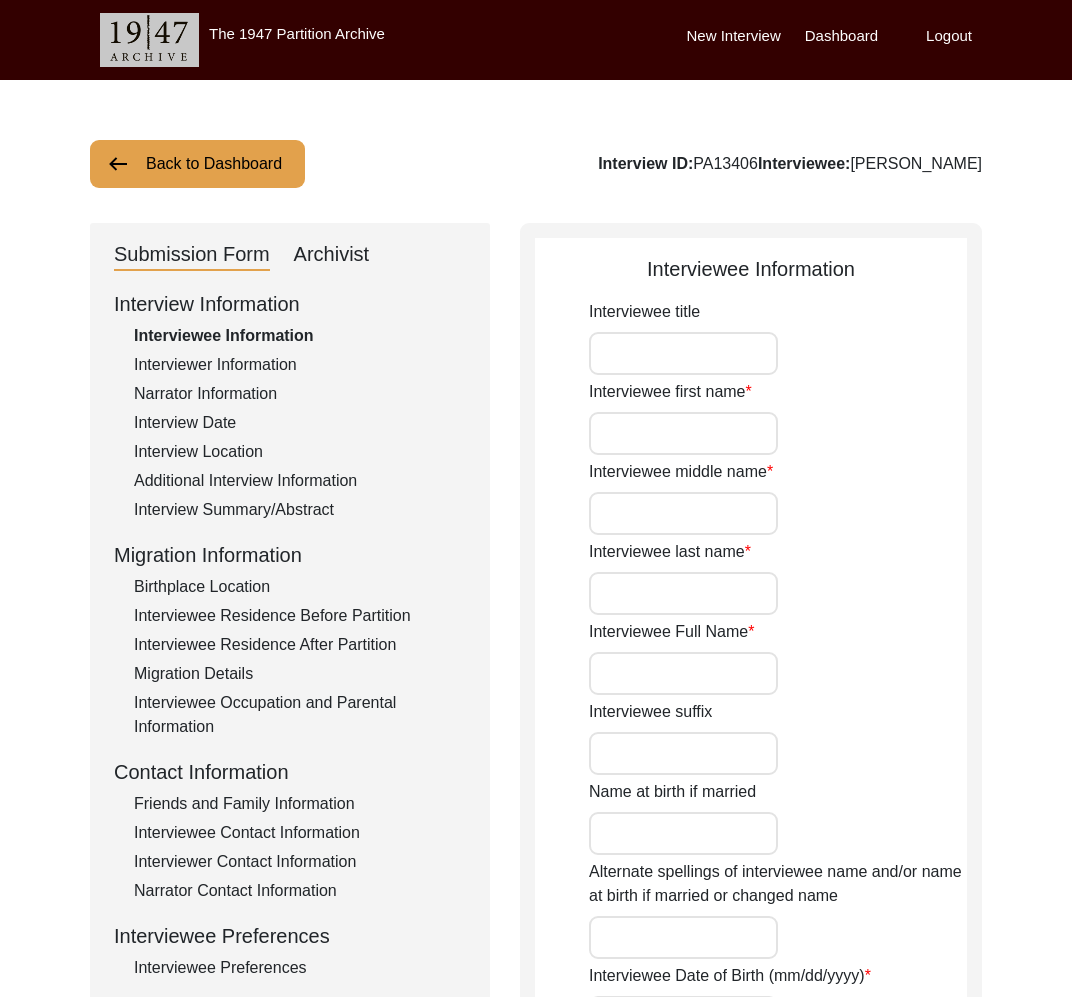 type on "Dr." 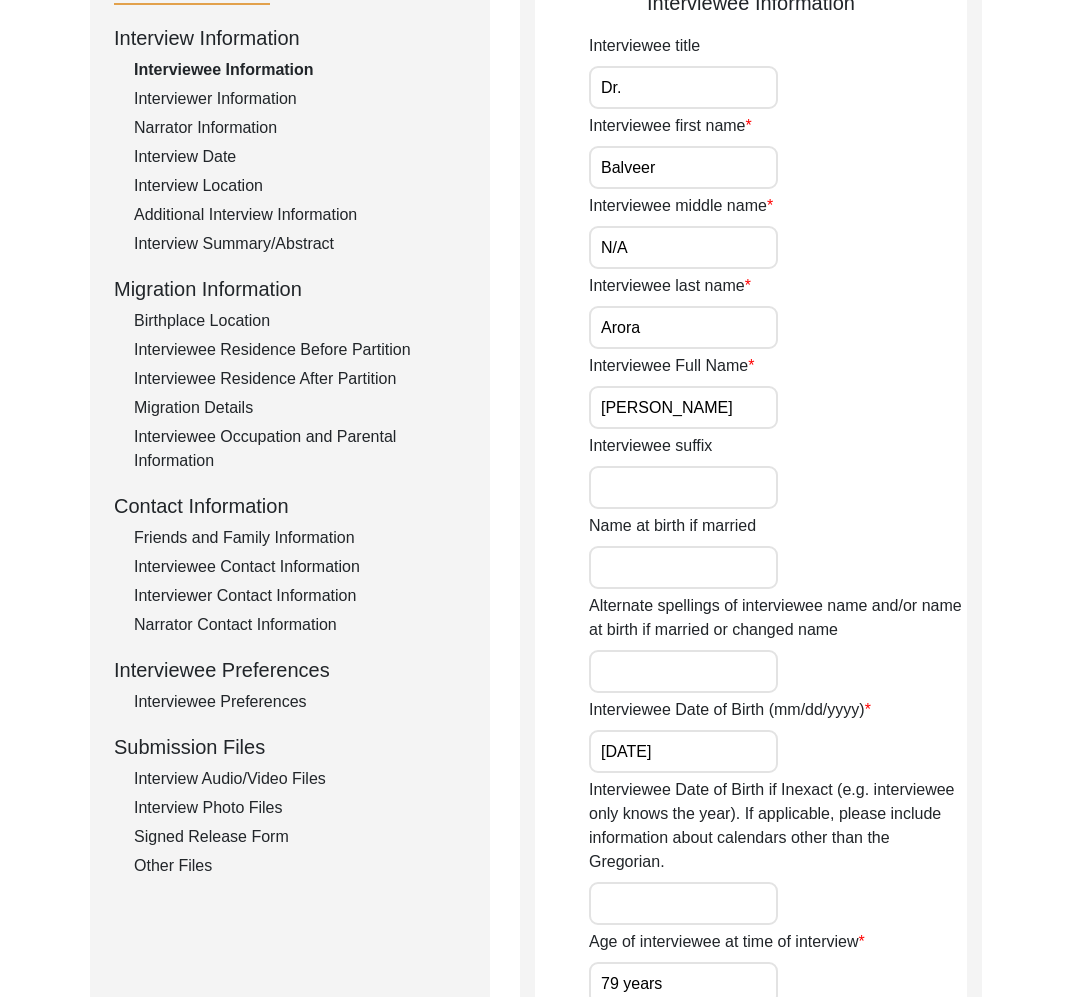 scroll, scrollTop: 324, scrollLeft: 0, axis: vertical 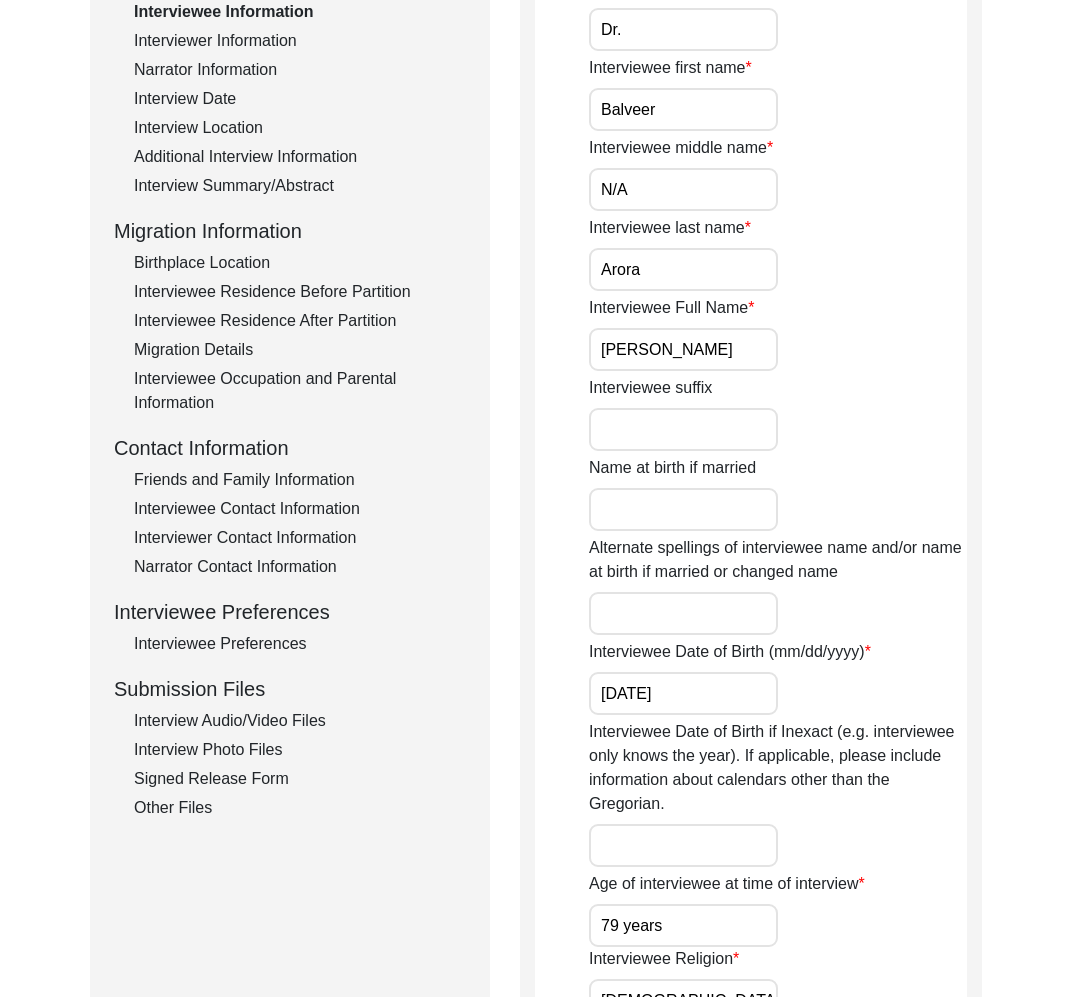 click on "Other Files" 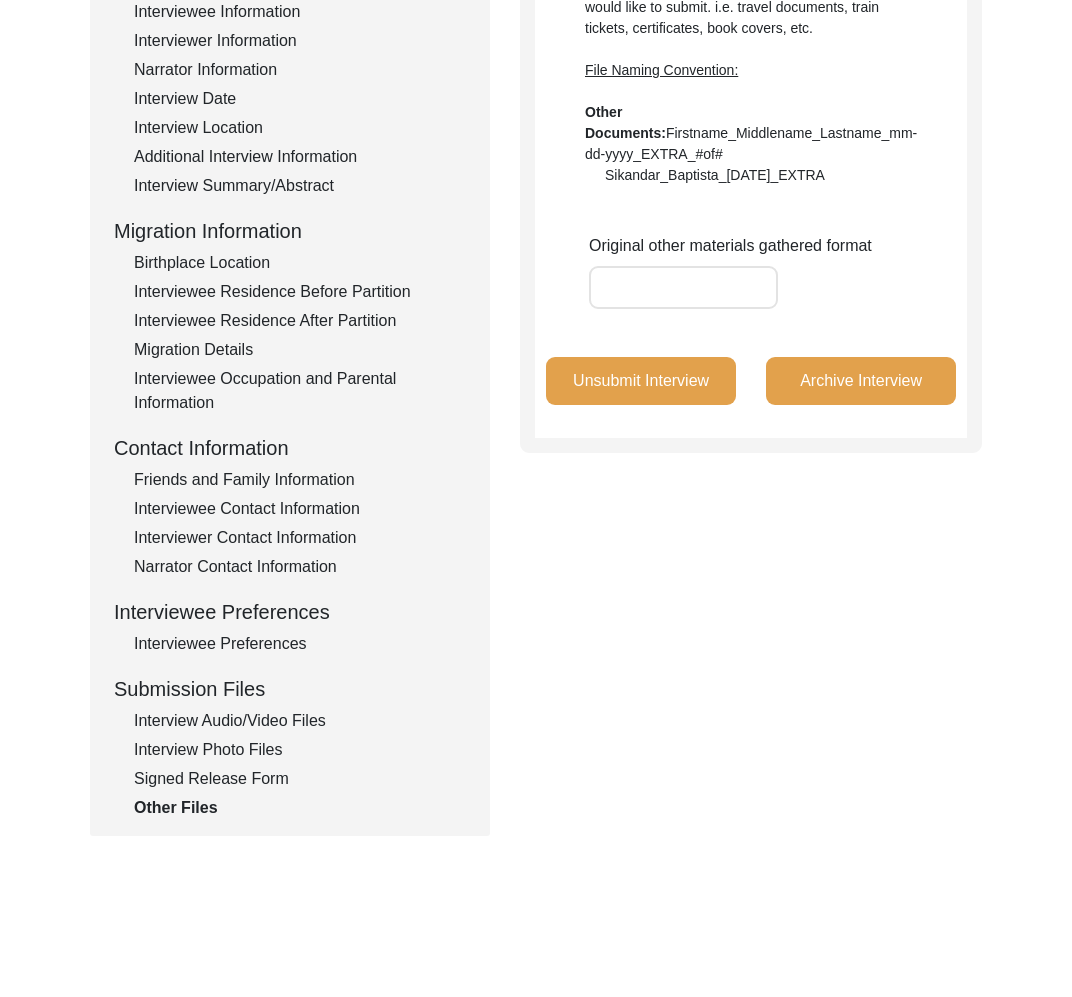 click on "Signed Release Form" 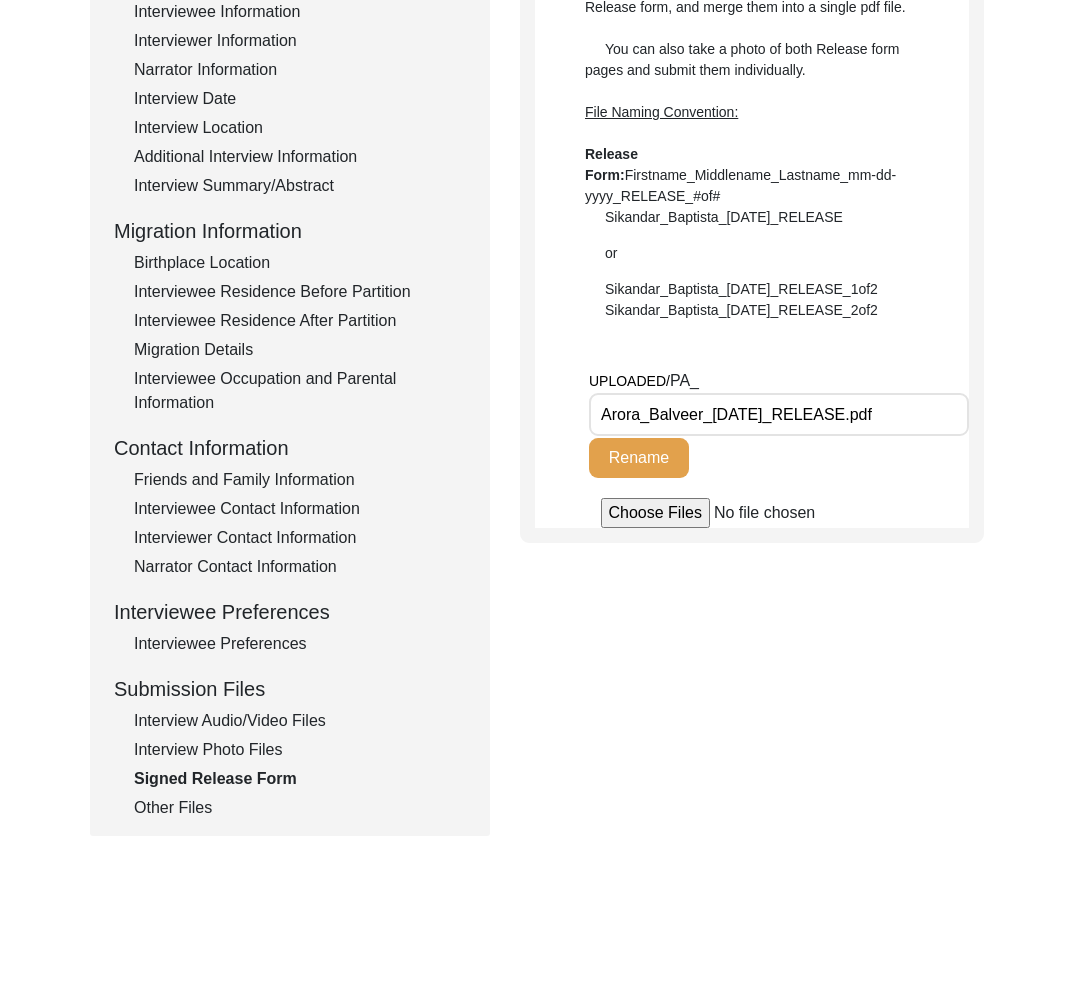 click on "Interview Photo Files" 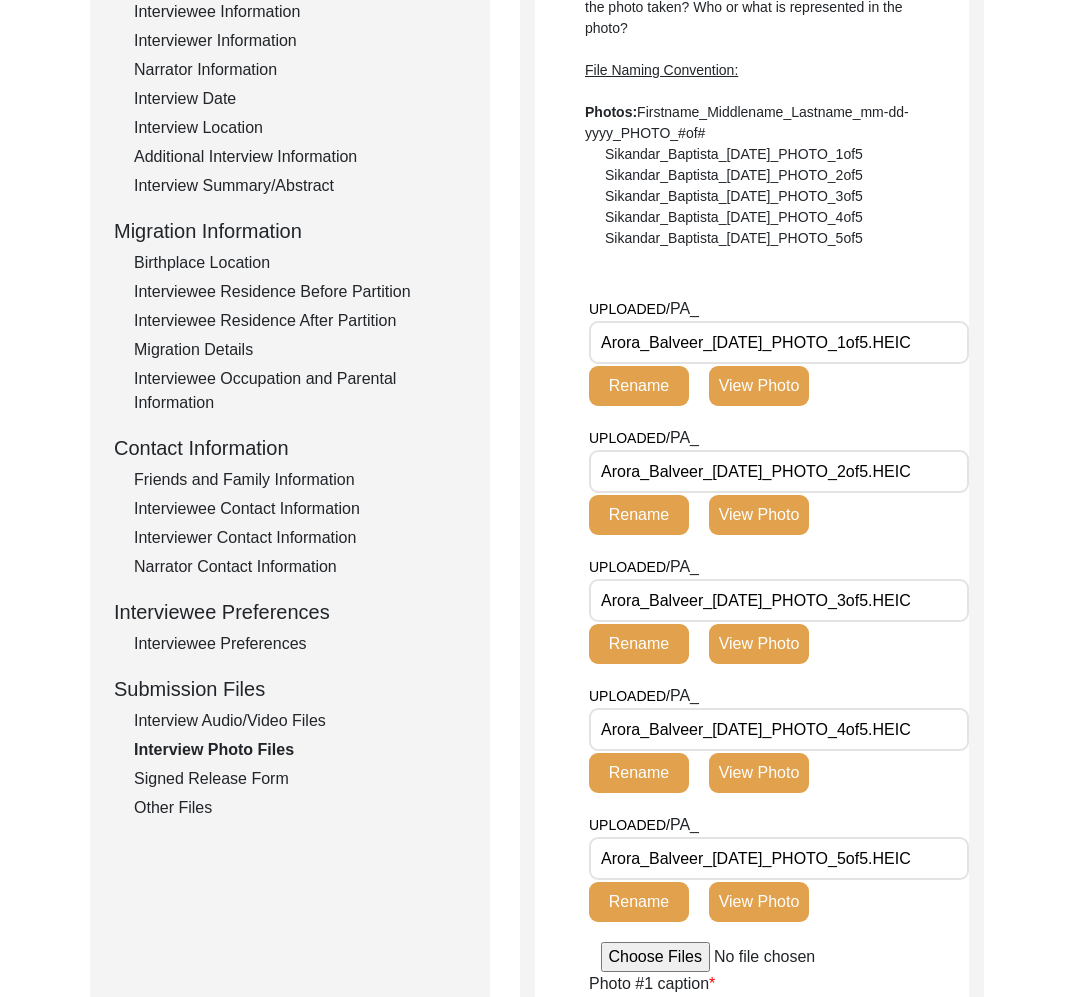 click on "Interview Audio/Video Files" 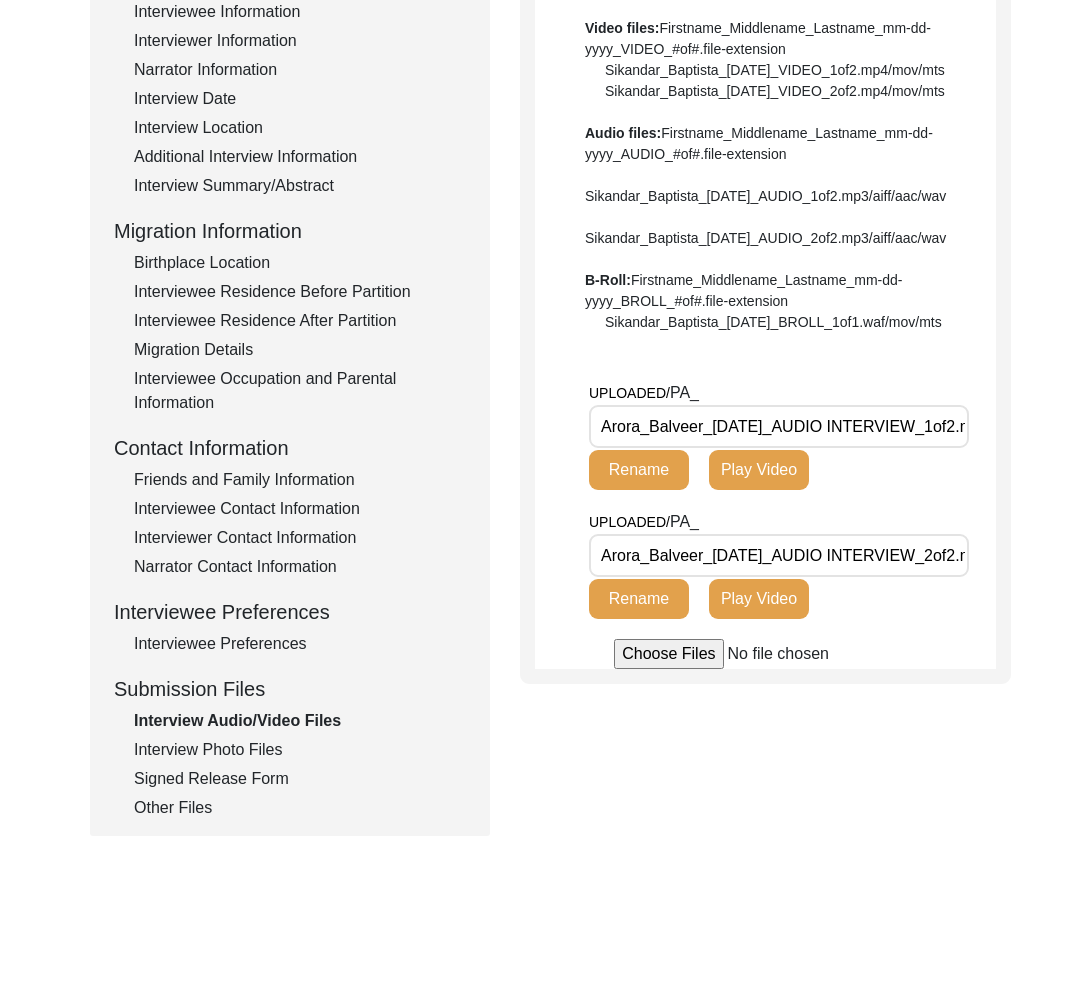 scroll, scrollTop: 0, scrollLeft: 57, axis: horizontal 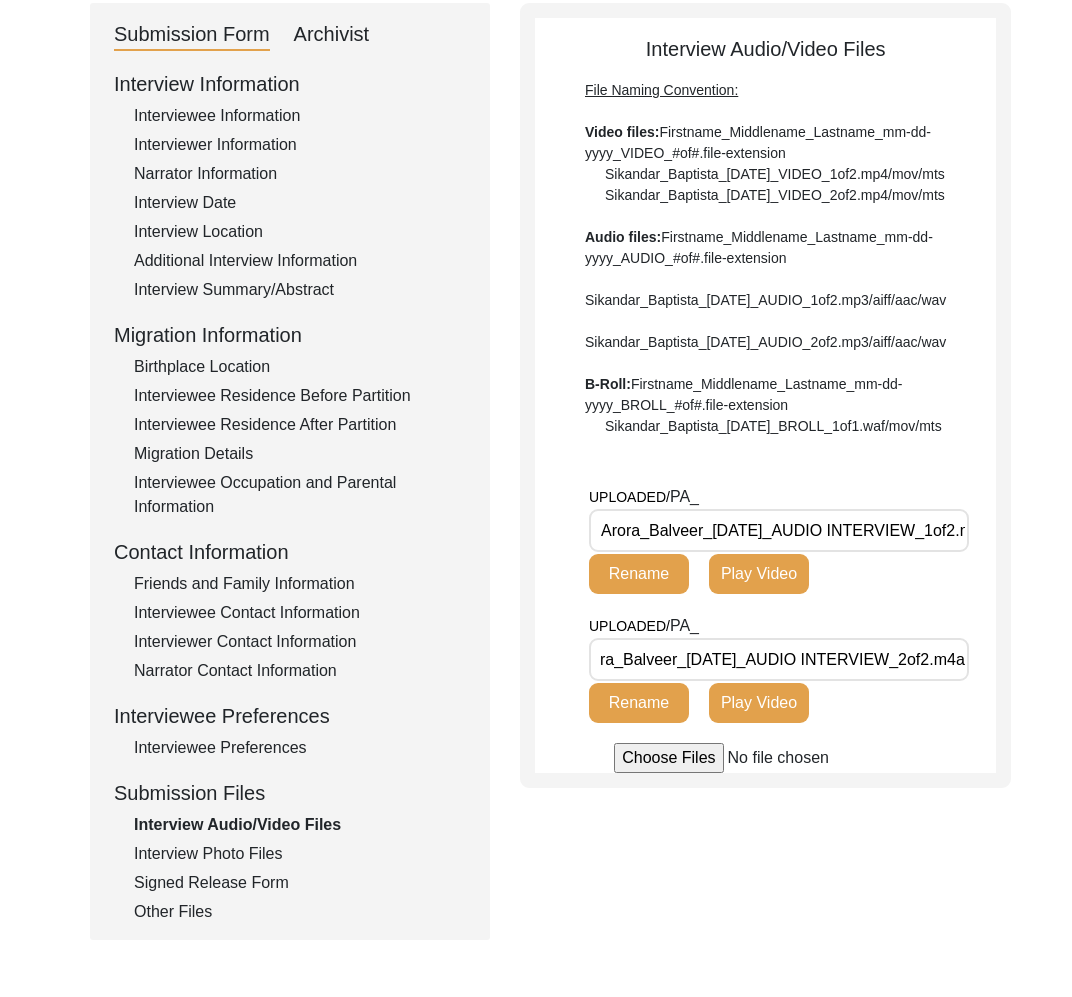 click on "Interviewee Residence Before Partition" 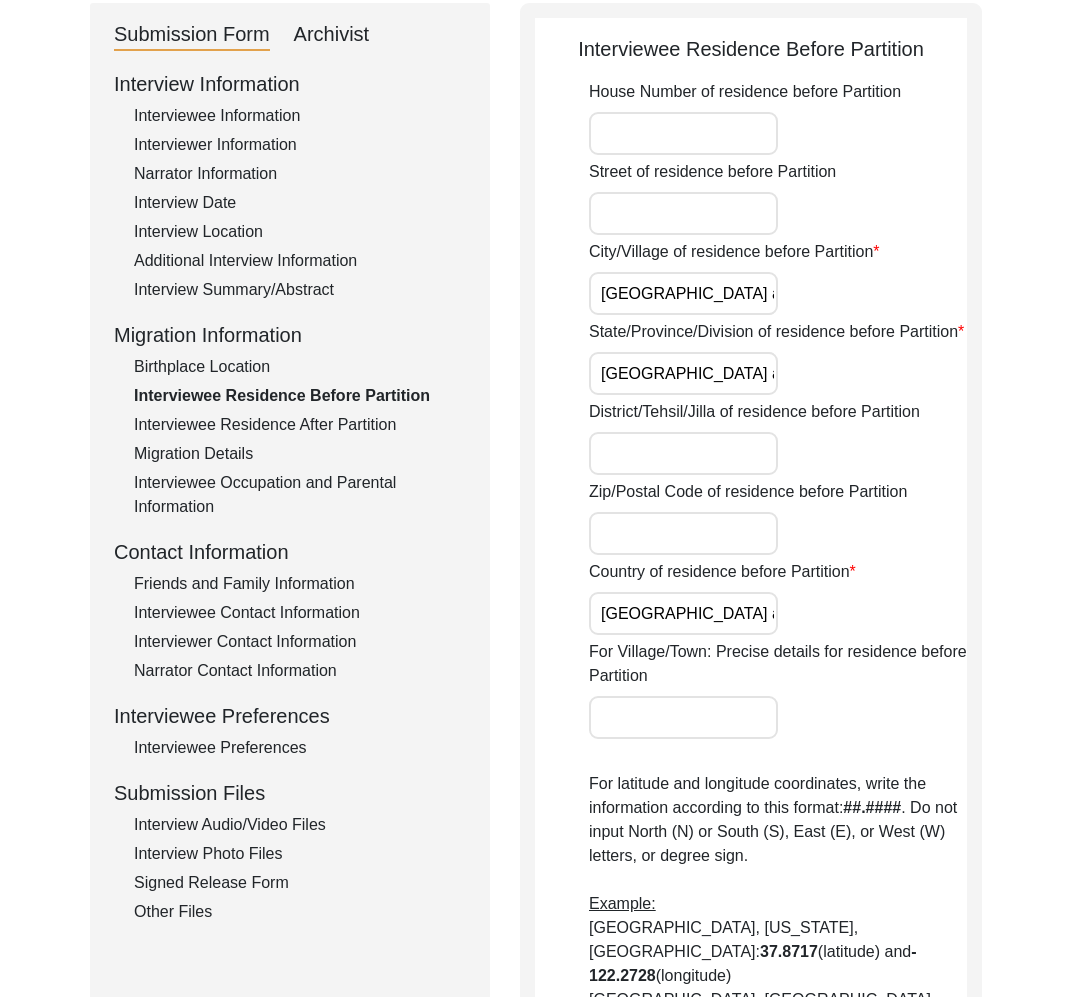 click on "Interview Information   Interviewee Information   Interviewer Information   Narrator Information   Interview Date   Interview Location   Additional Interview Information   Interview Summary/Abstract   Migration Information   Birthplace Location   Interviewee Residence Before Partition   Interviewee Residence After Partition   Migration Details   Interviewee Occupation and Parental Information   Contact Information   Friends and Family Information   Interviewee Contact Information   Interviewer Contact Information   Narrator Contact Information   Interviewee Preferences   Interviewee Preferences   Submission Files   Interview Audio/Video Files   Interview Photo Files   Signed Release Form   Other Files" 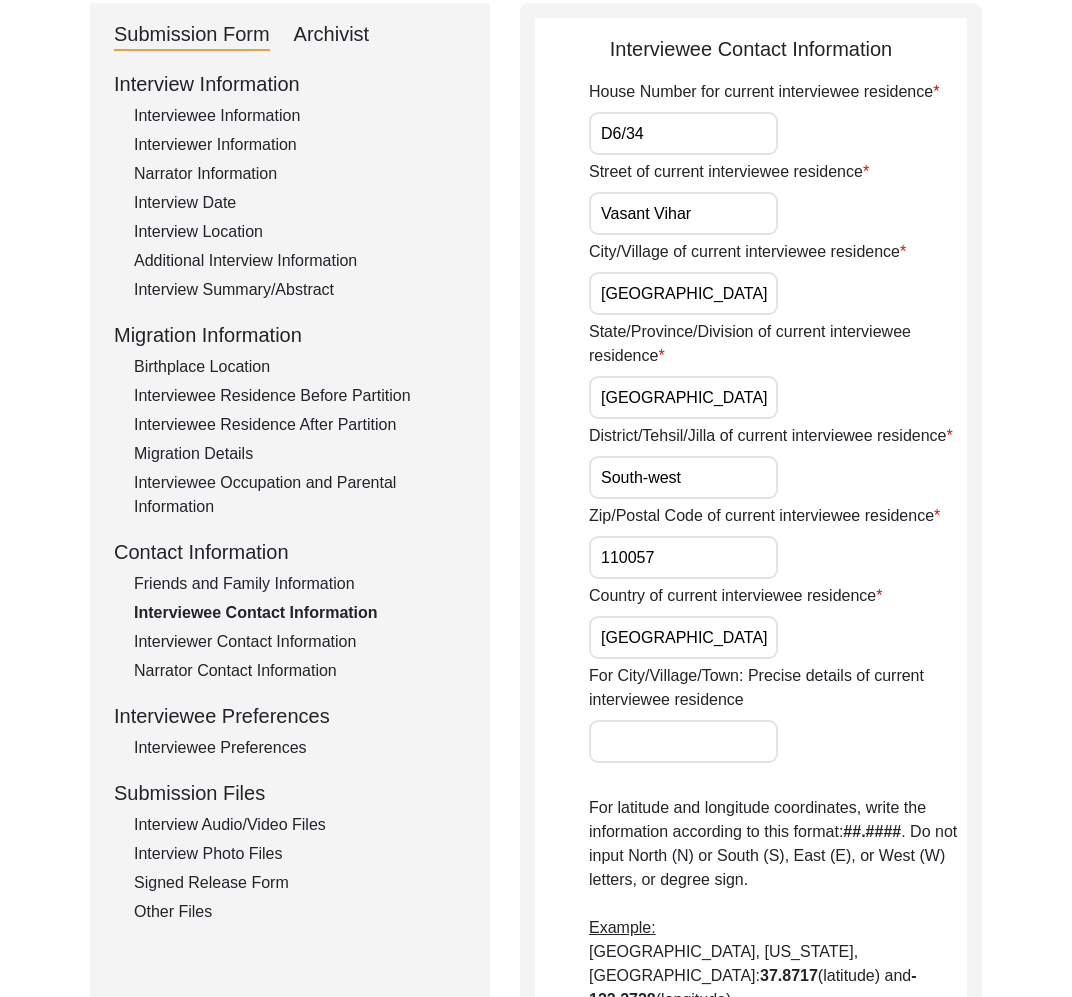 click on "Interviewee Information" 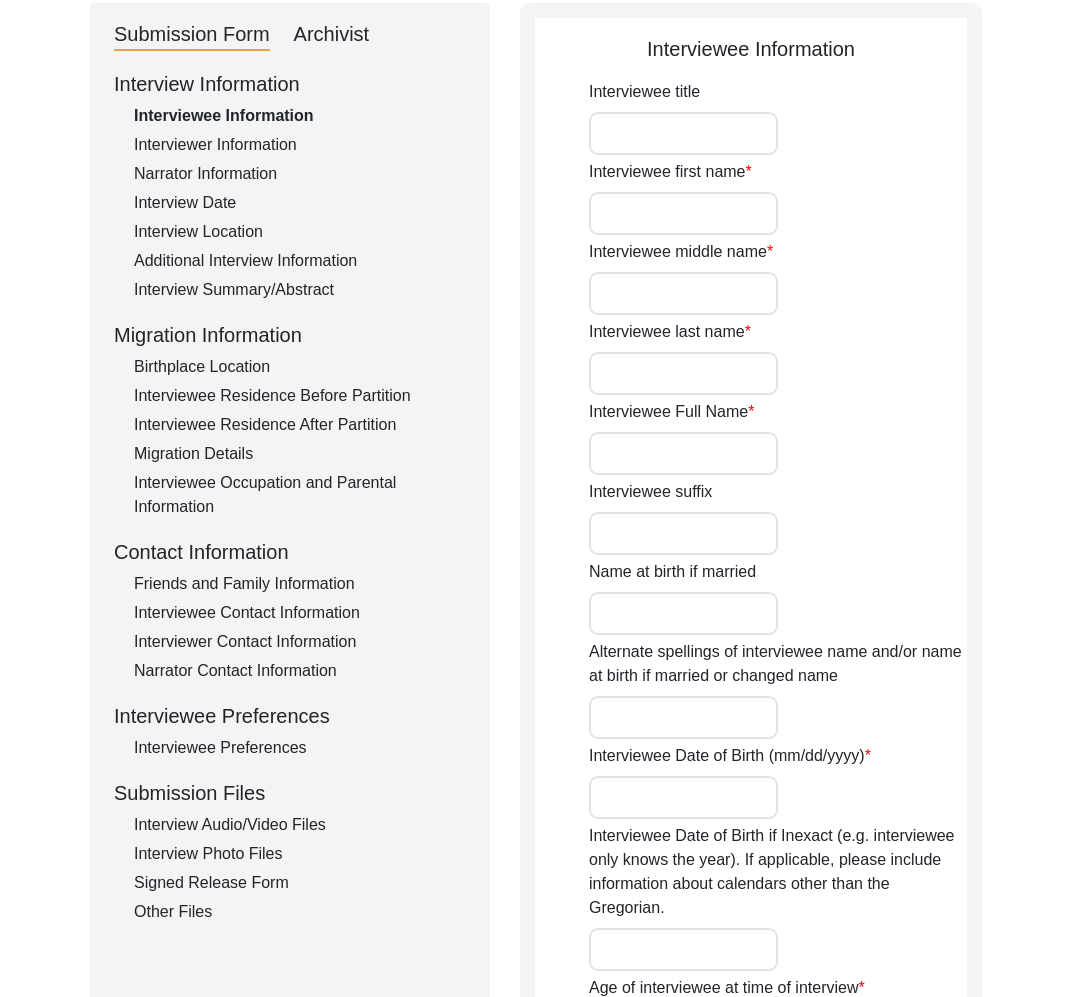 type on "Dr." 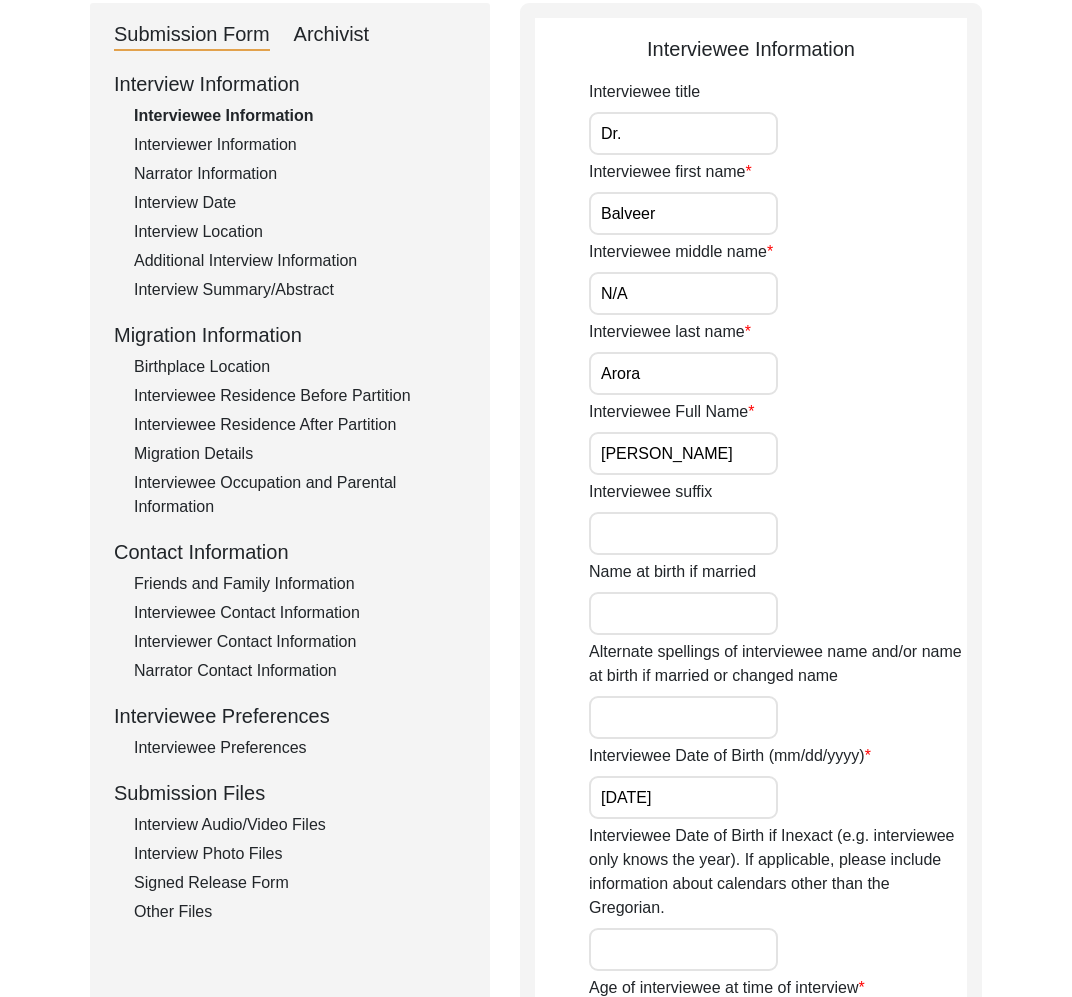 click on "Interview Date" 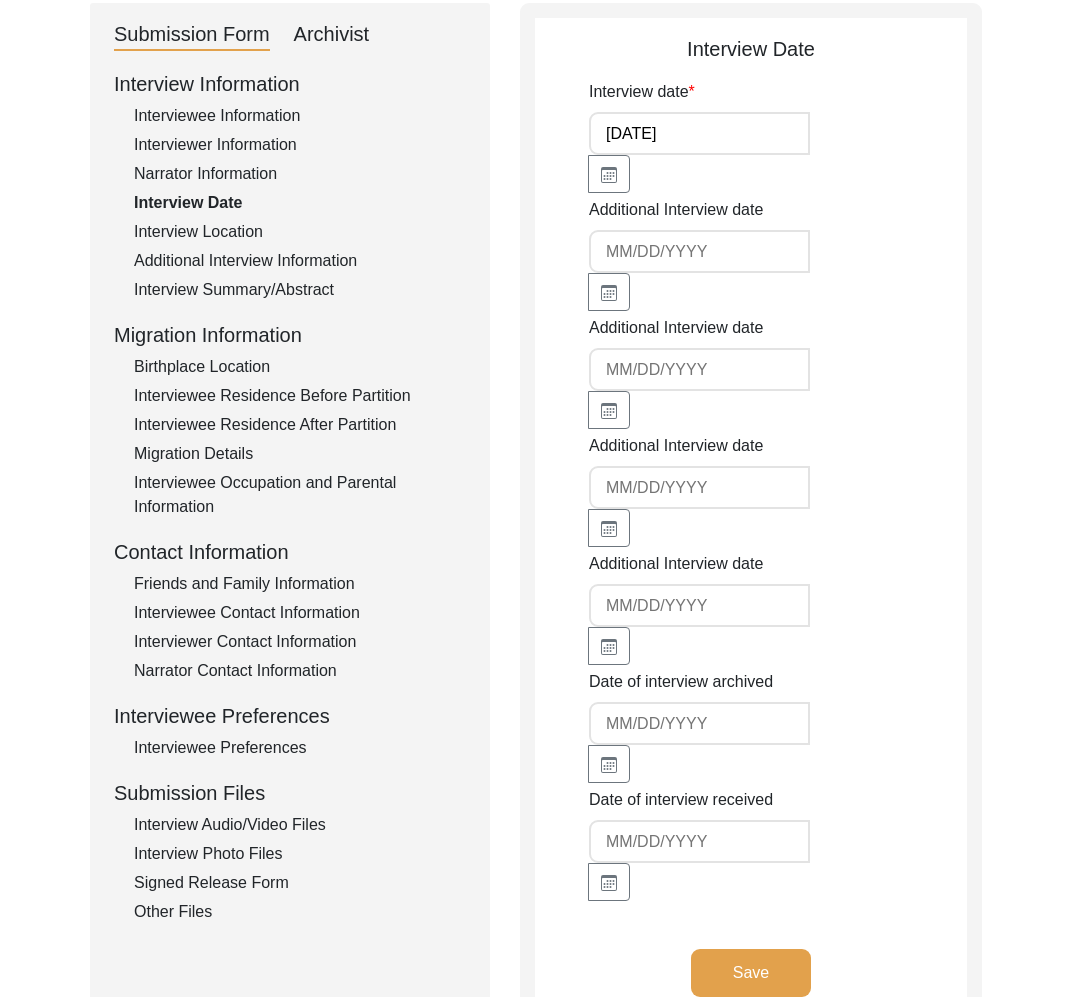 click on "Interview Location" 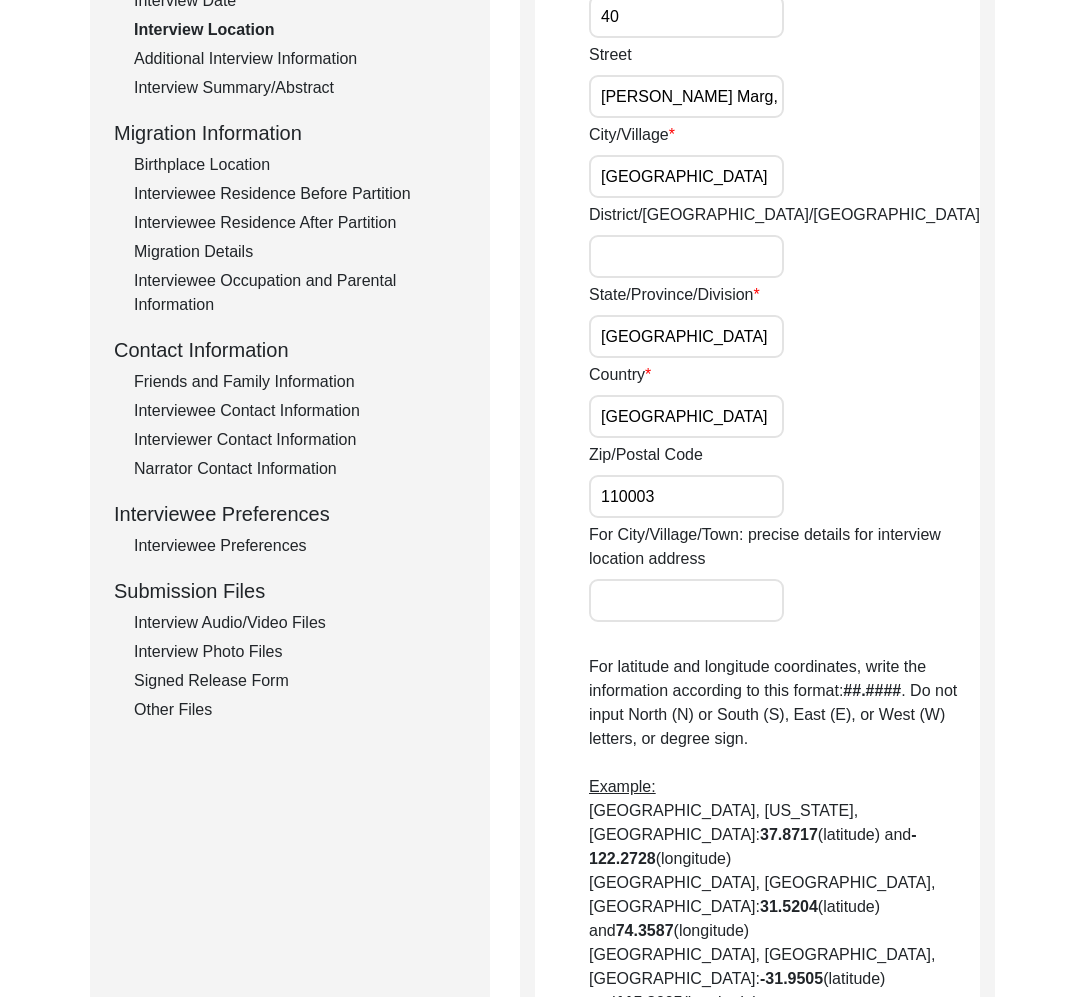 scroll, scrollTop: 0, scrollLeft: 0, axis: both 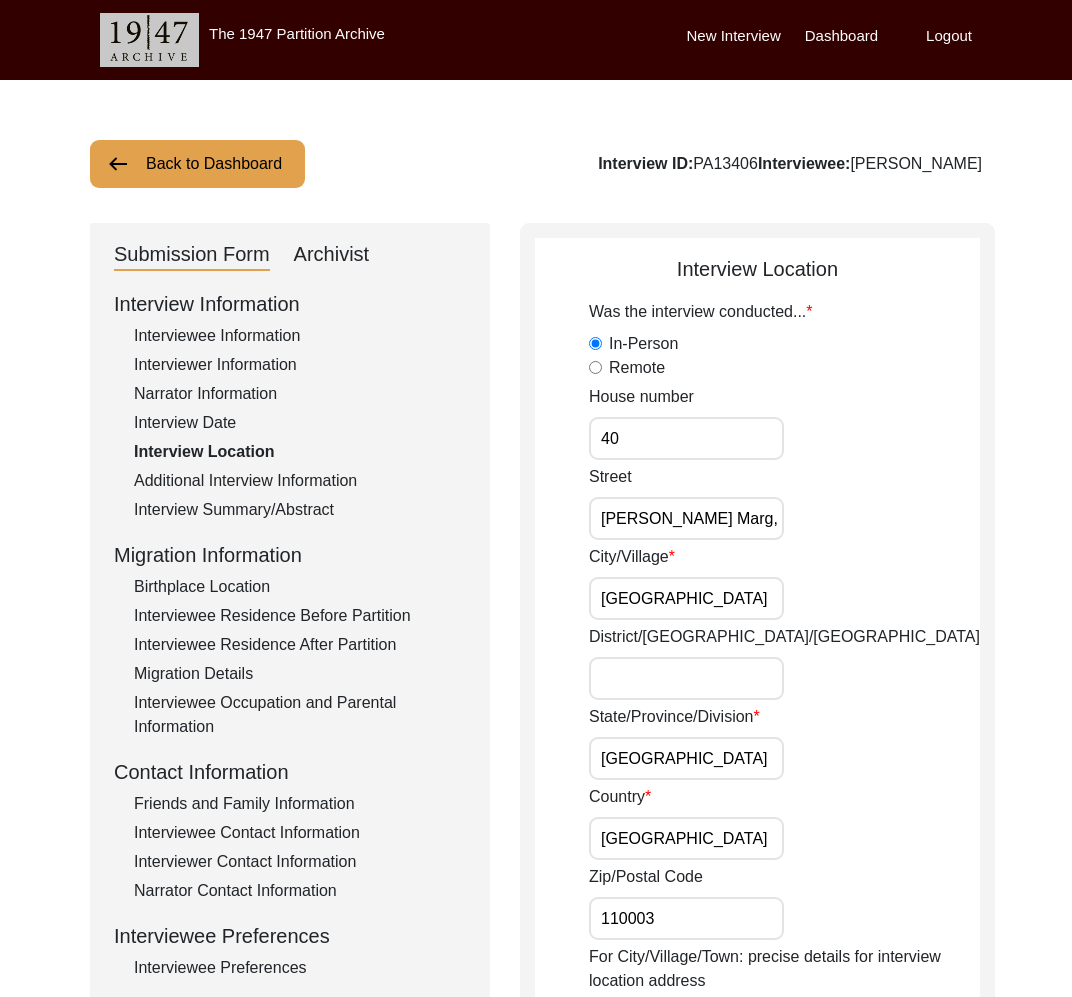 click on "Archivist" 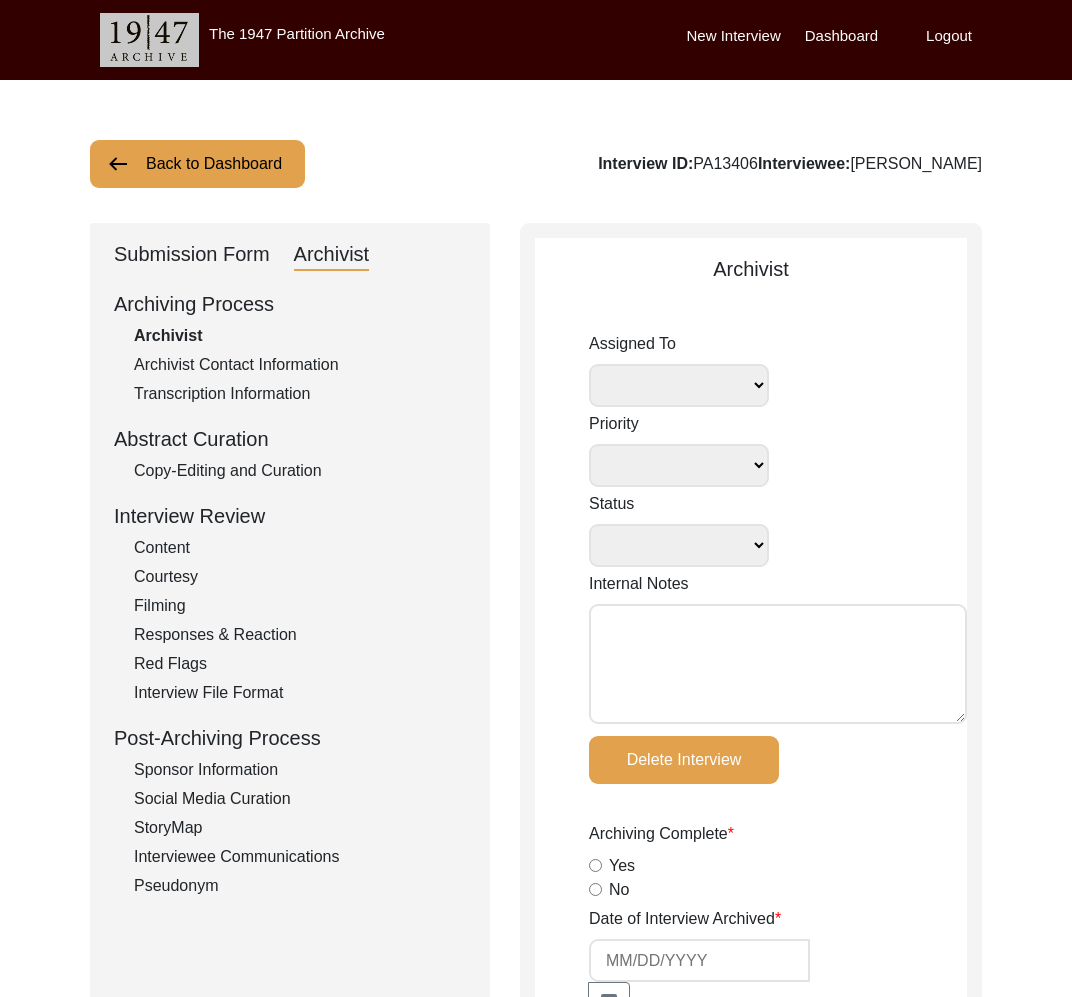 select 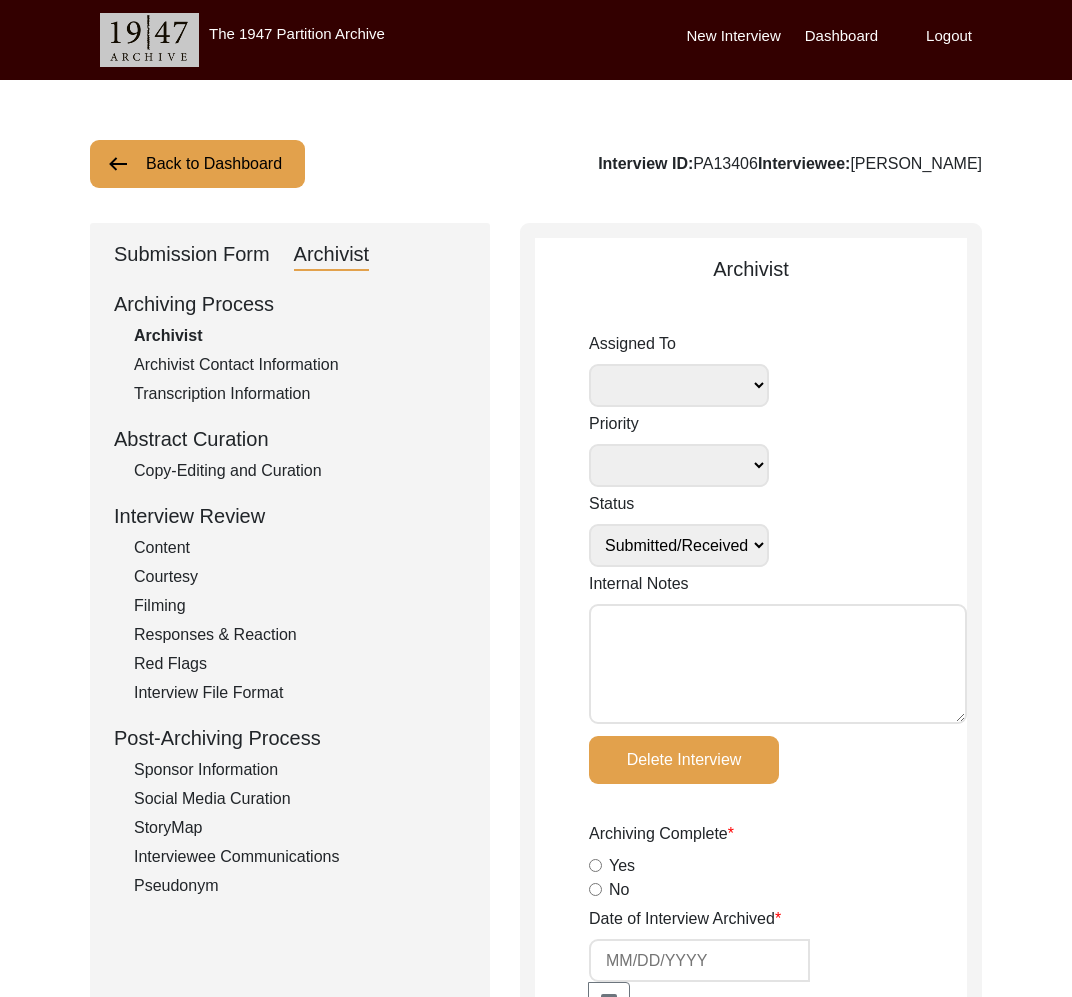 select 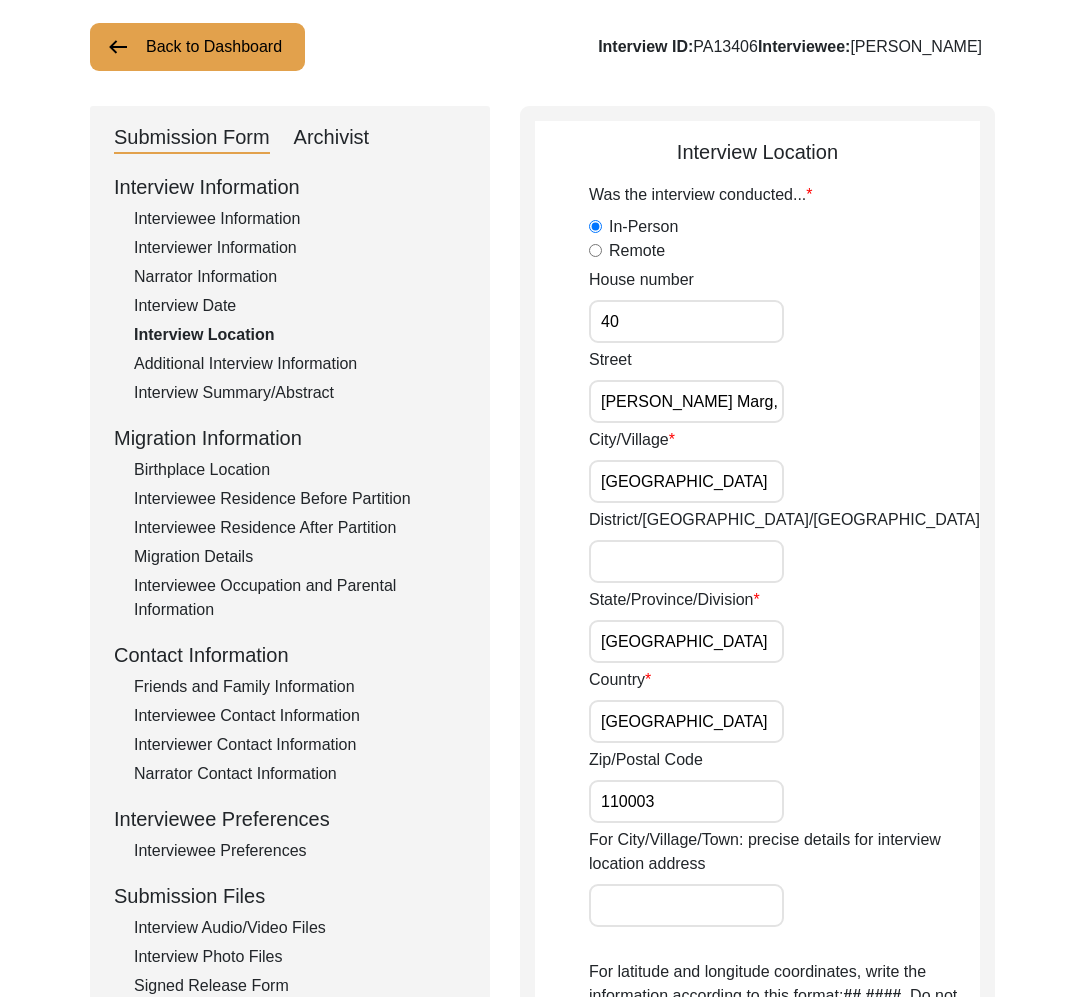 scroll, scrollTop: 115, scrollLeft: 0, axis: vertical 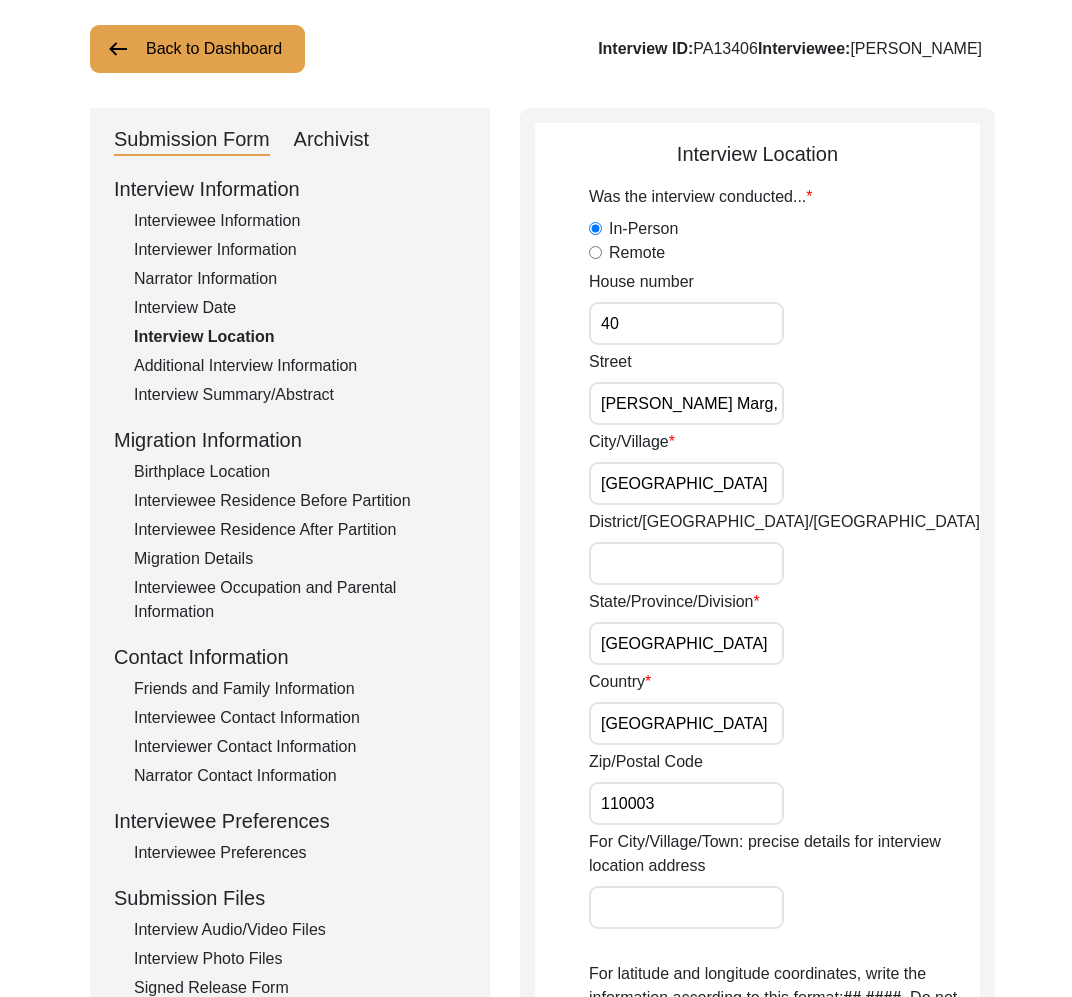 click on "Interviewer Information" 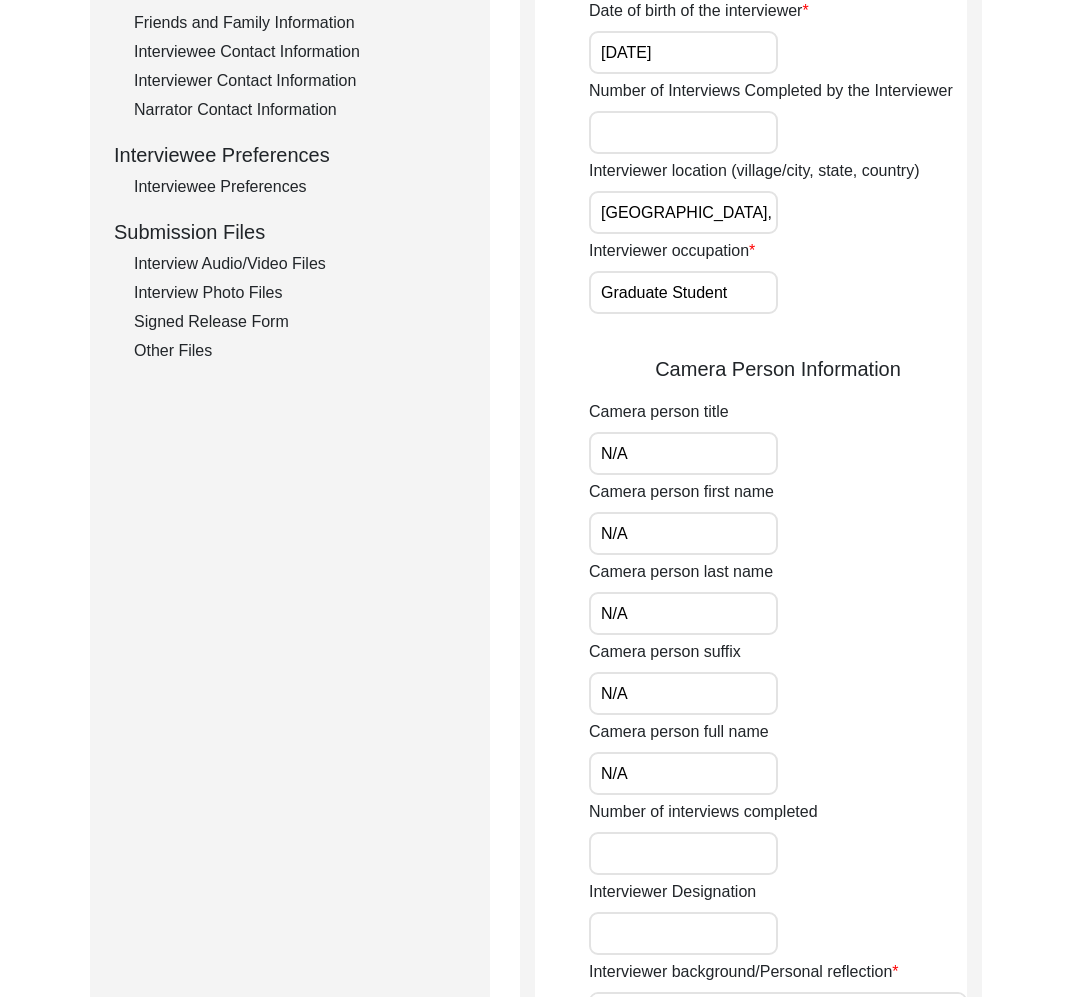 scroll, scrollTop: 1656, scrollLeft: 0, axis: vertical 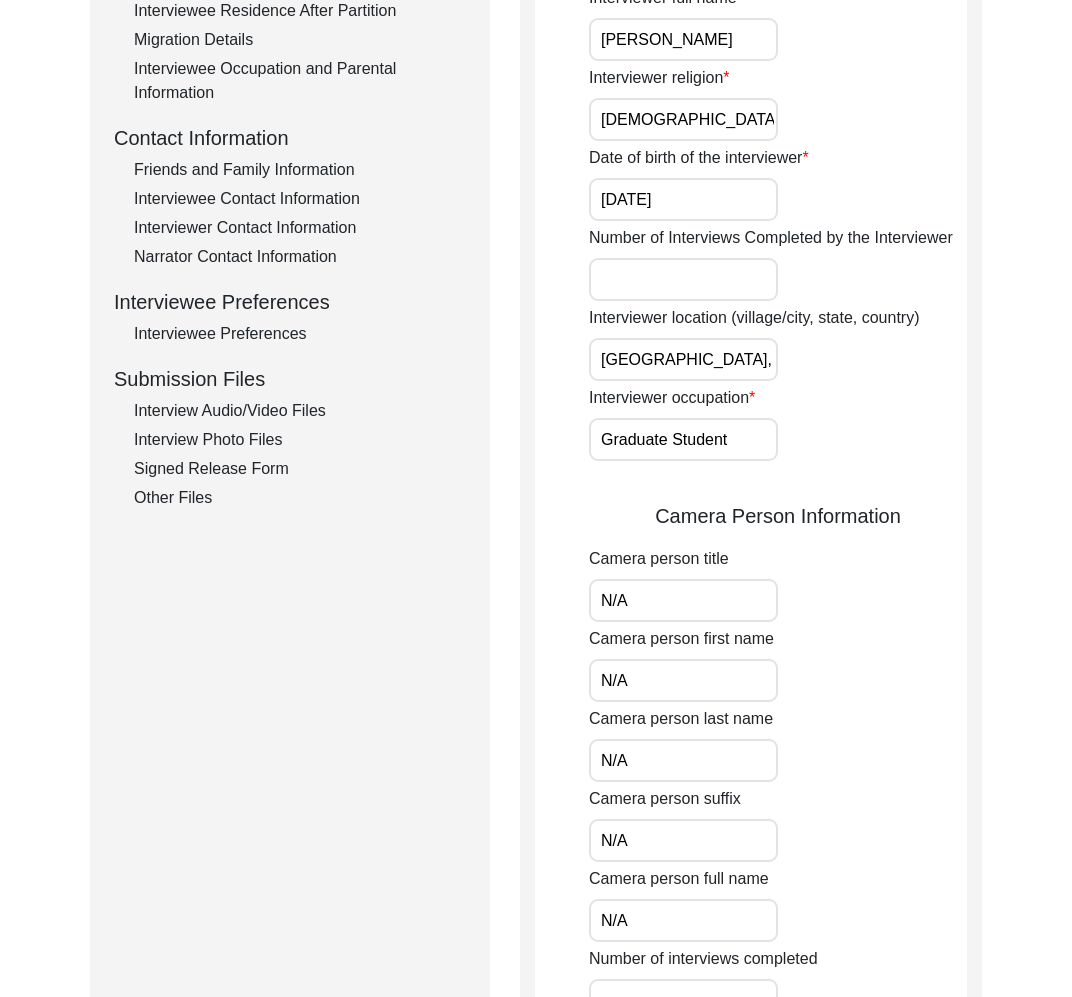 drag, startPoint x: 228, startPoint y: 353, endPoint x: 226, endPoint y: 339, distance: 14.142136 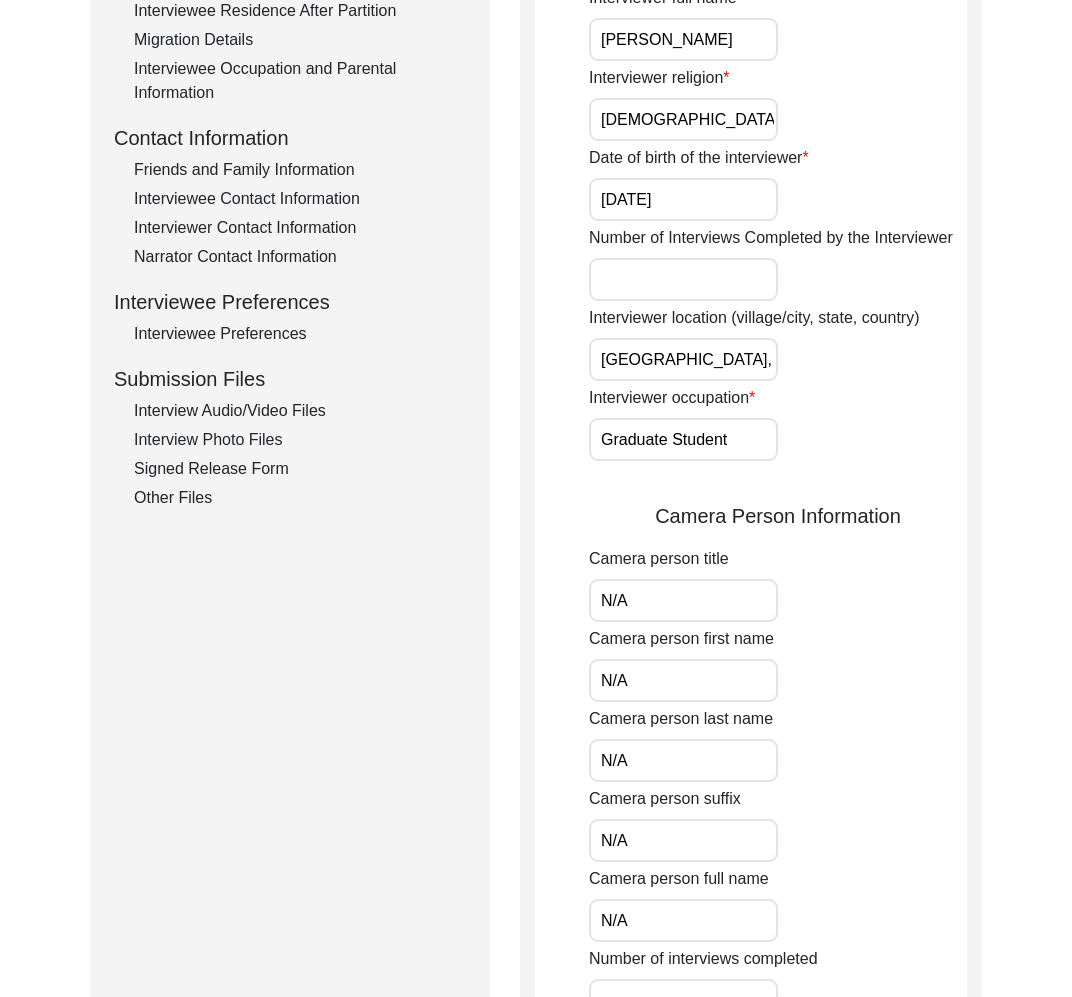 click on "Interview Information   Interviewee Information   Interviewer Information   Narrator Information   Interview Date   Interview Location   Additional Interview Information   Interview Summary/Abstract   Migration Information   Birthplace Location   Interviewee Residence Before Partition   Interviewee Residence After Partition   Migration Details   Interviewee Occupation and Parental Information   Contact Information   Friends and Family Information   Interviewee Contact Information   Interviewer Contact Information   Narrator Contact Information   Interviewee Preferences   Interviewee Preferences   Submission Files   Interview Audio/Video Files   Interview Photo Files   Signed Release Form   Other Files" 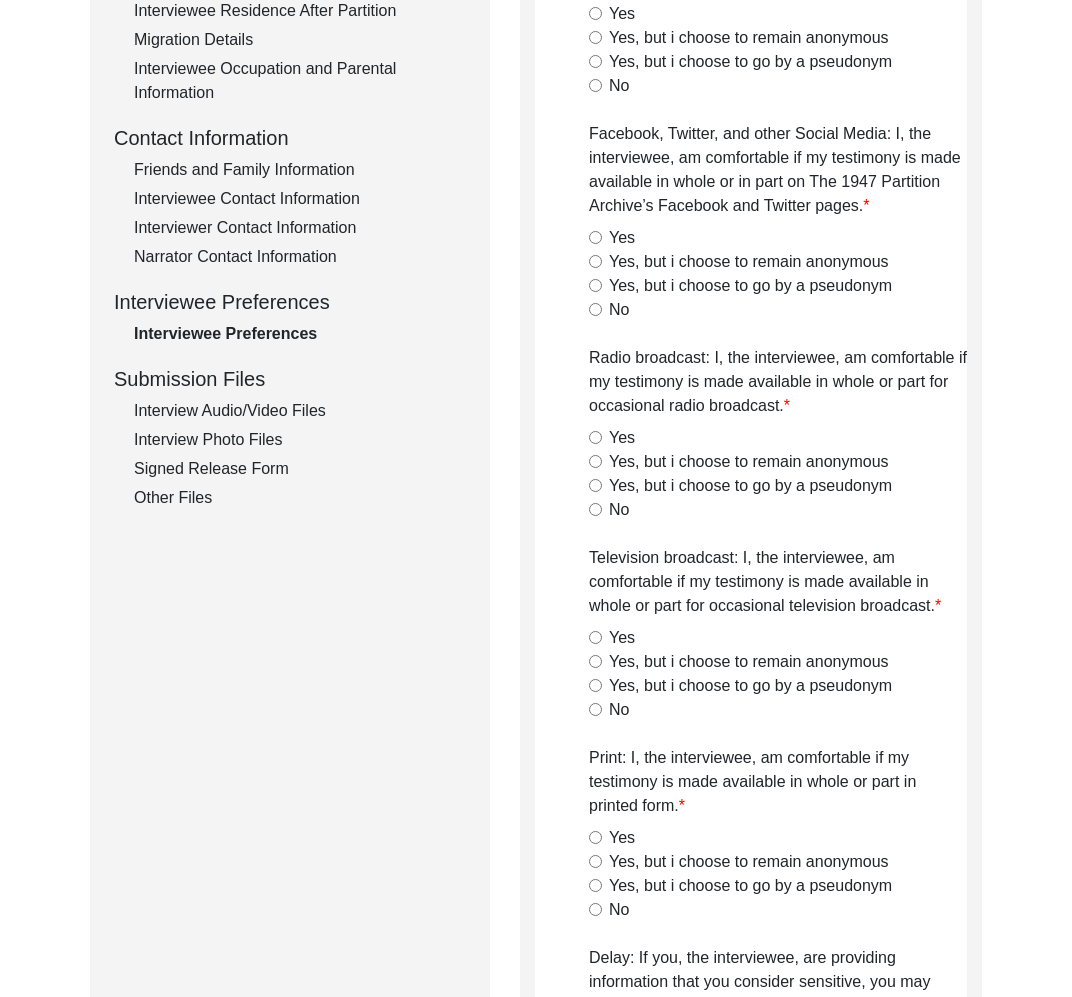 radio on "true" 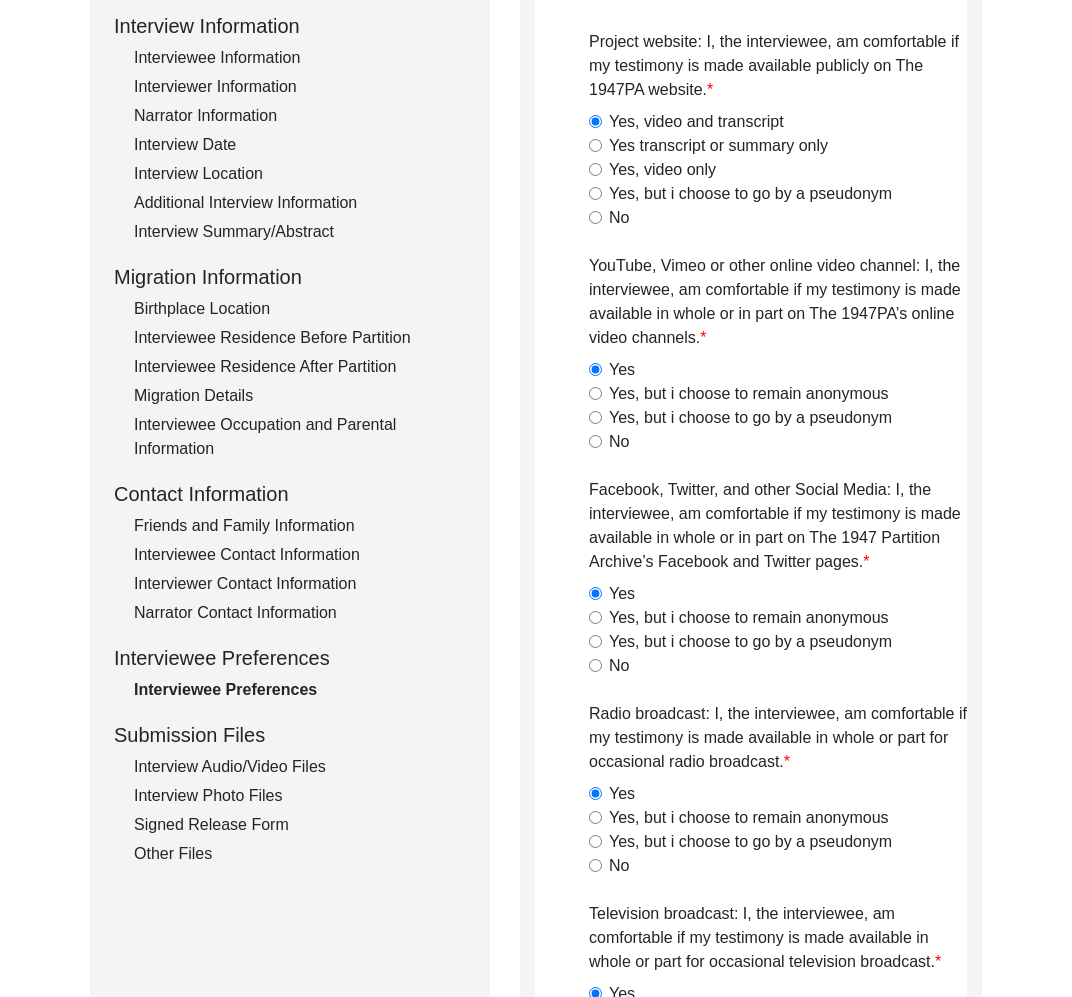 scroll, scrollTop: 0, scrollLeft: 0, axis: both 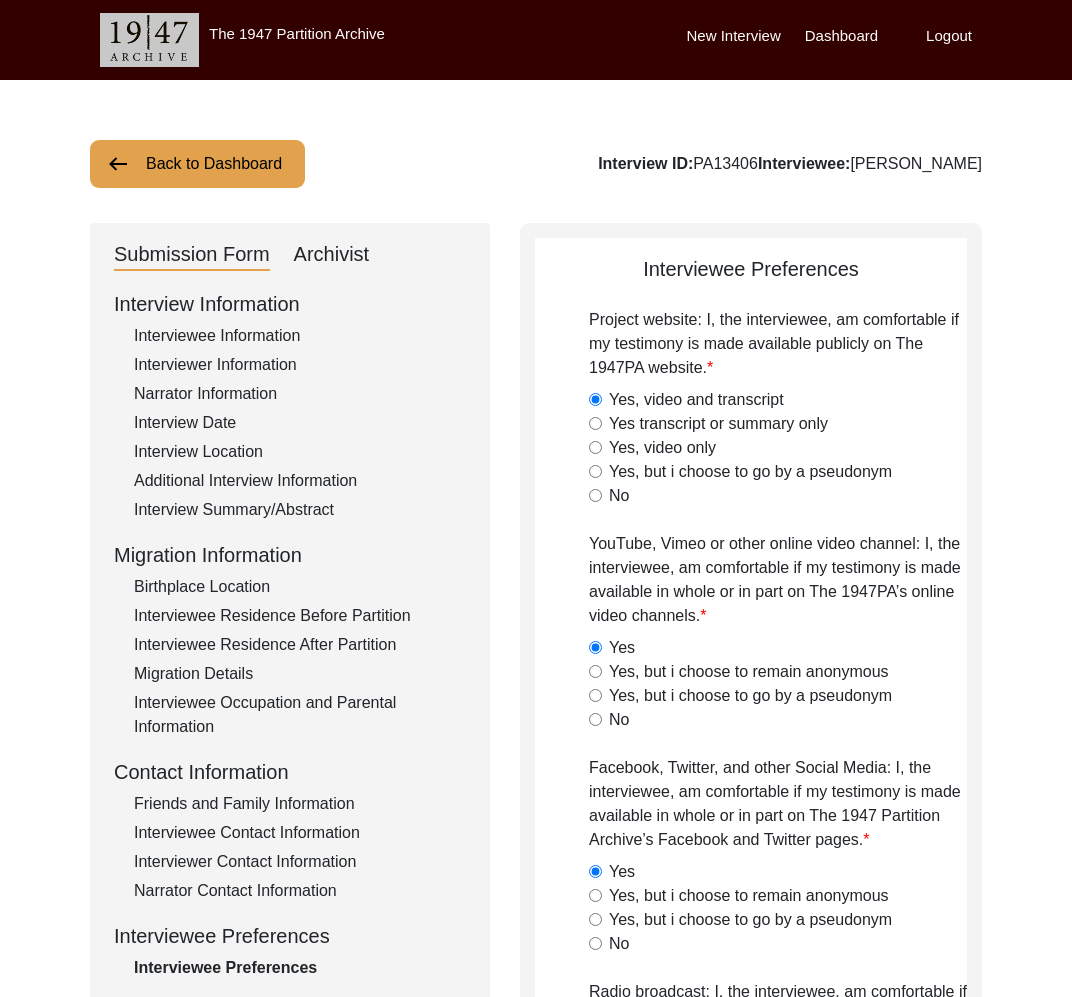 click on "Interviewee Information" 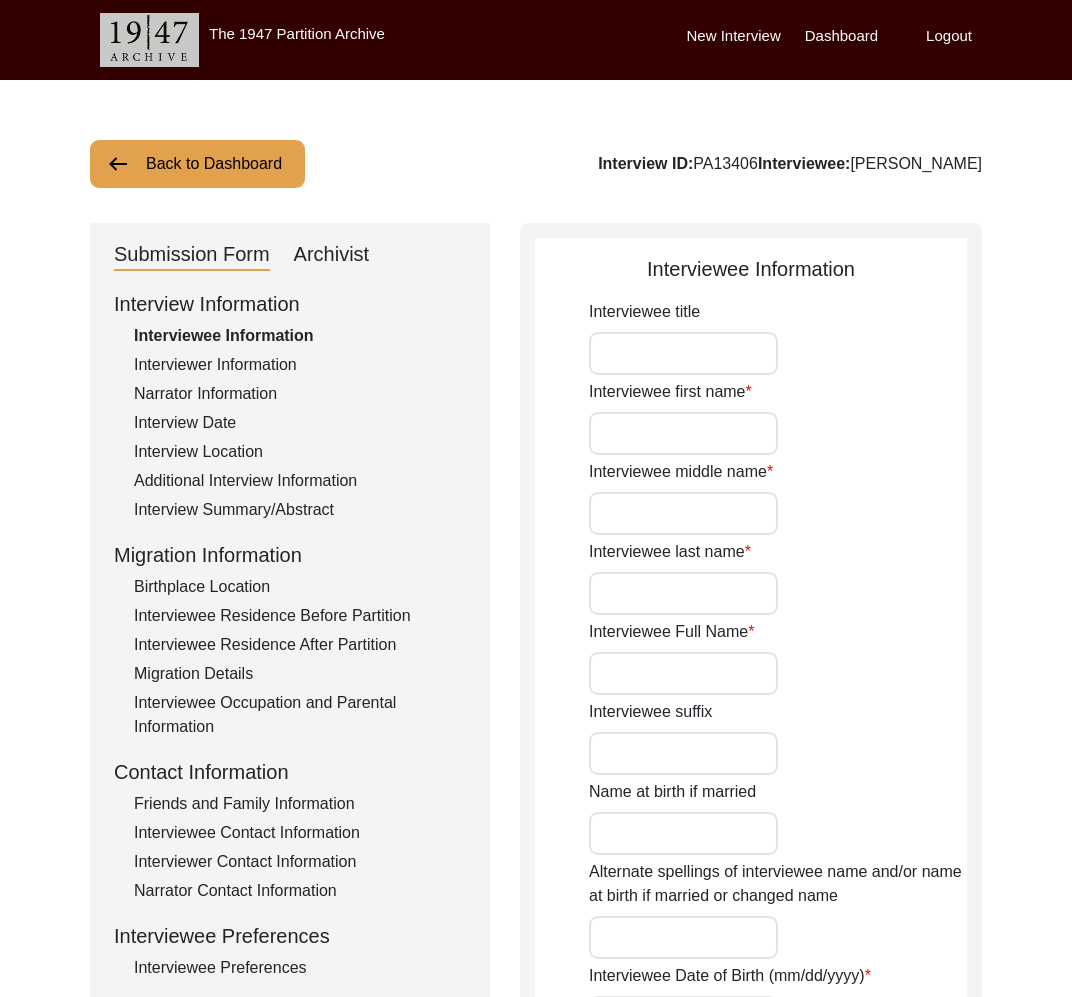 type on "Dr." 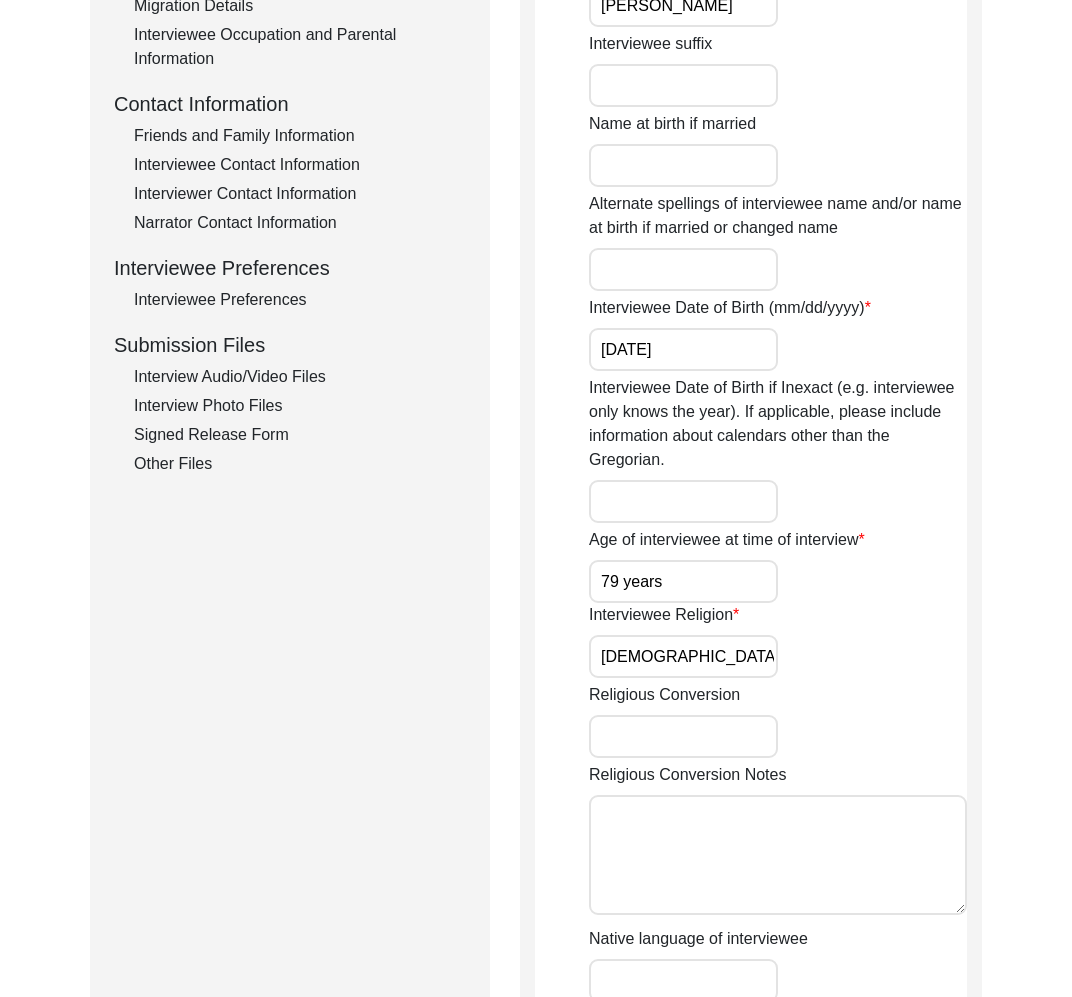 scroll, scrollTop: 685, scrollLeft: 0, axis: vertical 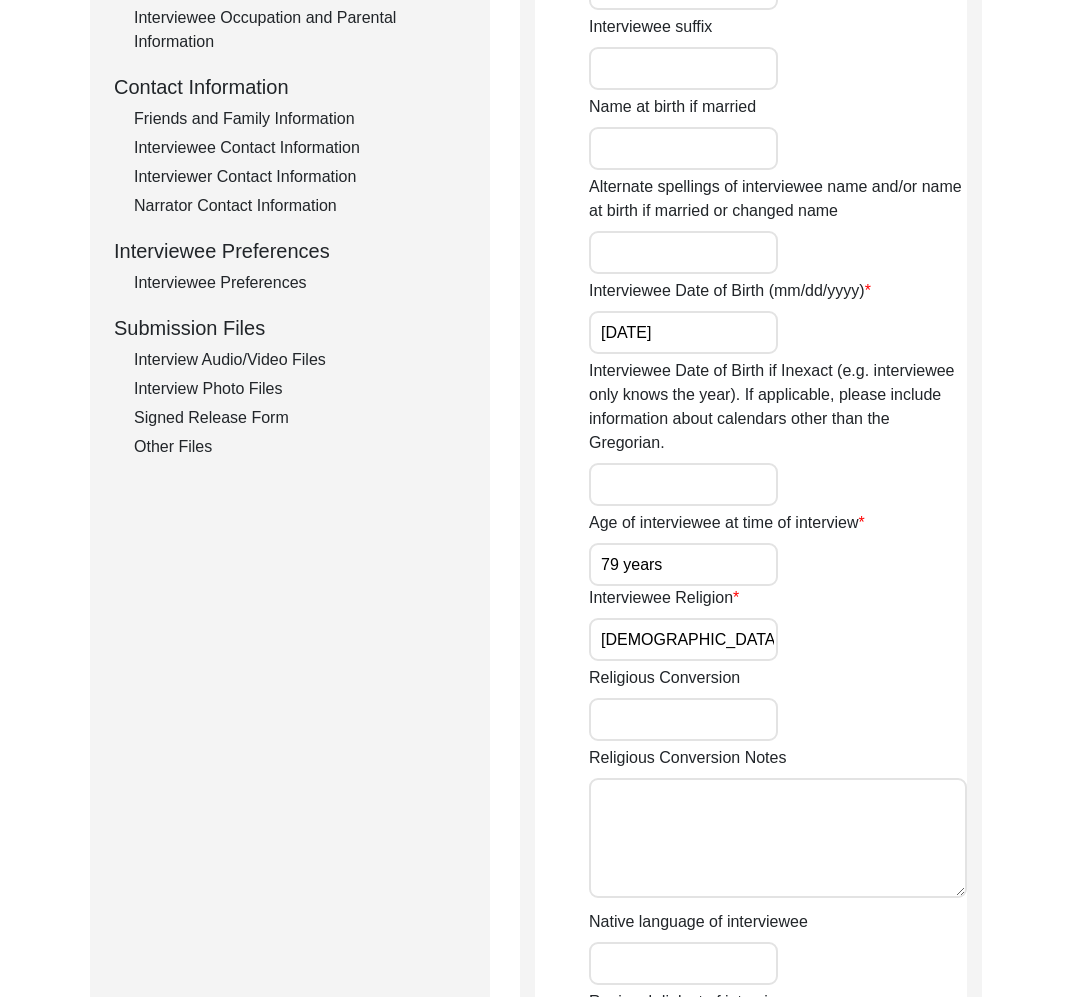 click on "Interview Audio/Video Files" 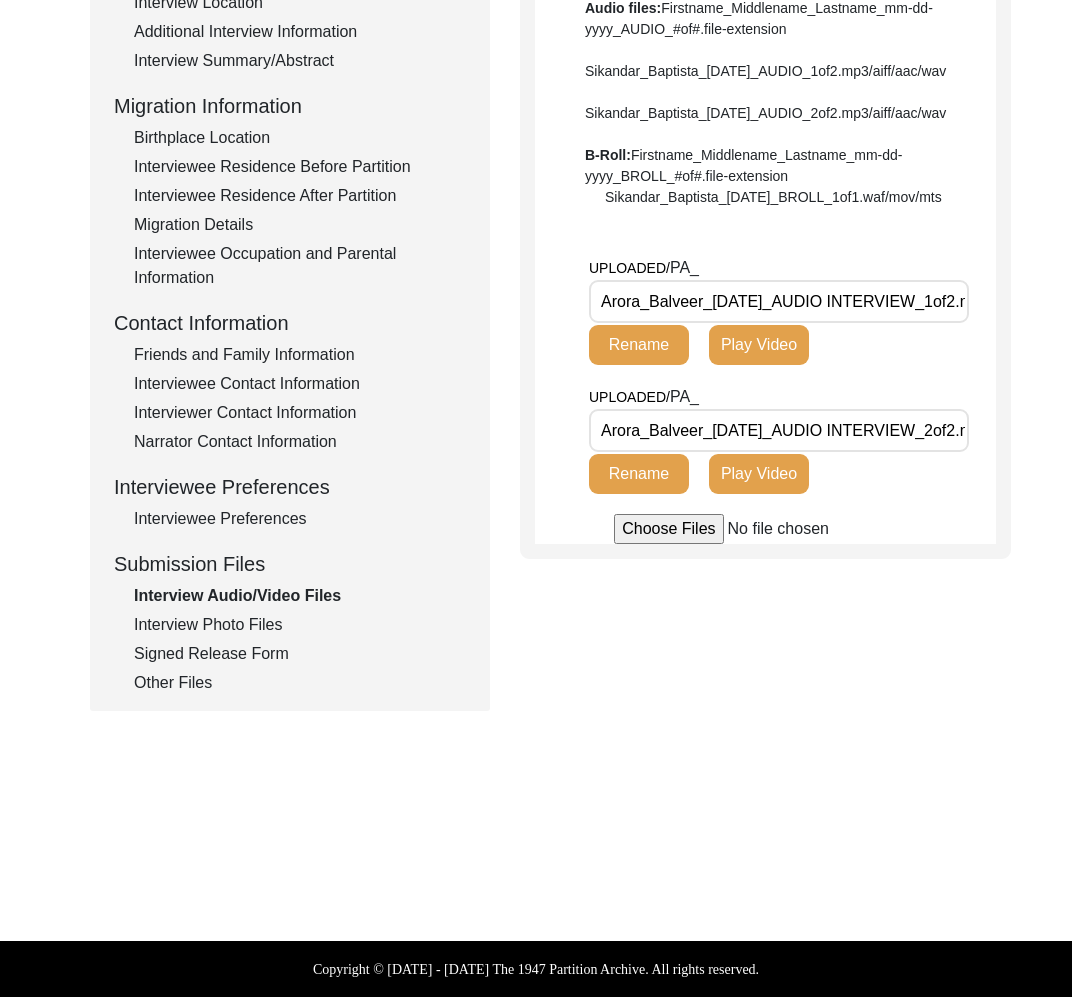 scroll, scrollTop: 0, scrollLeft: 57, axis: horizontal 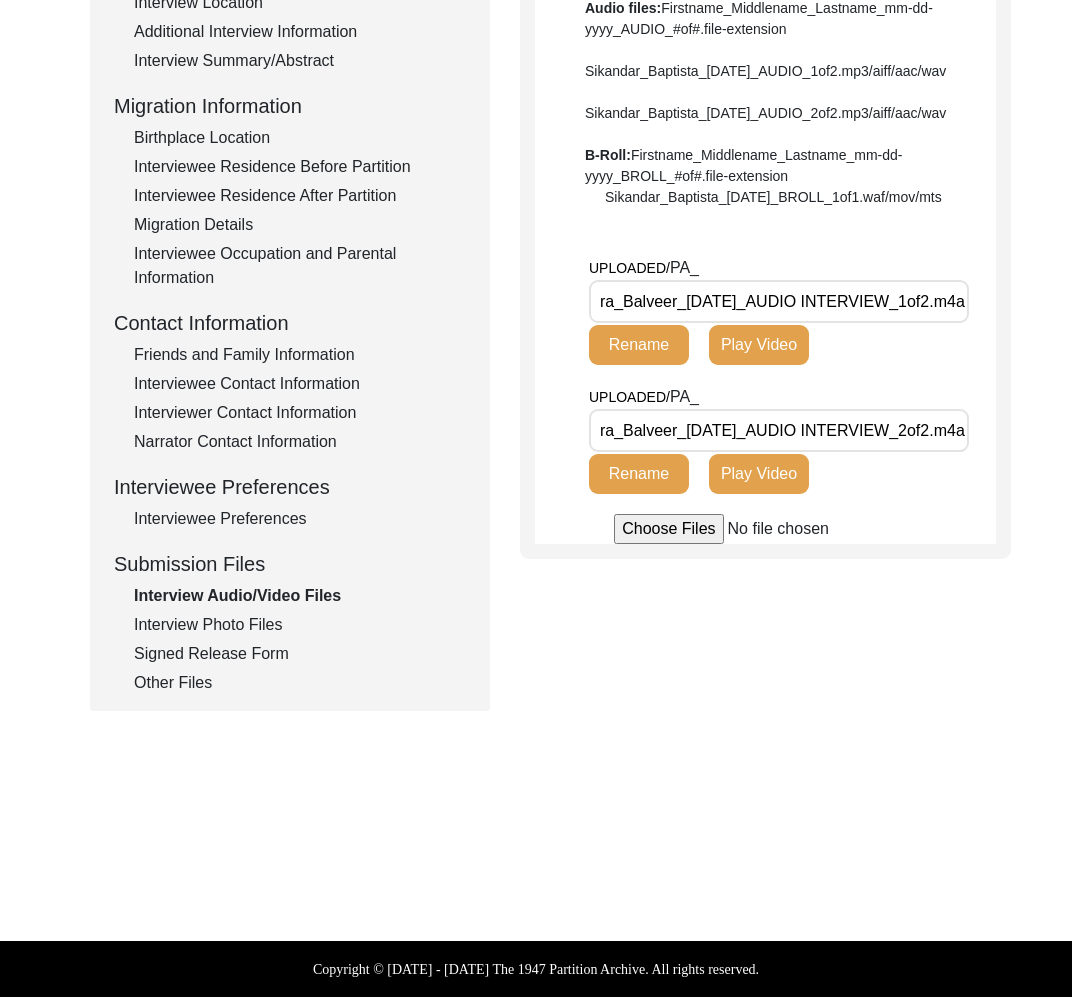 click on "Other Files" 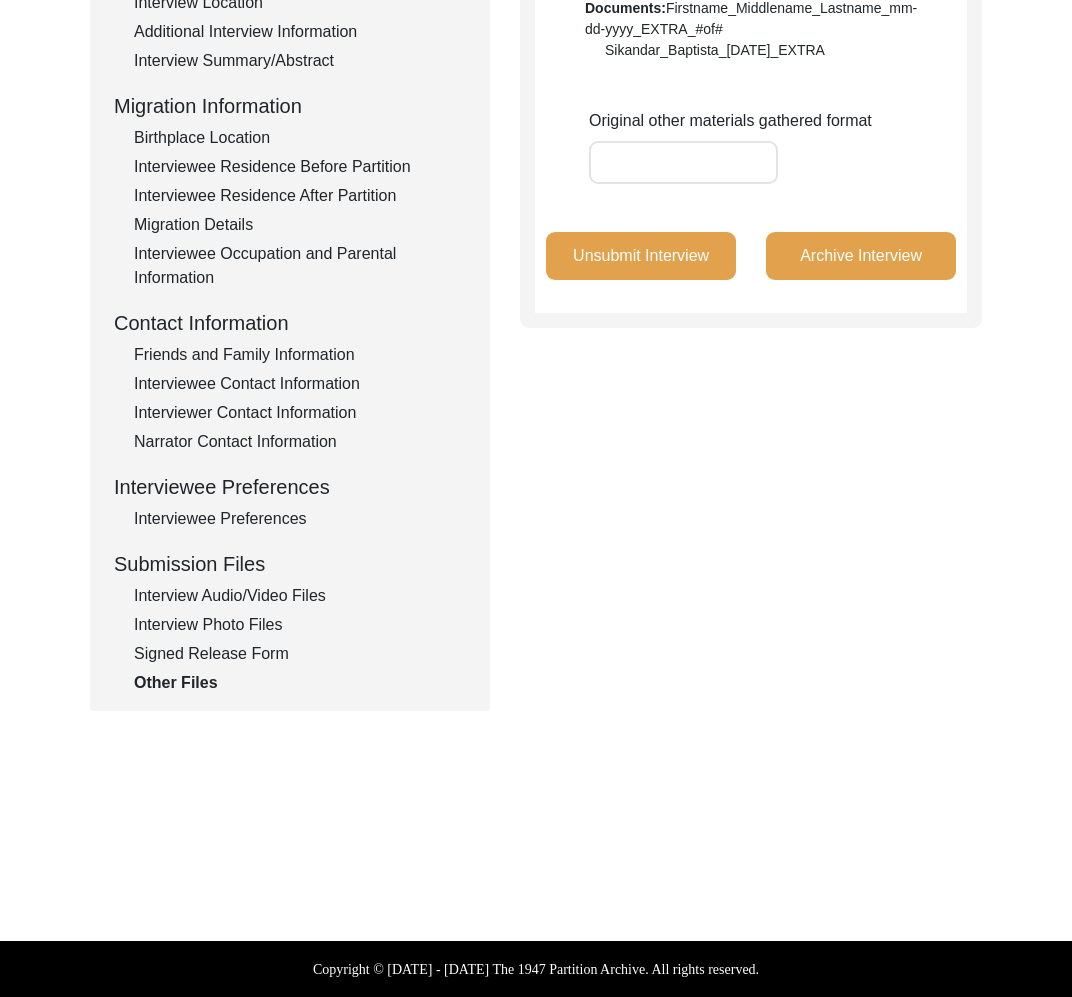 click on "Interview Photo Files" 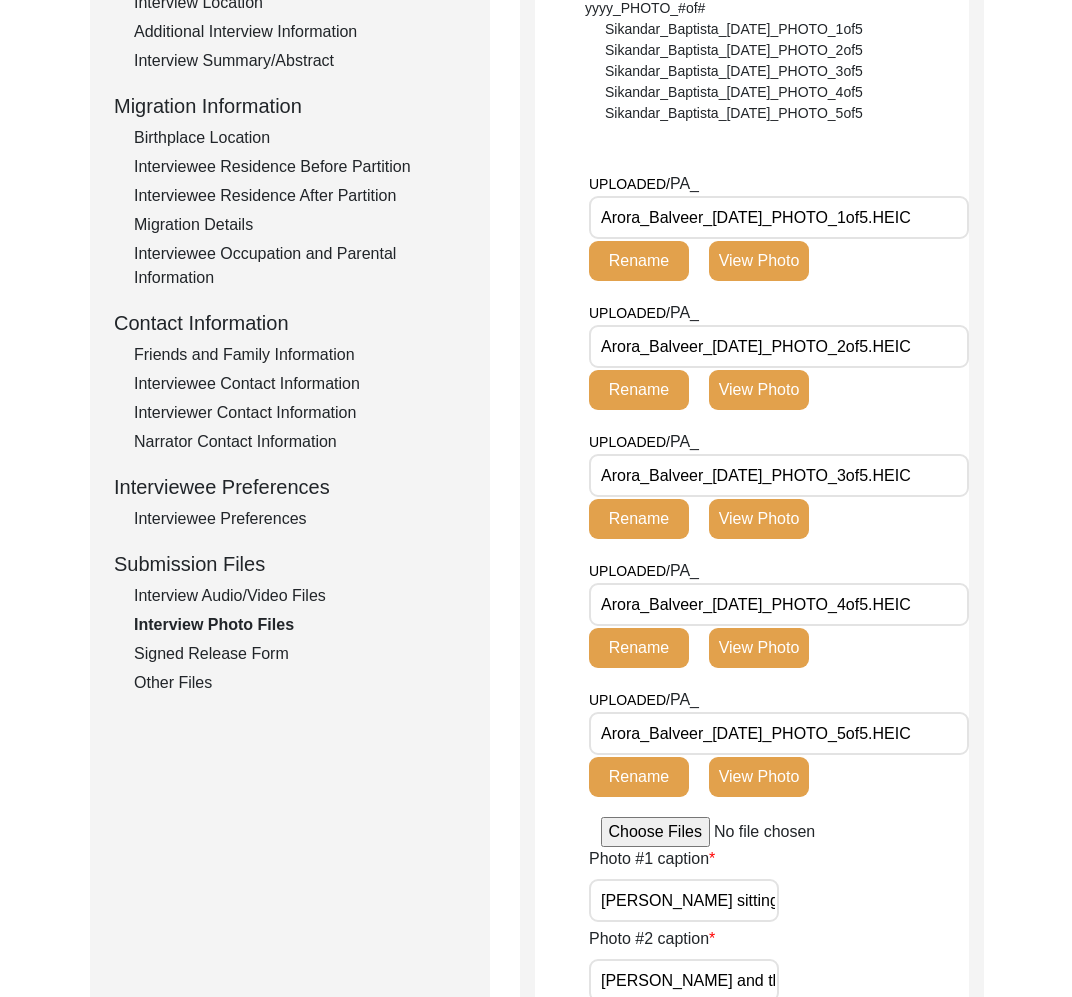 click on "Interview Information   Interviewee Information   Interviewer Information   Narrator Information   Interview Date   Interview Location   Additional Interview Information   Interview Summary/Abstract   Migration Information   Birthplace Location   Interviewee Residence Before Partition   Interviewee Residence After Partition   Migration Details   Interviewee Occupation and Parental Information   Contact Information   Friends and Family Information   Interviewee Contact Information   Interviewer Contact Information   Narrator Contact Information   Interviewee Preferences   Interviewee Preferences   Submission Files   Interview Audio/Video Files   Interview Photo Files   Signed Release Form   Other Files" 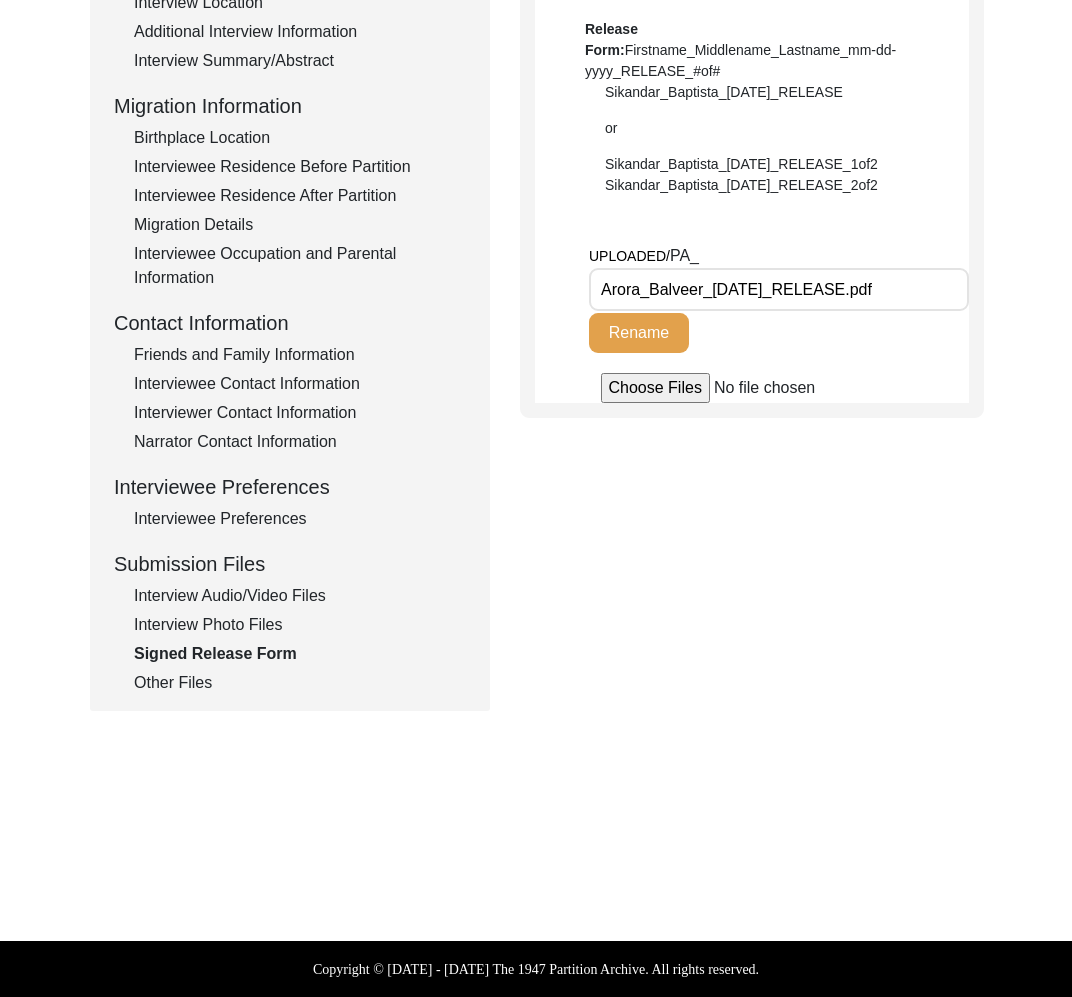 click on "Other Files" 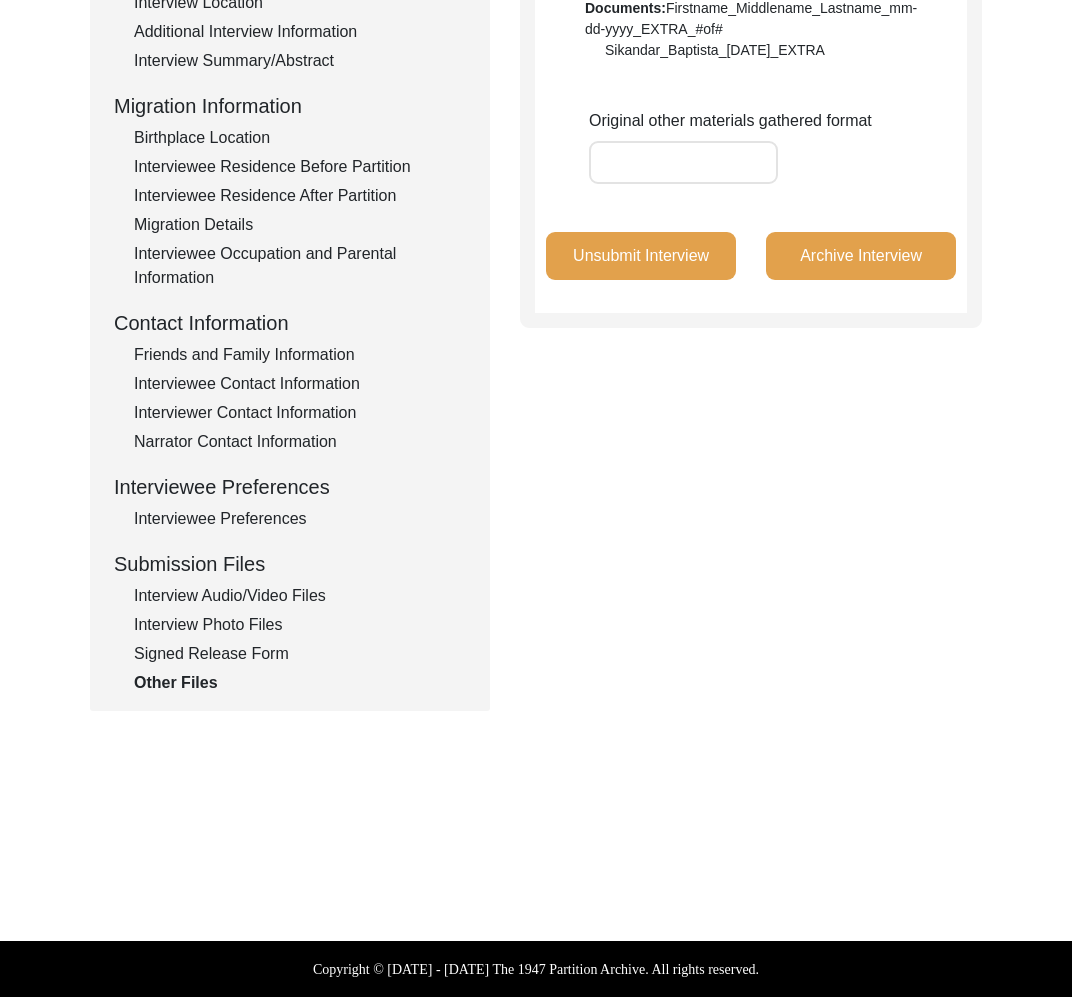 click on "Submission Files" 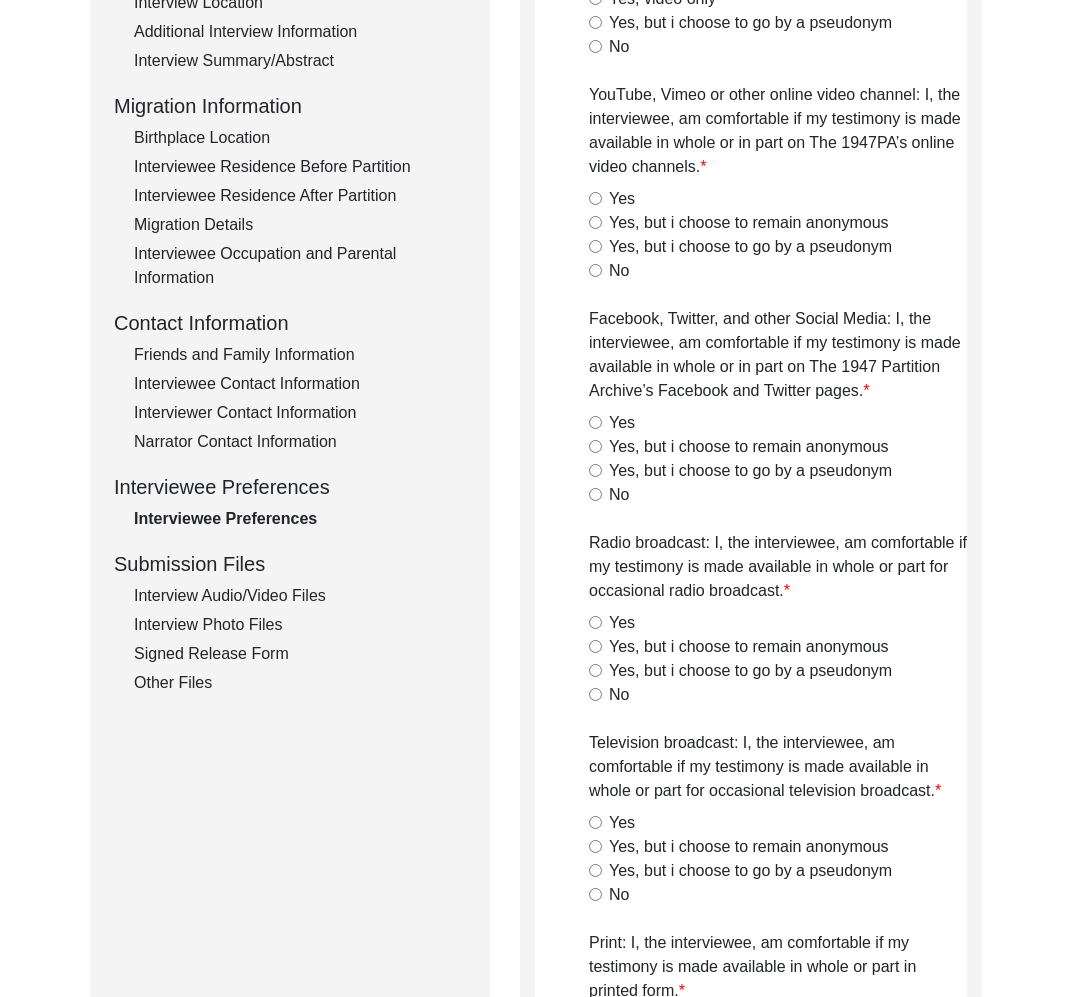 radio on "true" 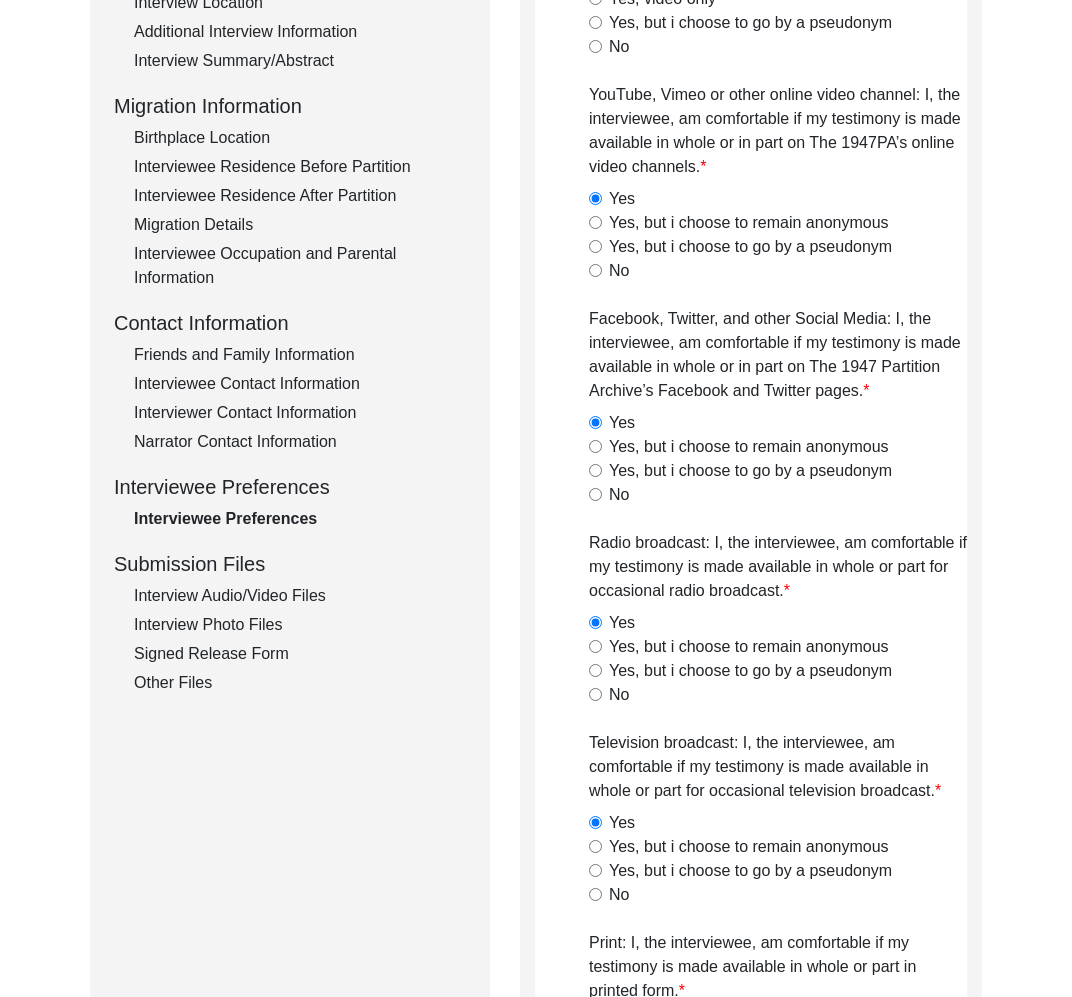scroll, scrollTop: 0, scrollLeft: 0, axis: both 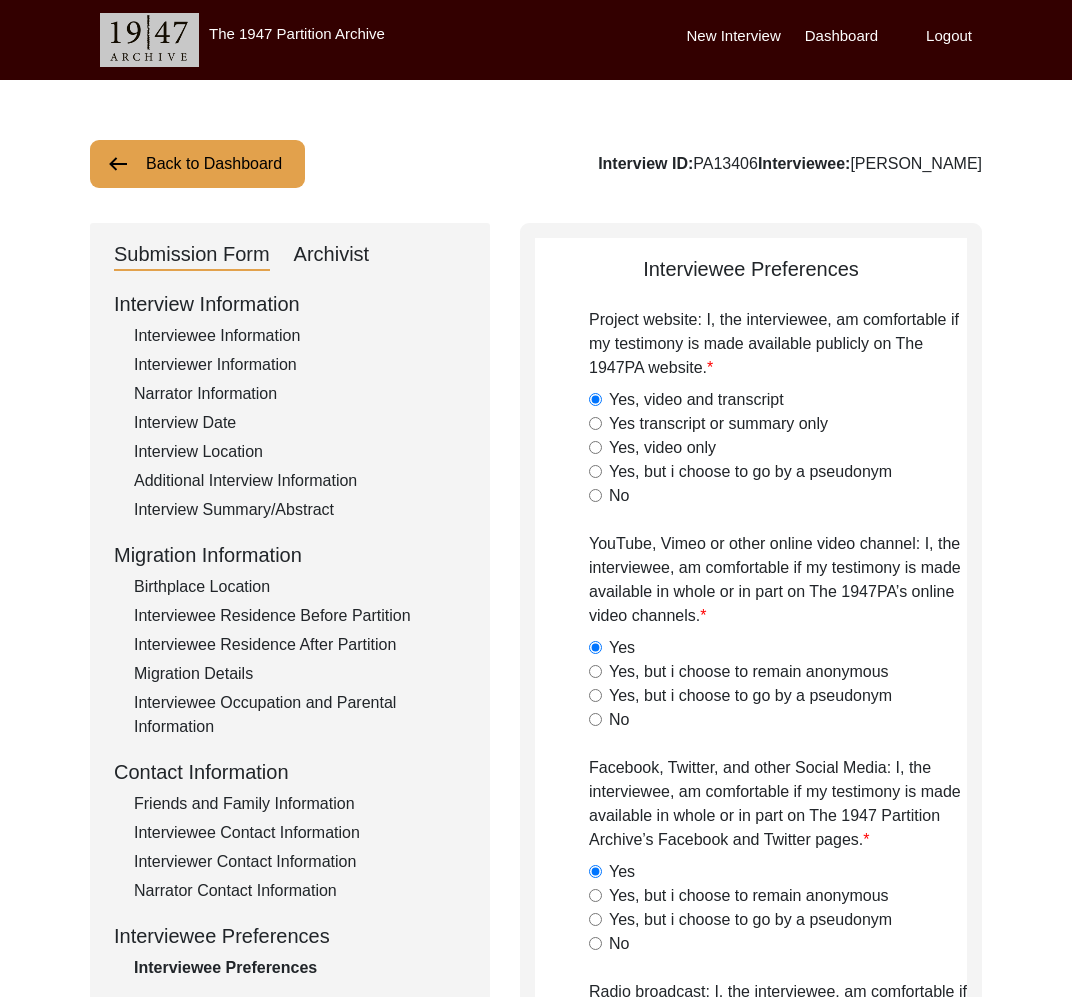 click on "Interviewee Information" 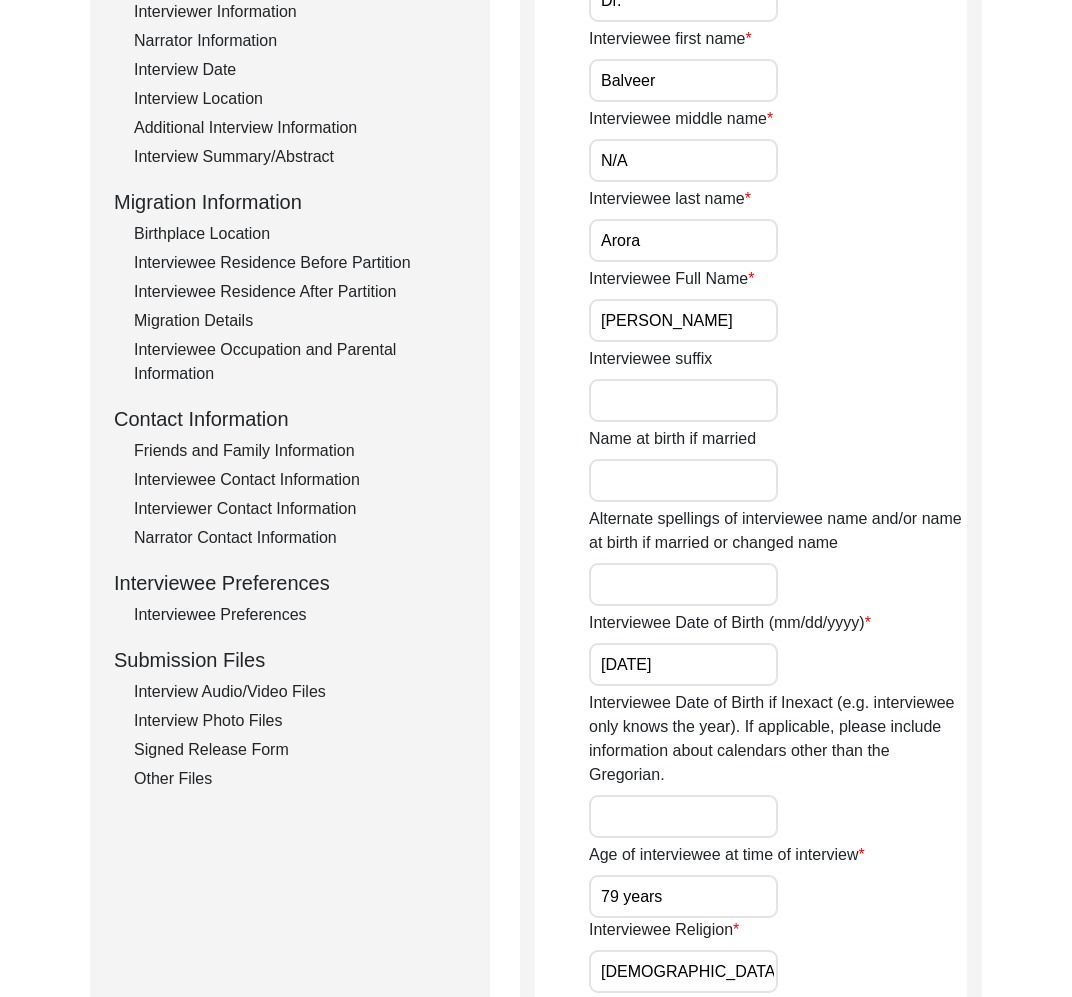 scroll, scrollTop: 0, scrollLeft: 0, axis: both 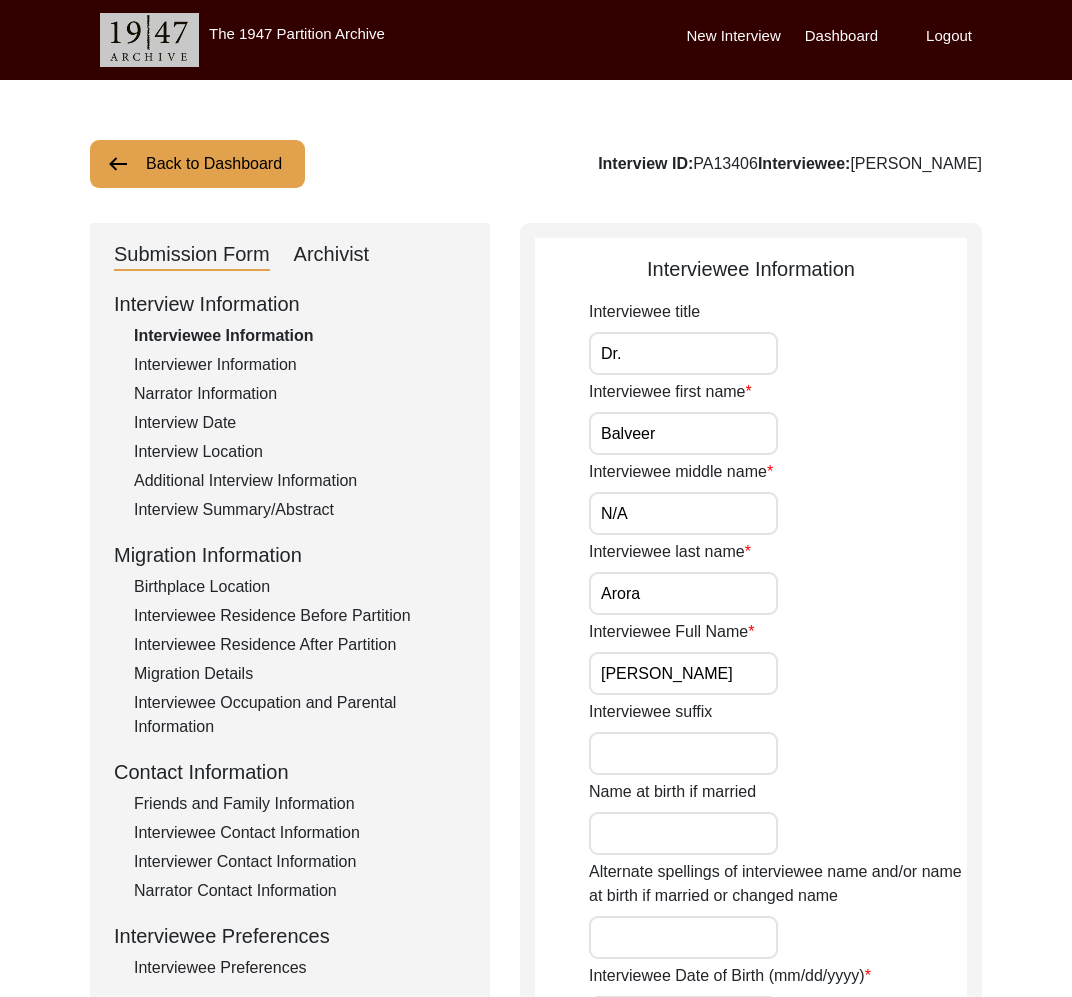 click on "Interview Information   Interviewee Information   Interviewer Information   Narrator Information   Interview Date   Interview Location   Additional Interview Information   Interview Summary/Abstract   Migration Information   Birthplace Location   Interviewee Residence Before Partition   Interviewee Residence After Partition   Migration Details   Interviewee Occupation and Parental Information   Contact Information   Friends and Family Information   Interviewee Contact Information   Interviewer Contact Information   Narrator Contact Information   Interviewee Preferences   Interviewee Preferences   Submission Files   Interview Audio/Video Files   Interview Photo Files   Signed Release Form   Other Files" 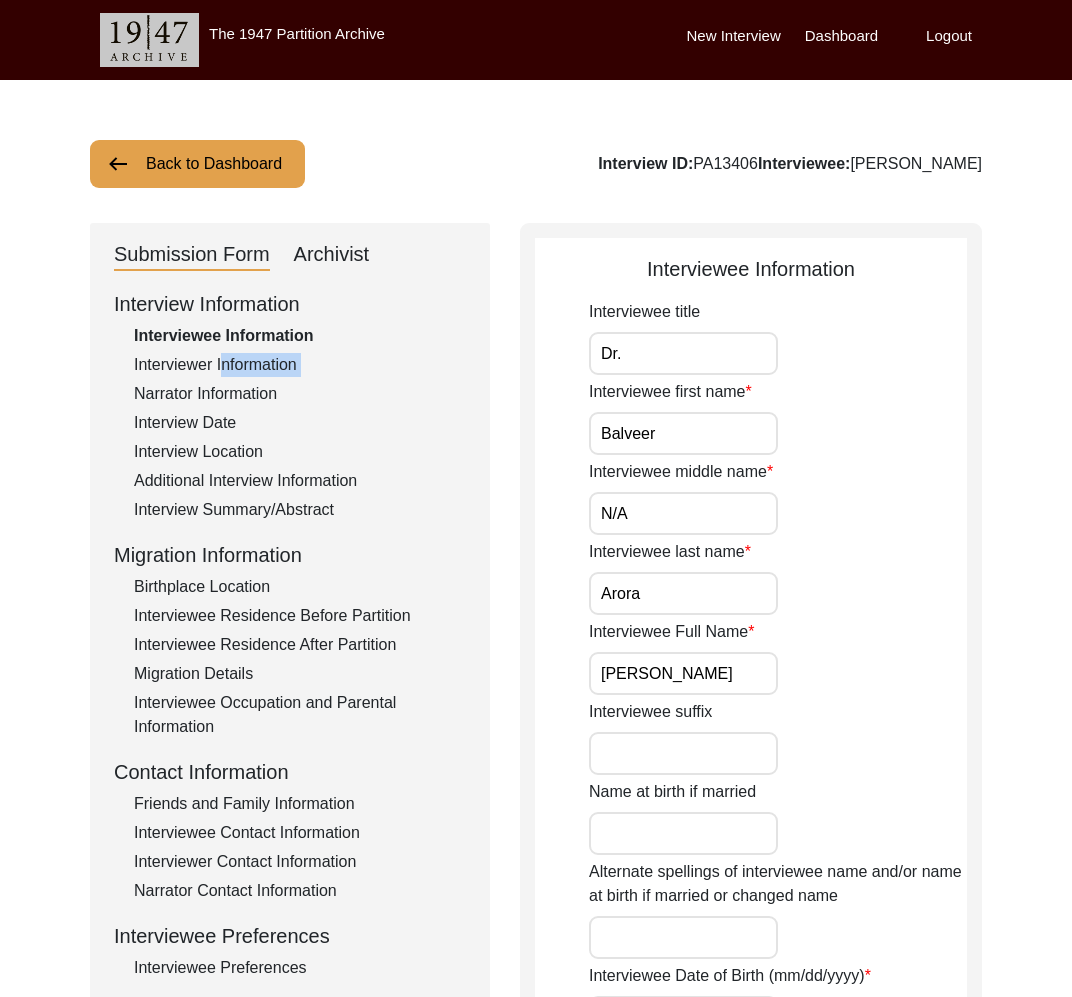 click on "Interviewer Information" 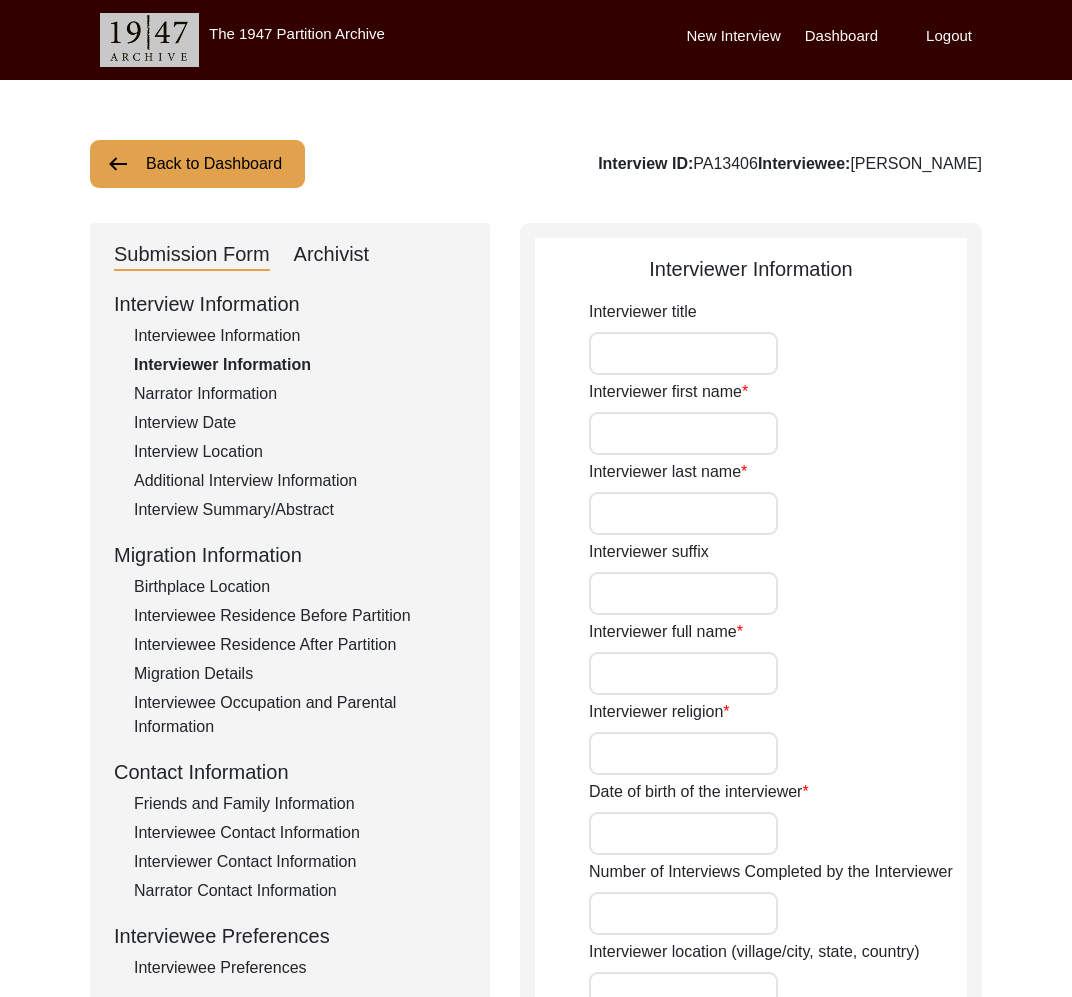 type on "[PERSON_NAME]" 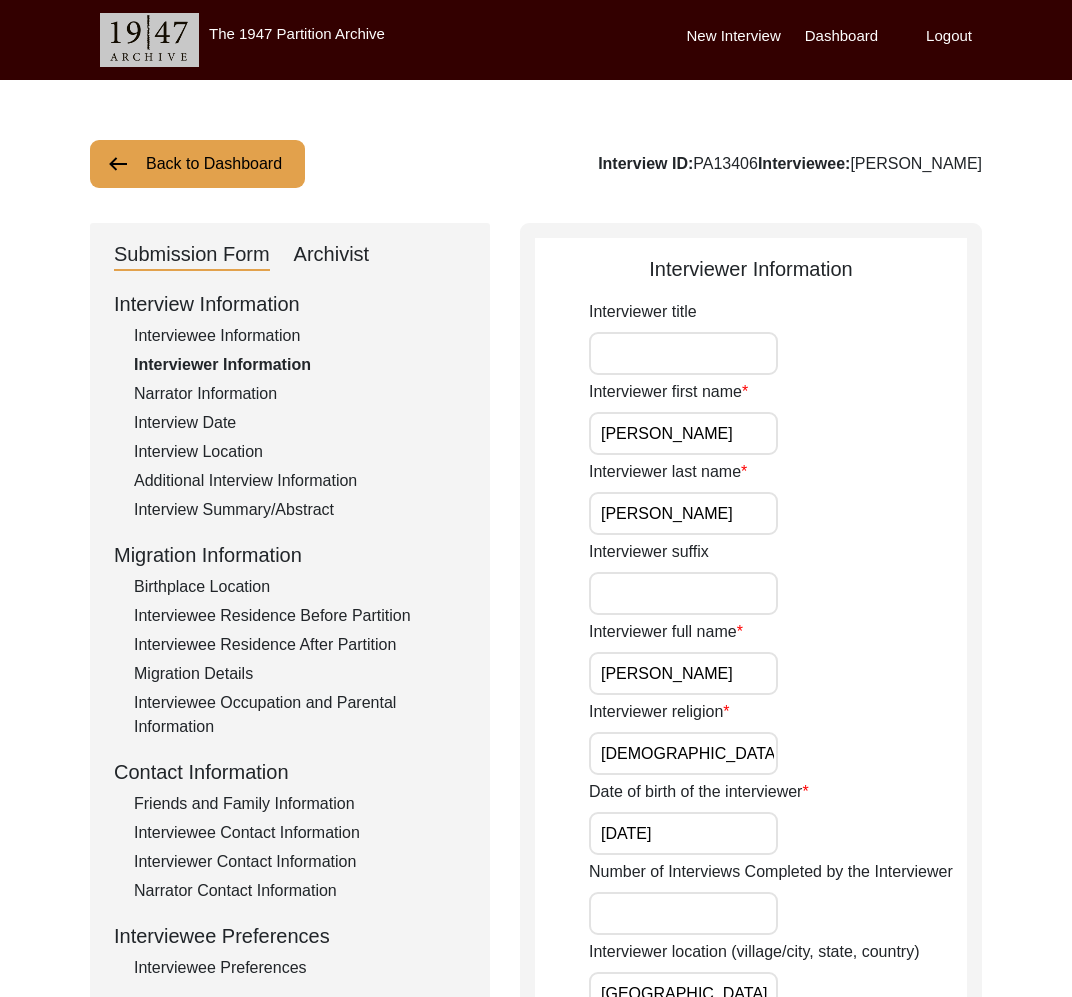 type on "I am a graduate student of English Literature at the Department of English, [GEOGRAPHIC_DATA], [GEOGRAPHIC_DATA], [GEOGRAPHIC_DATA]. I gained insight into a more humanistic perspective towards Partition, as opposed to the 'mainstream' understanding driven by hard politics, through my studies which compelled me to write my paper titled, "Archival Bildungsroman: Twisted Family Histories, Nostalgia, and the Partition" which I presented at the Indian Association for Commonwealth Literature and Language Studies (IACLALS) Conference in [DATE] at [GEOGRAPHIC_DATA], [GEOGRAPHIC_DATA] Campus. Furthermore, I belong to a [DEMOGRAPHIC_DATA] family with ancestral connections to [GEOGRAPHIC_DATA] or present-day [GEOGRAPHIC_DATA]. Through my maternal grandmother, I have heard gruesome stories about the Partition and how its spectres linger till date. I intend to document the experiences and stories of my extended family who have witnessed the communal violence and unrest which emerged as an outcome of the Partition of Bengal and subsequently, that of [GEOGRAPHIC_DATA], and how t..." 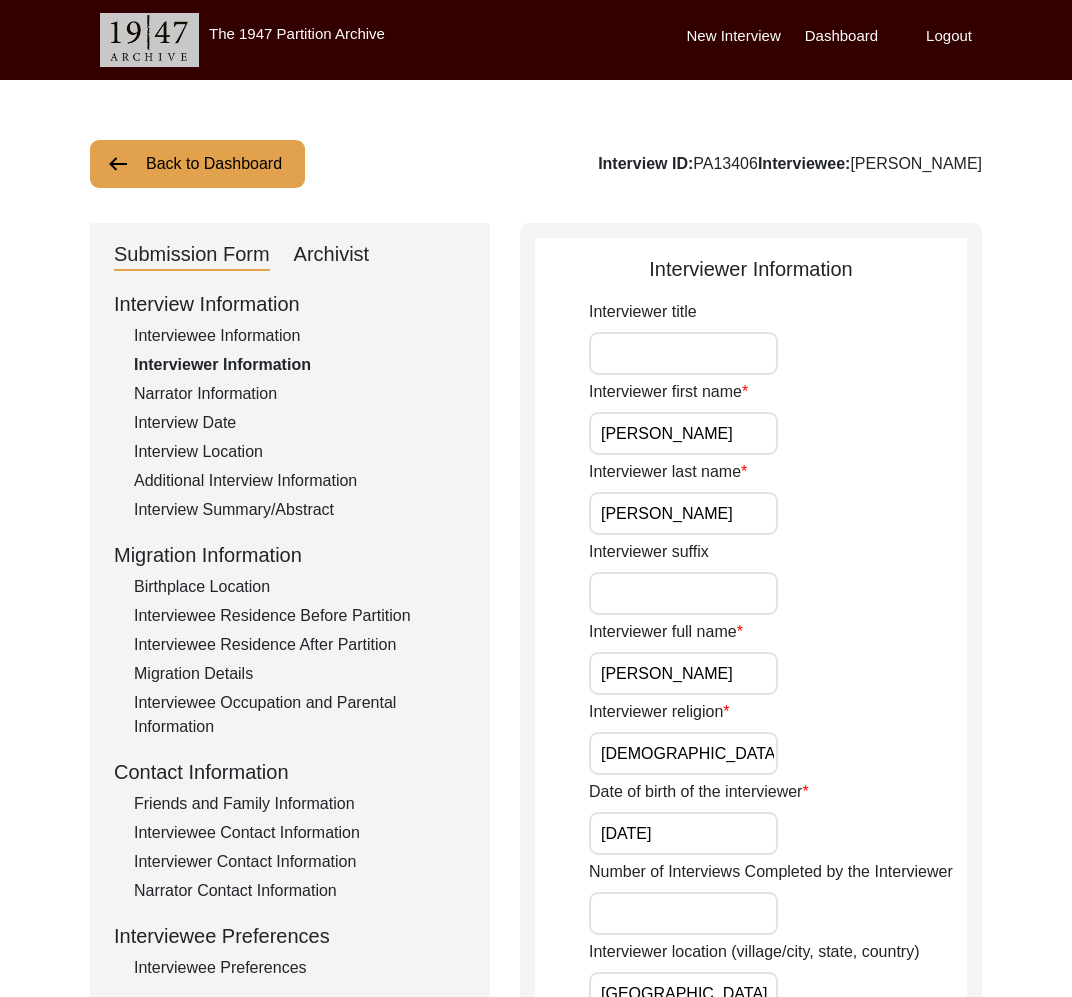 type on "Bangla" 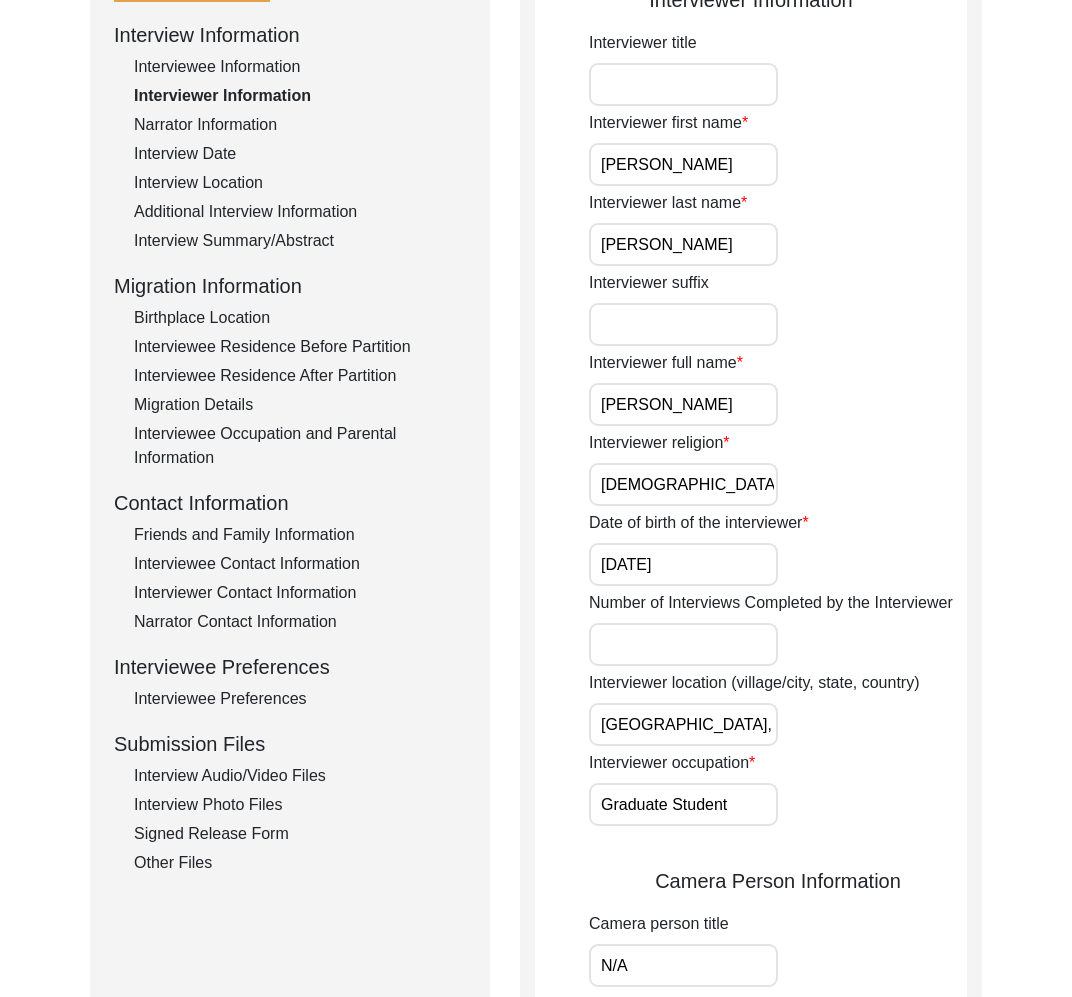 scroll, scrollTop: 0, scrollLeft: 0, axis: both 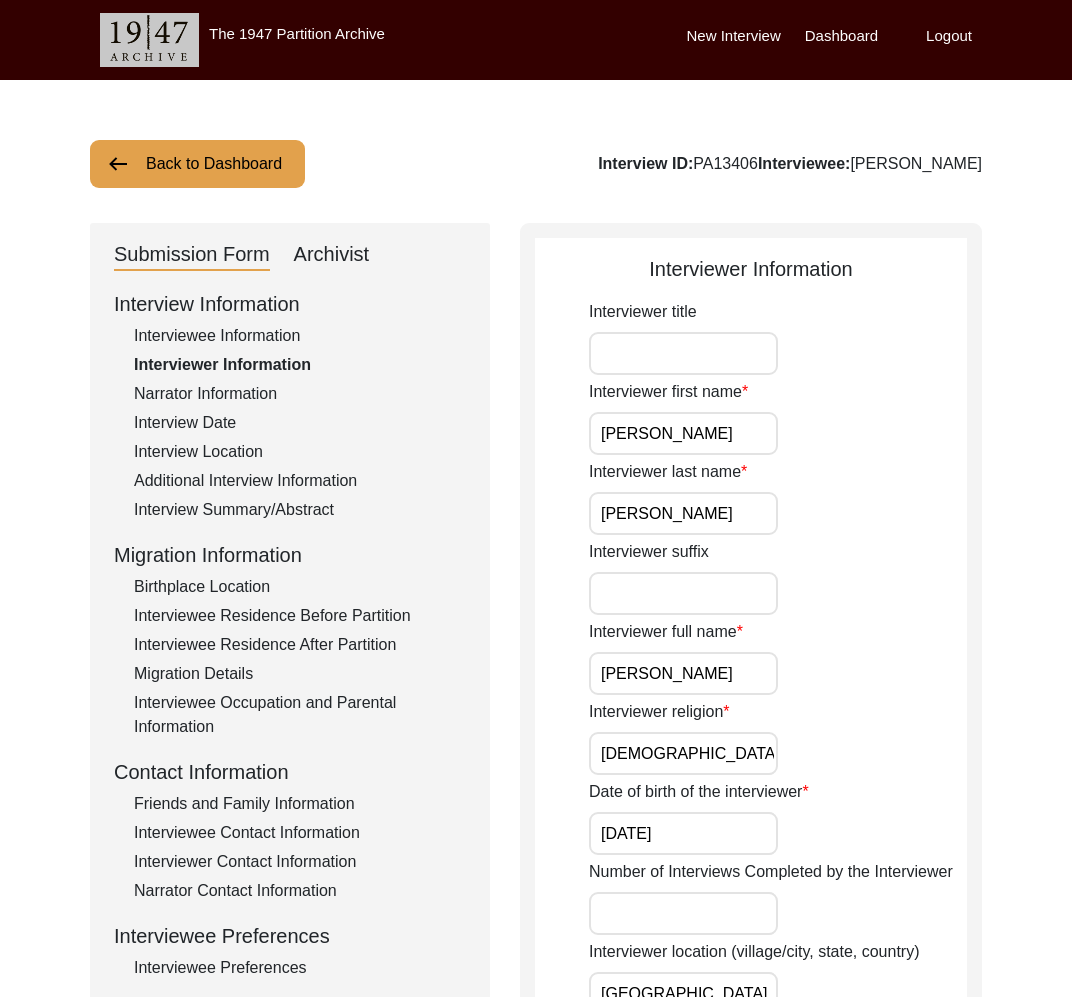 click on "Back to Dashboard" 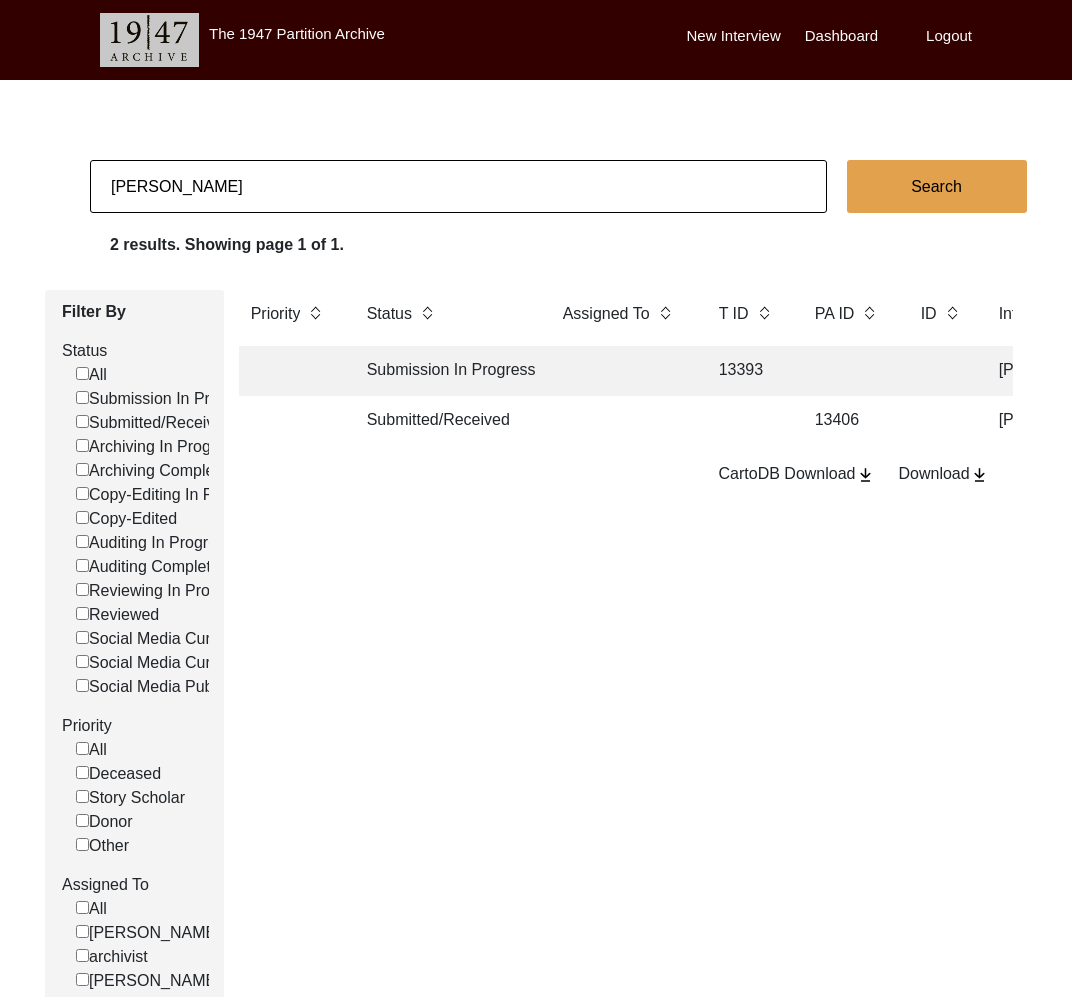 click on "Submitted/Received" 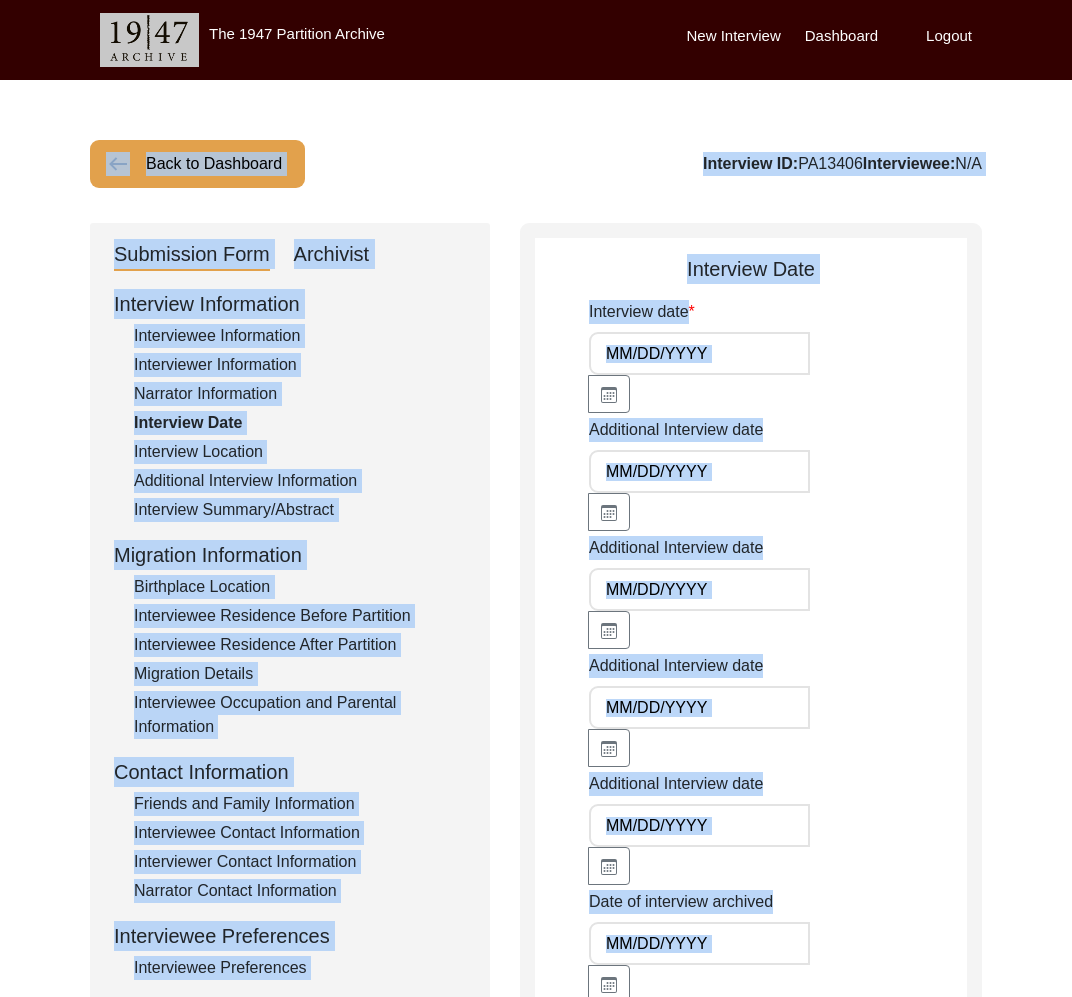 type on "[DATE]" 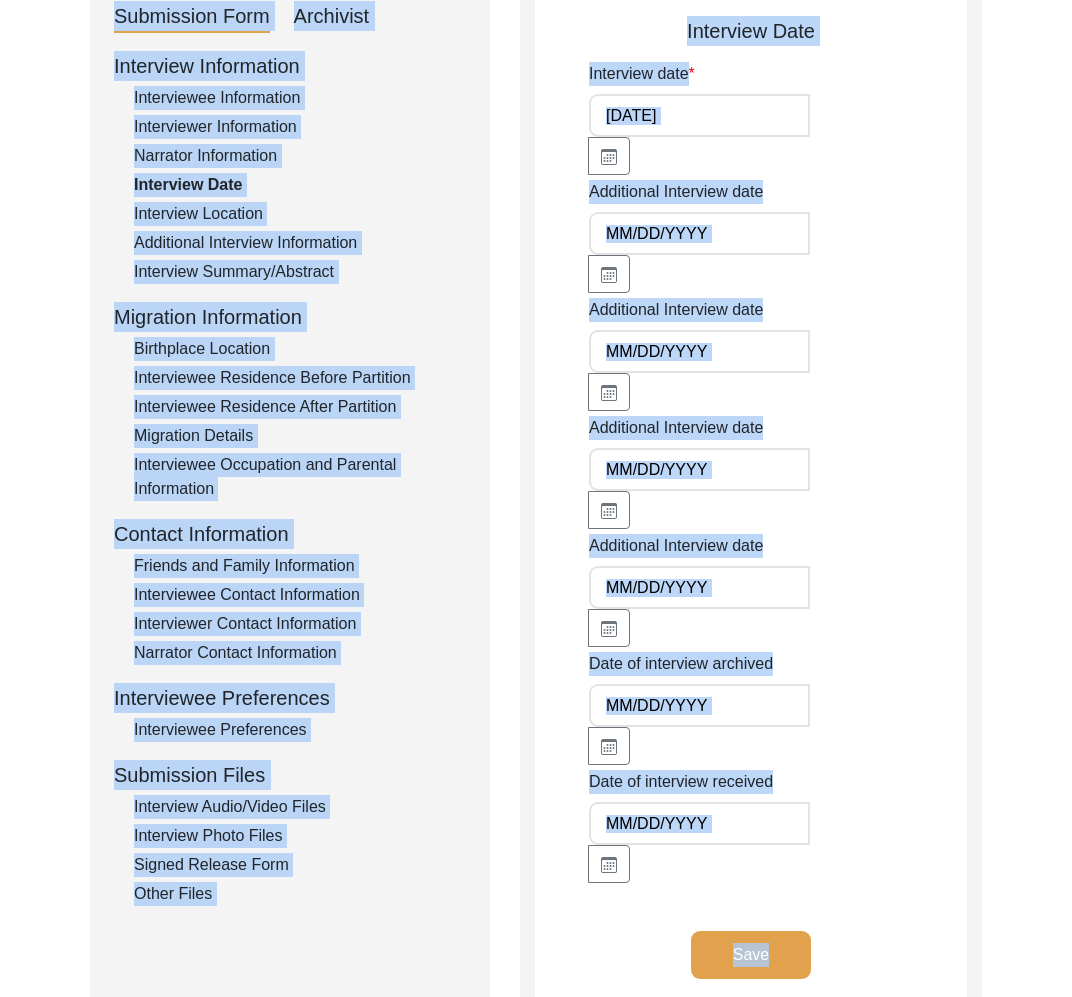 scroll, scrollTop: 423, scrollLeft: 0, axis: vertical 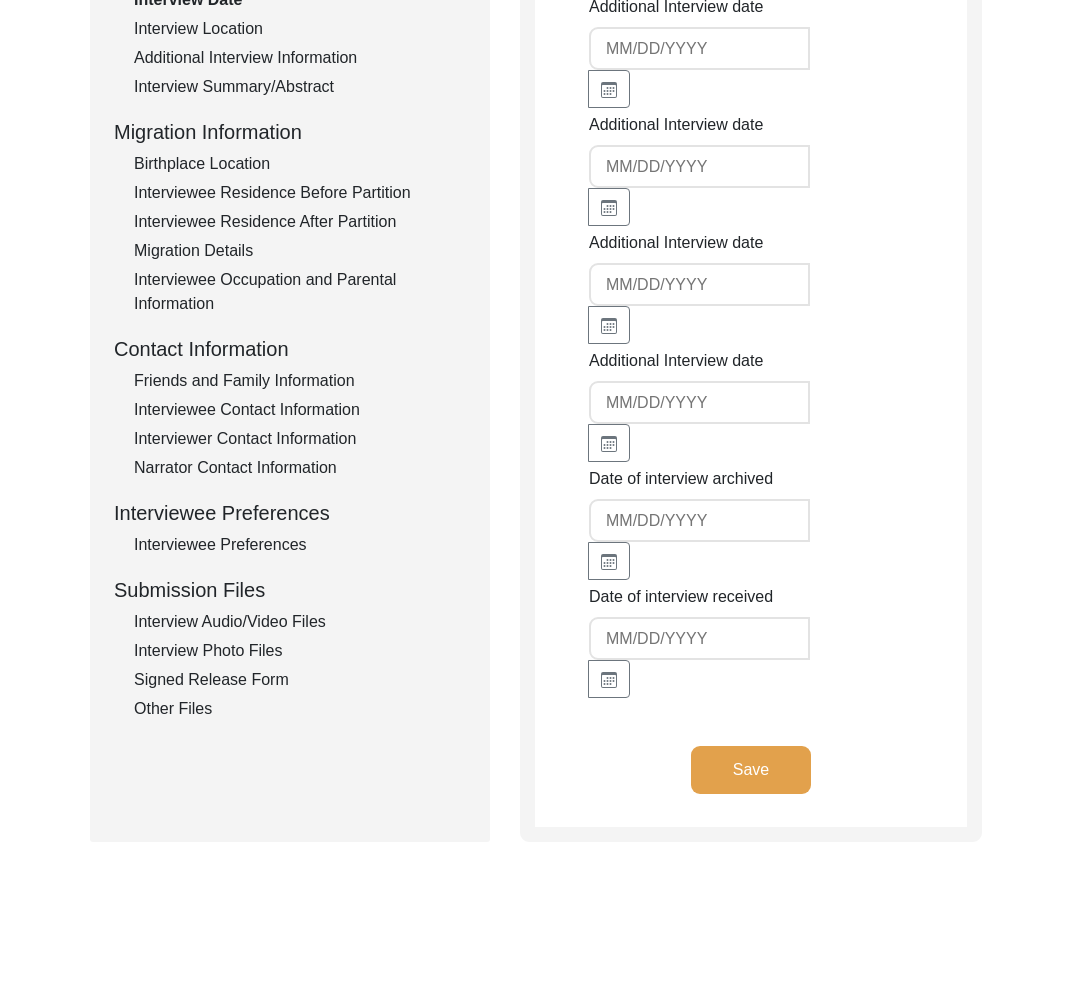 click on "Interview Photo Files" 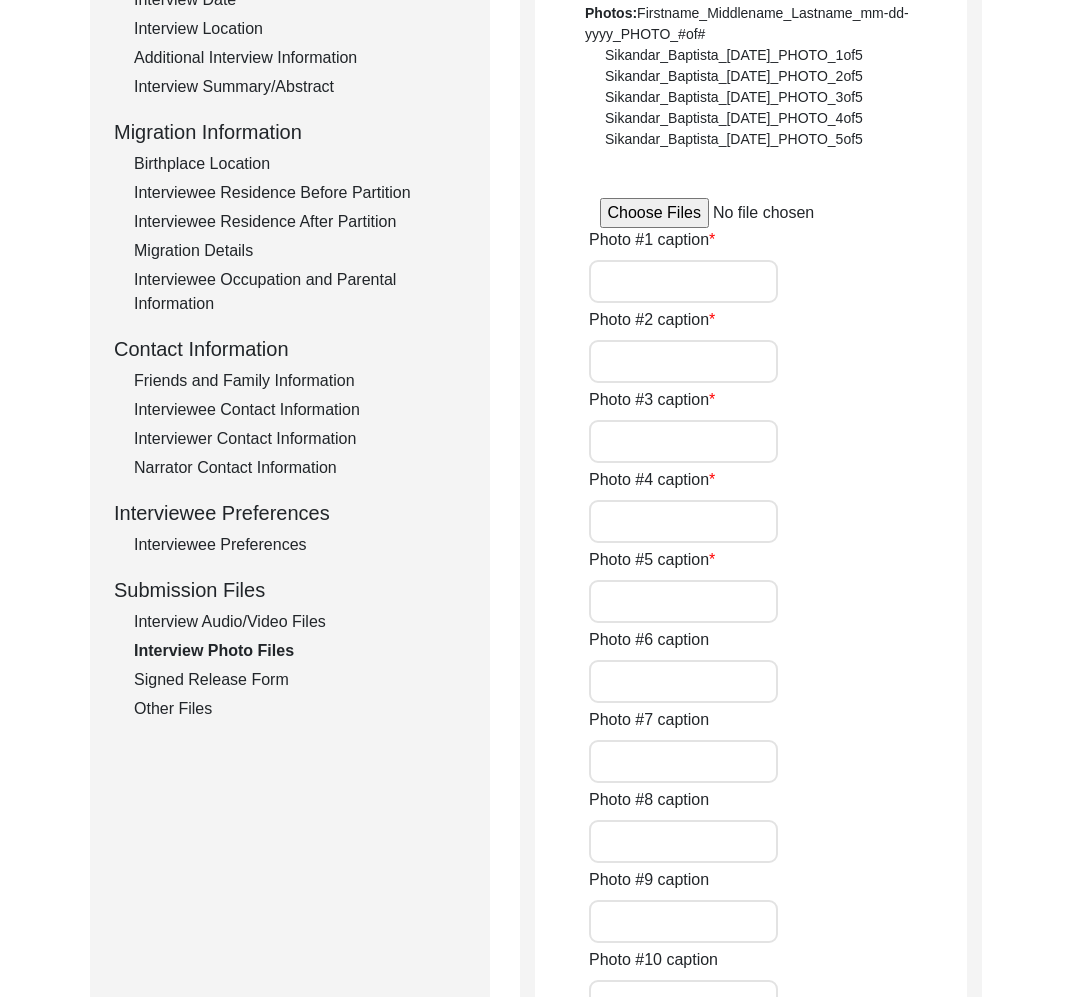 type on "[PERSON_NAME] sitting on the couch in the IIC, Delhi Members' Lounge: The first photograph, before the interview." 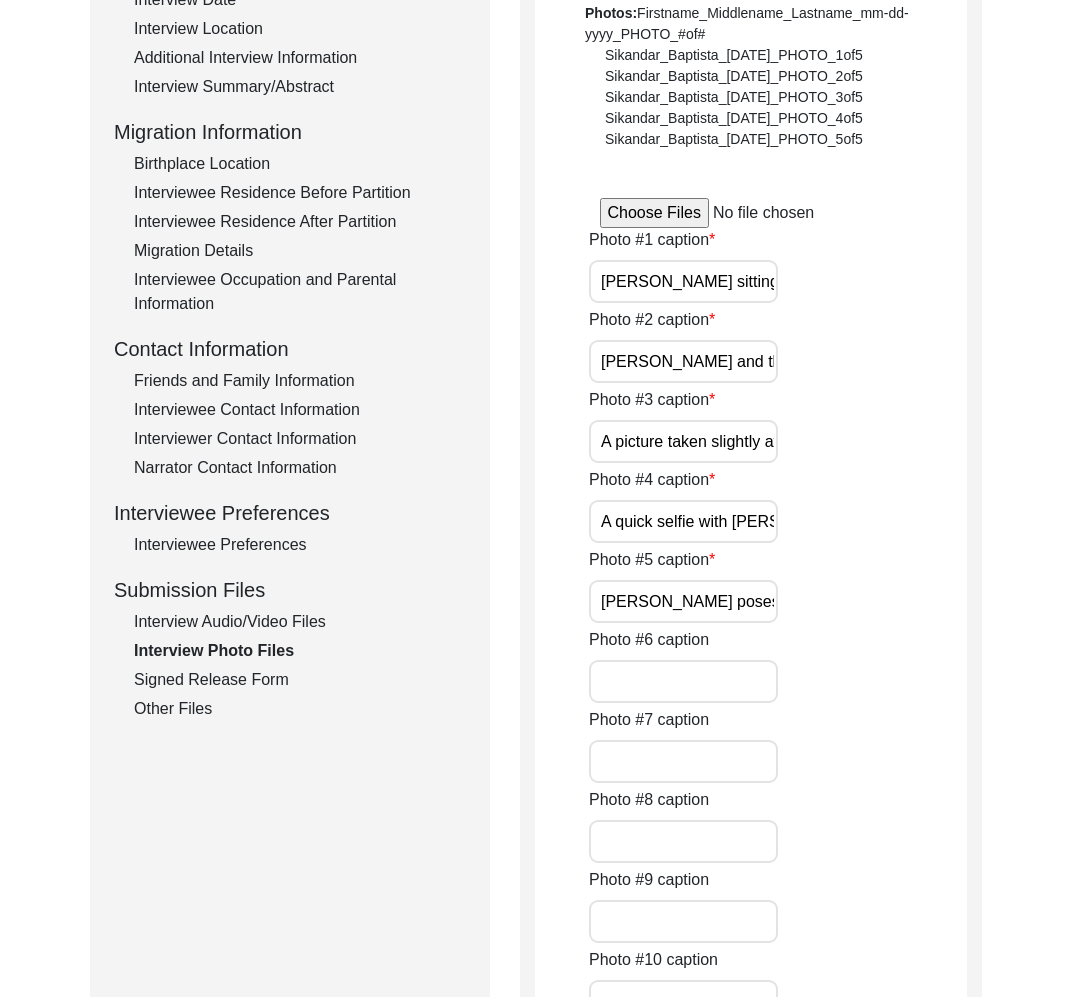 click on "Interview Audio/Video Files" 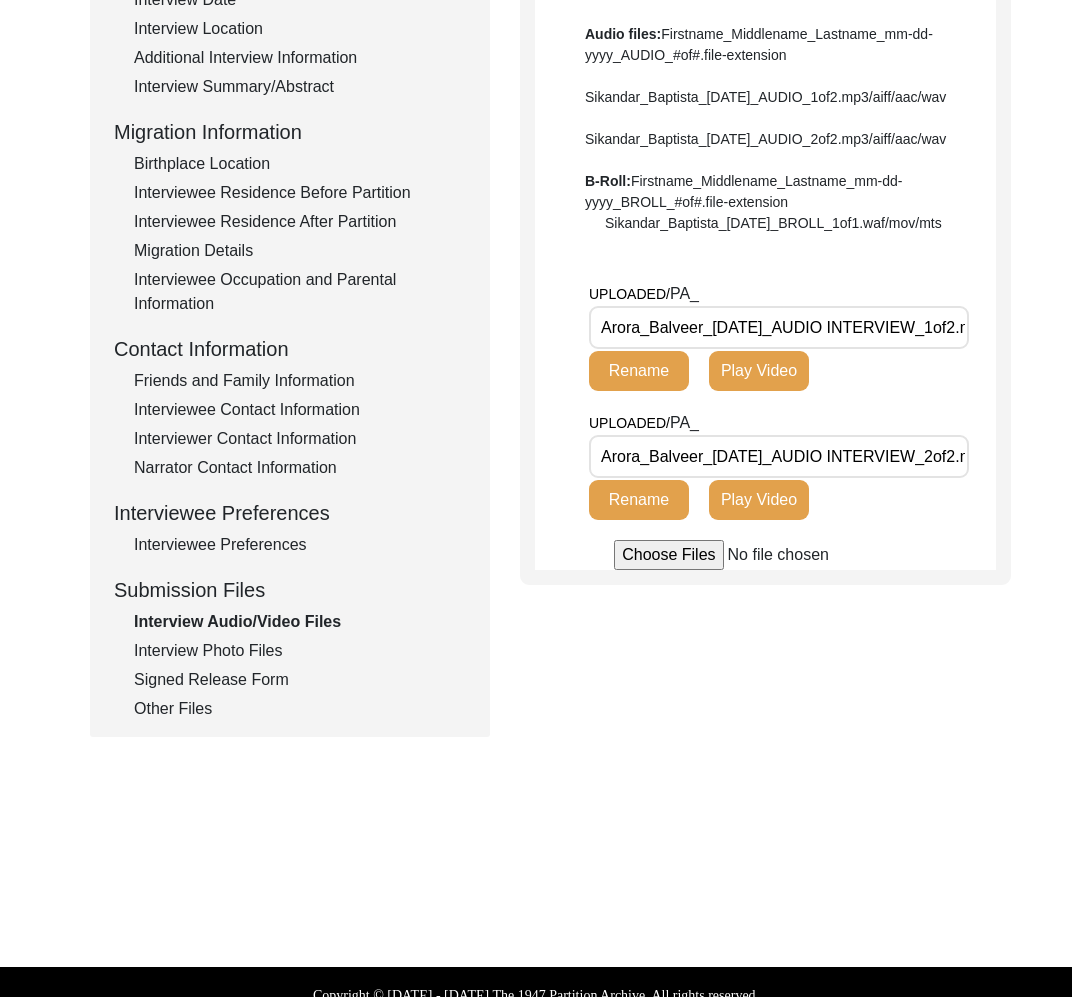 scroll, scrollTop: 0, scrollLeft: 57, axis: horizontal 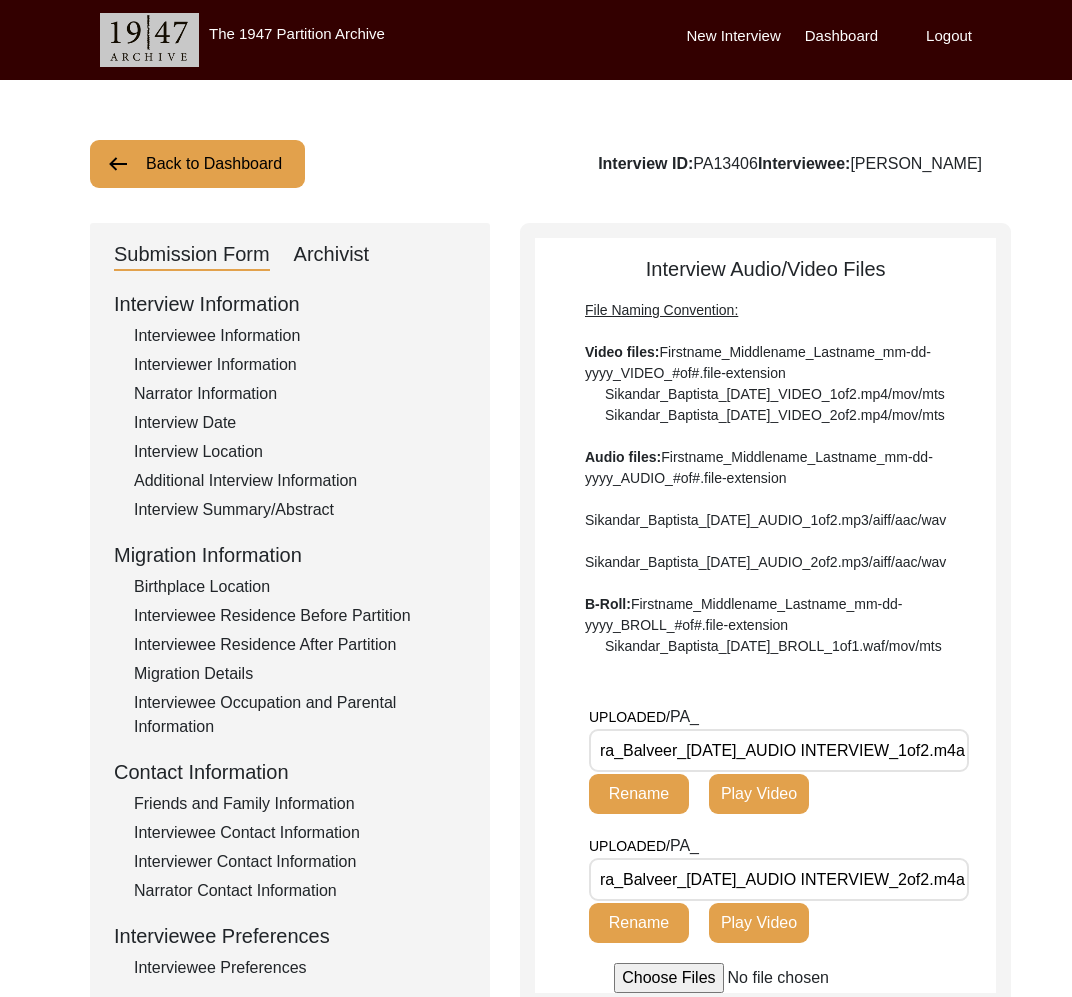 click on "Back to Dashboard" 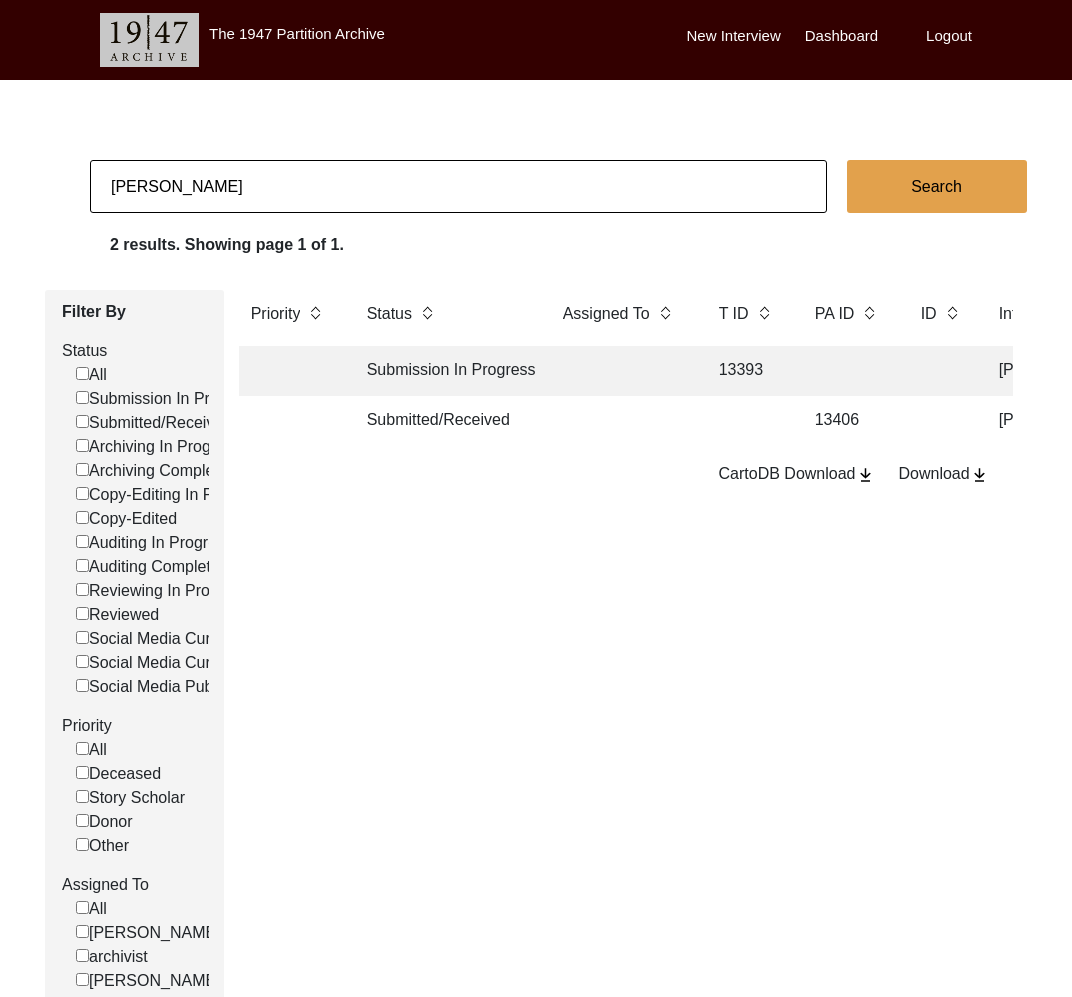 click on "Submission In Progress" 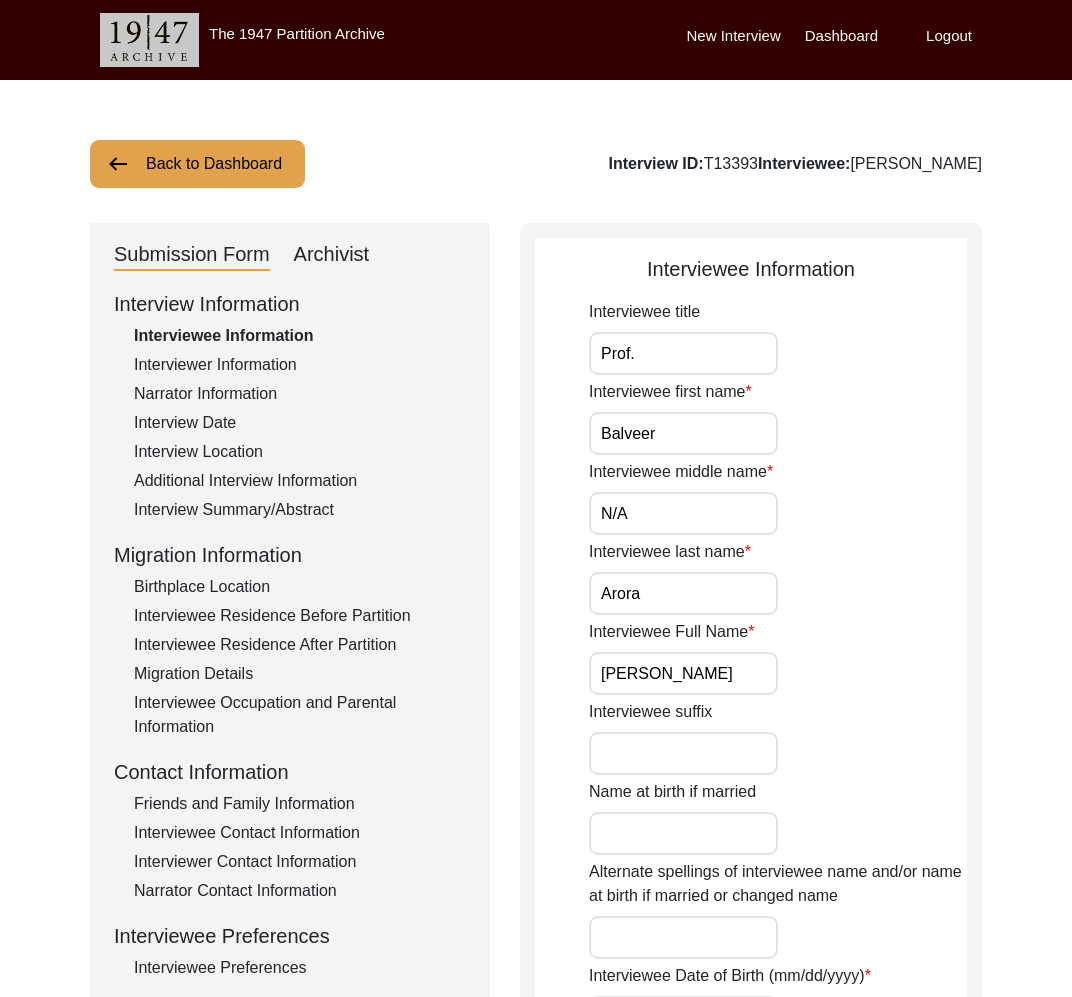 click on "Additional Interview Information" 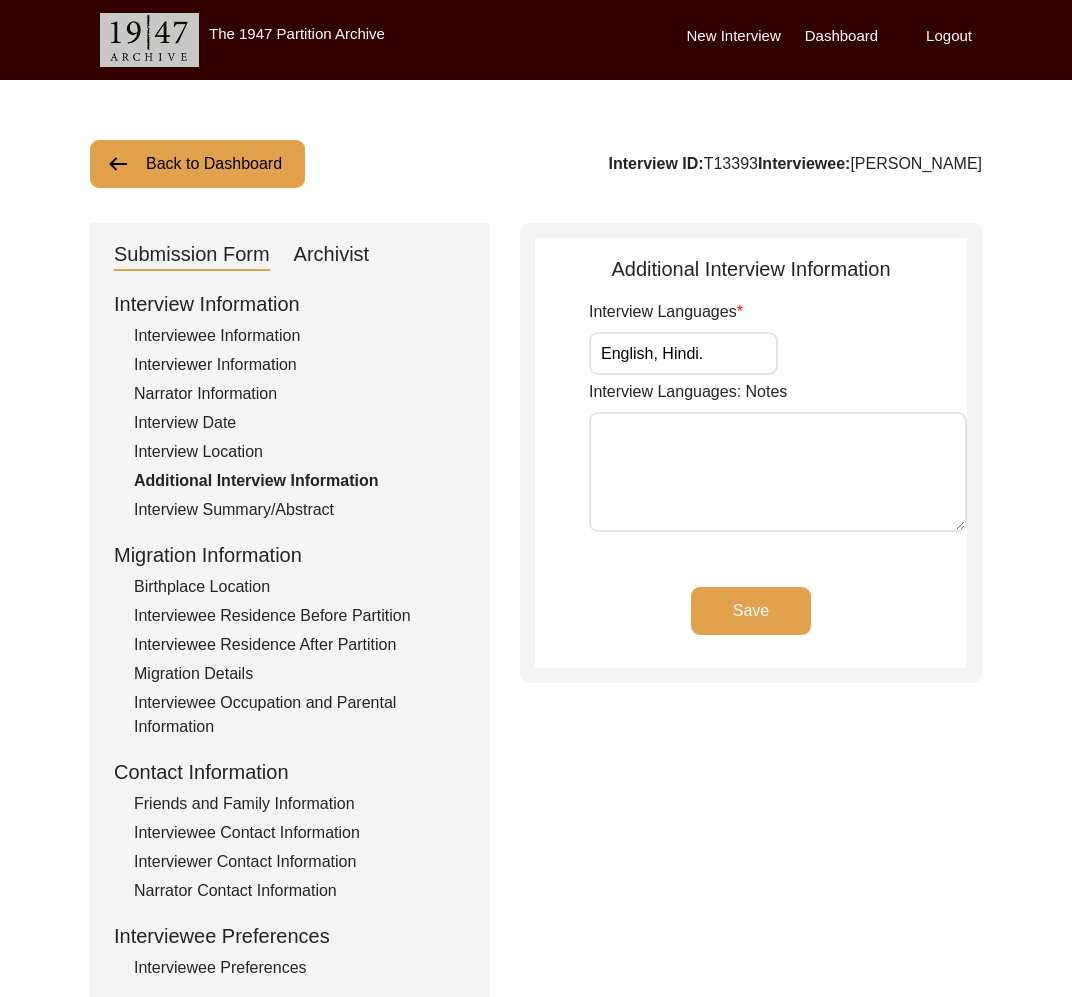 click on "Interview Summary/Abstract" 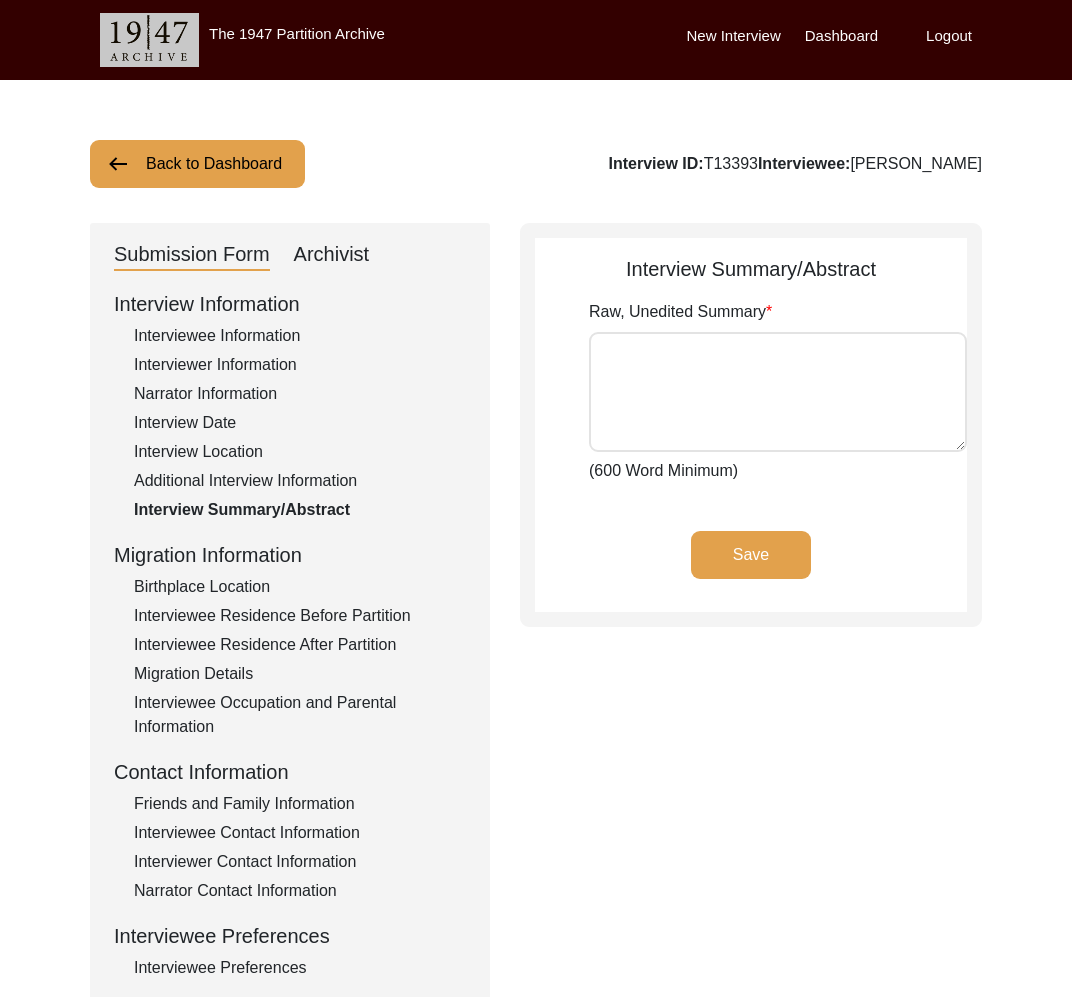 click on "Interviewee Occupation and Parental Information" 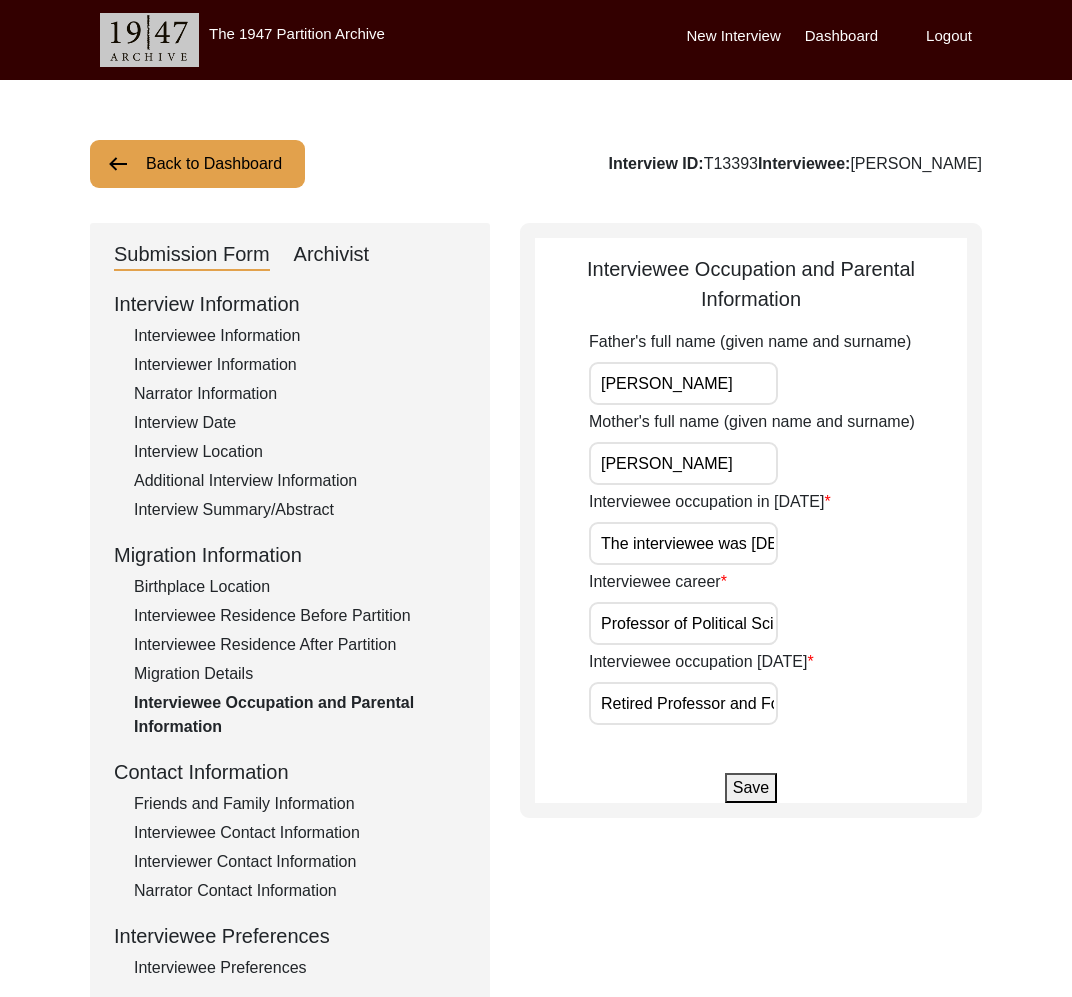 click on "Interviewee Residence After Partition" 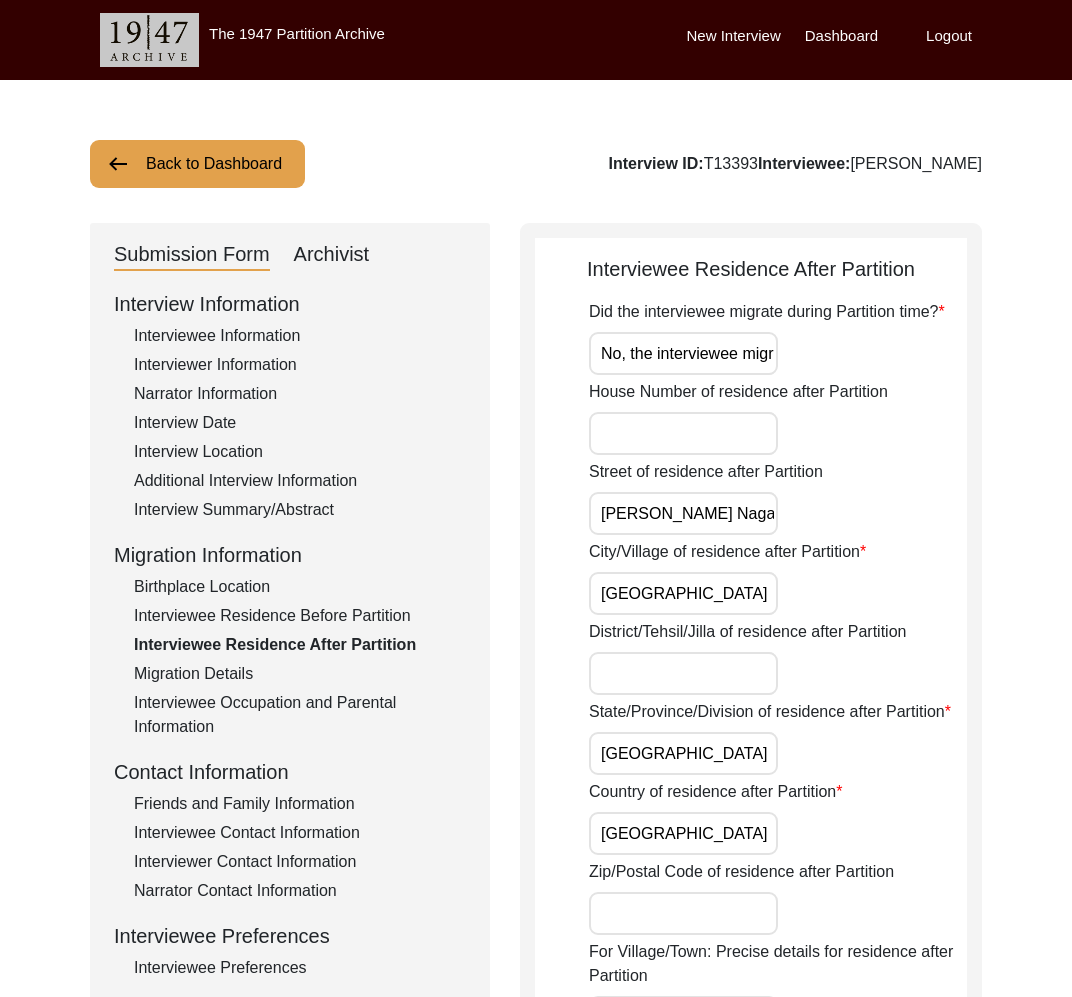 click on "Interviewee Residence Before Partition" 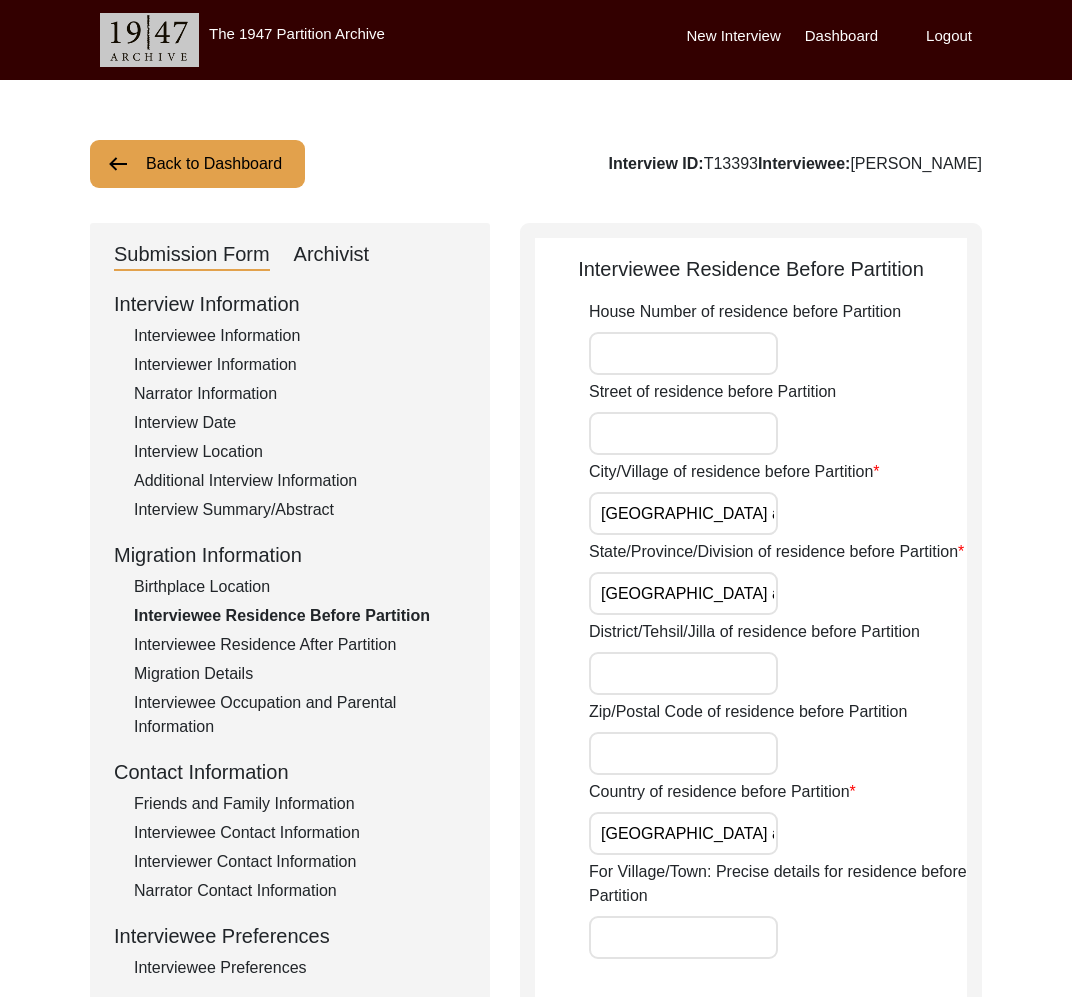 click on "Back to Dashboard" 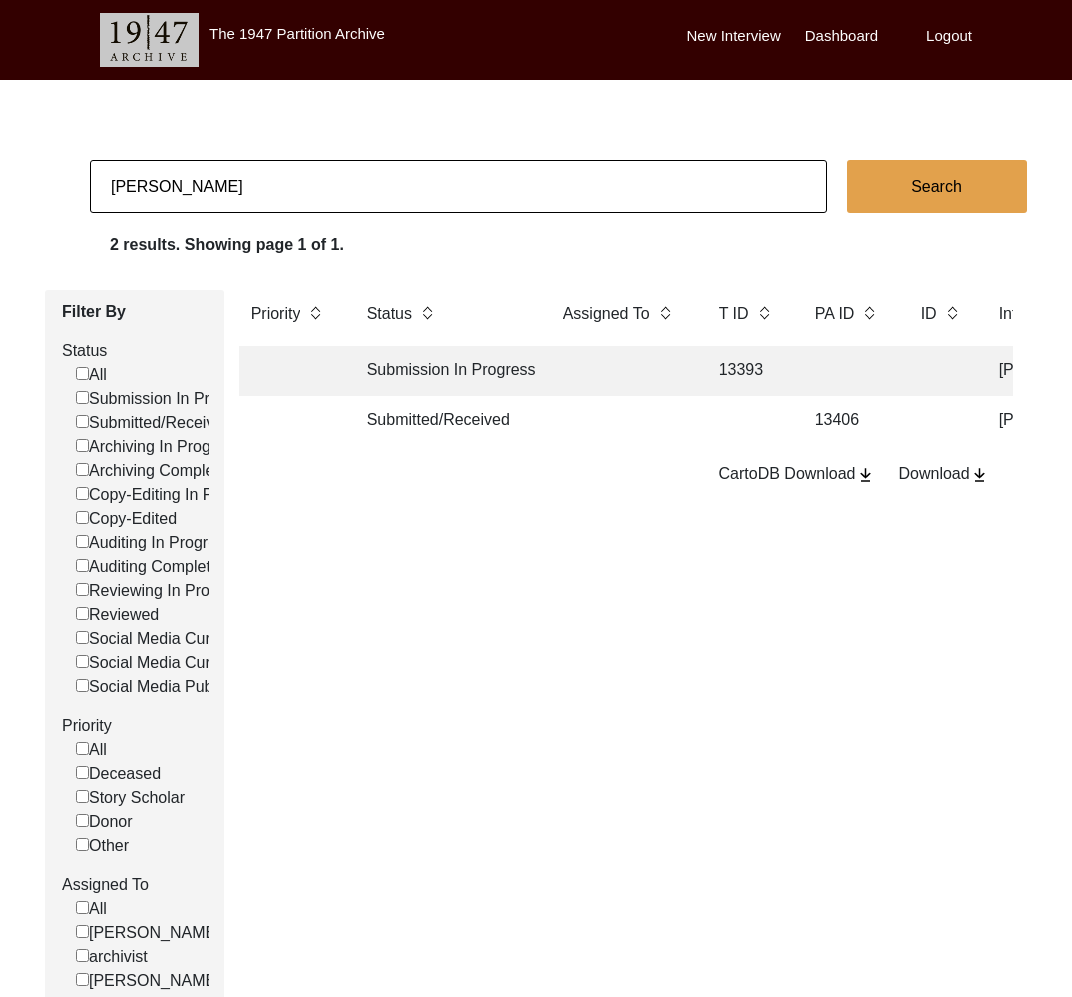 click on "Submitted/Received" 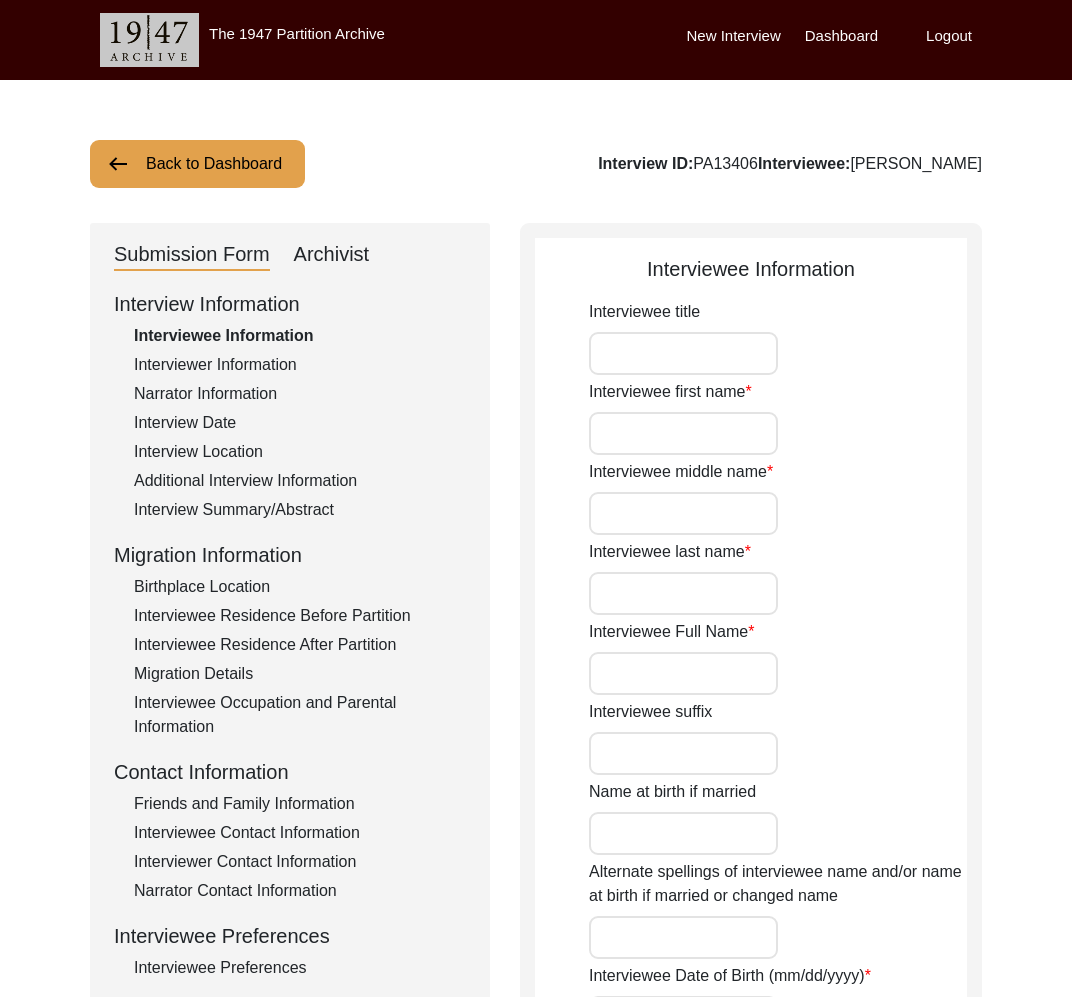 type on "Dr." 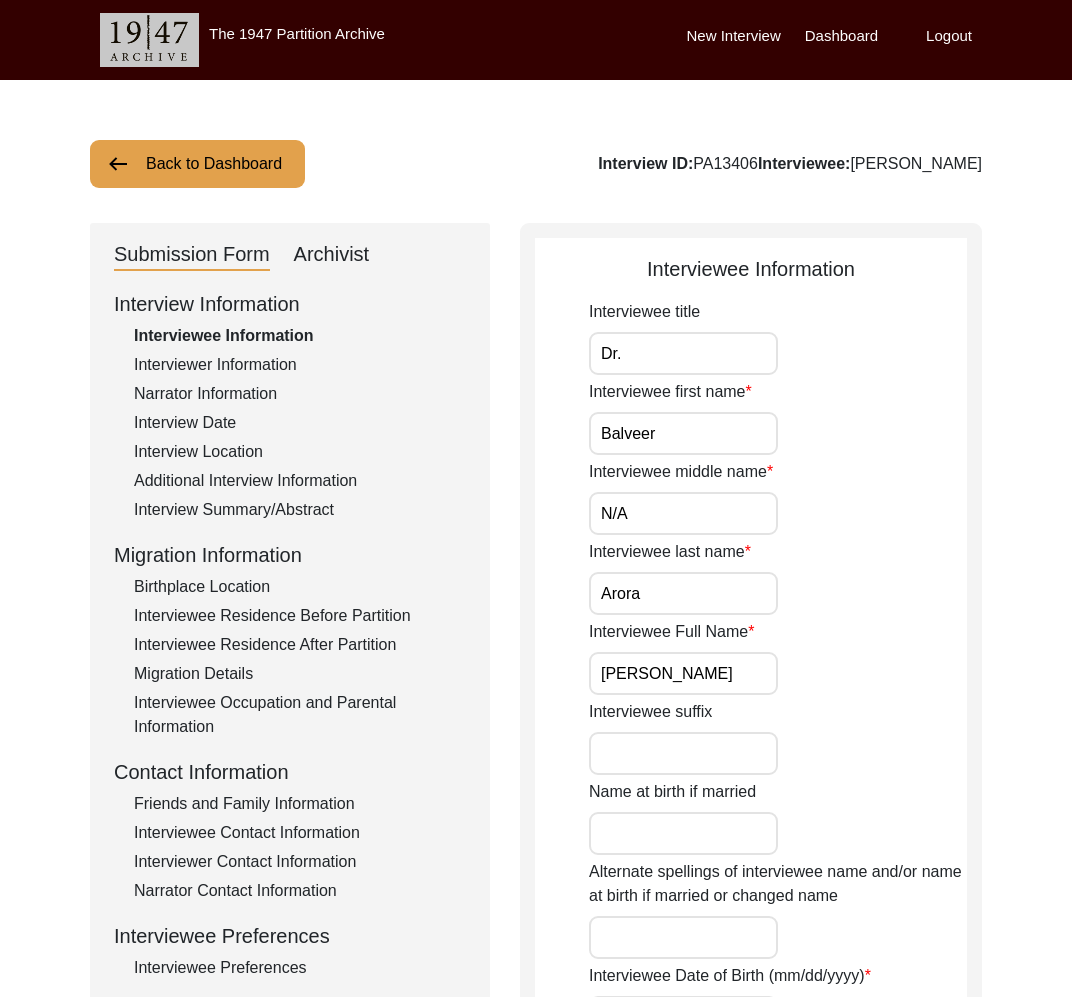 click on "Interviewee Residence After Partition" 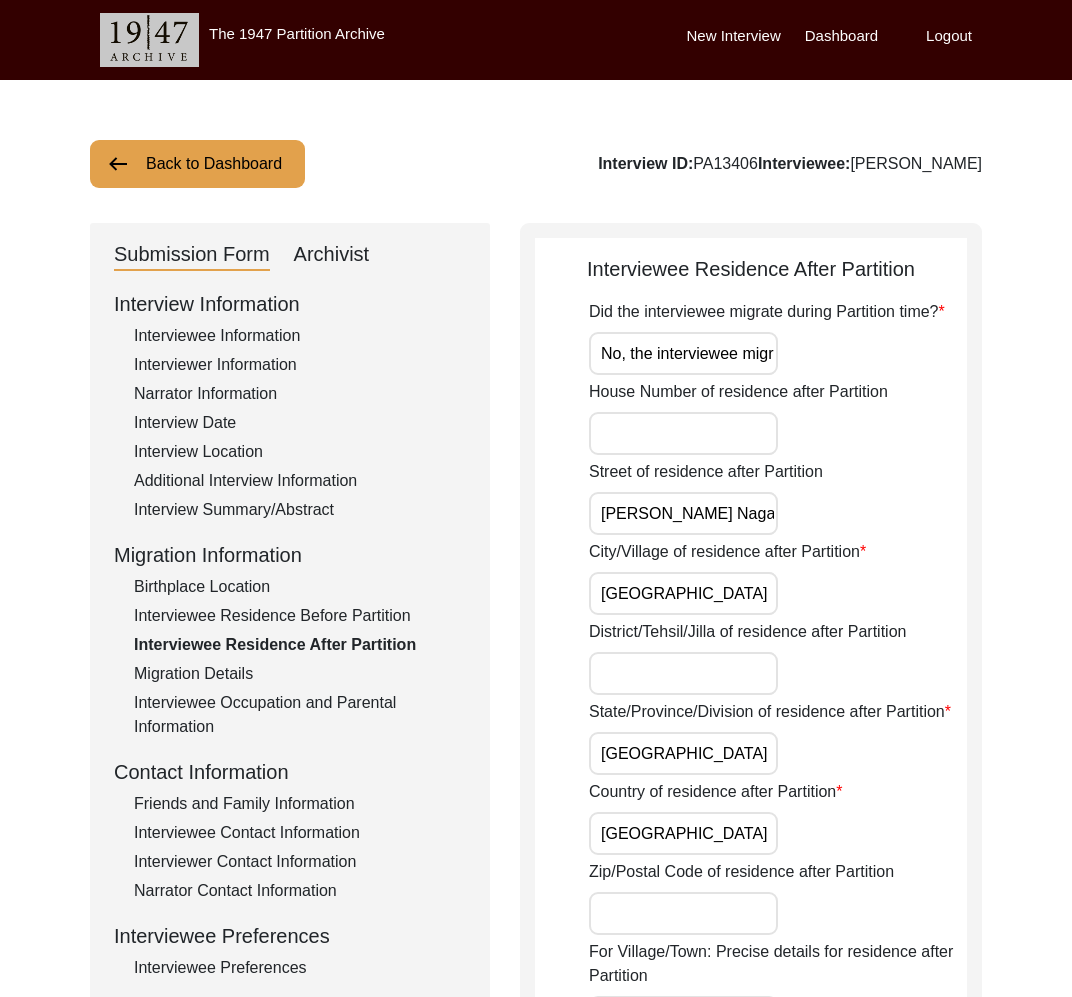 click on "Interviewee Residence Before Partition" 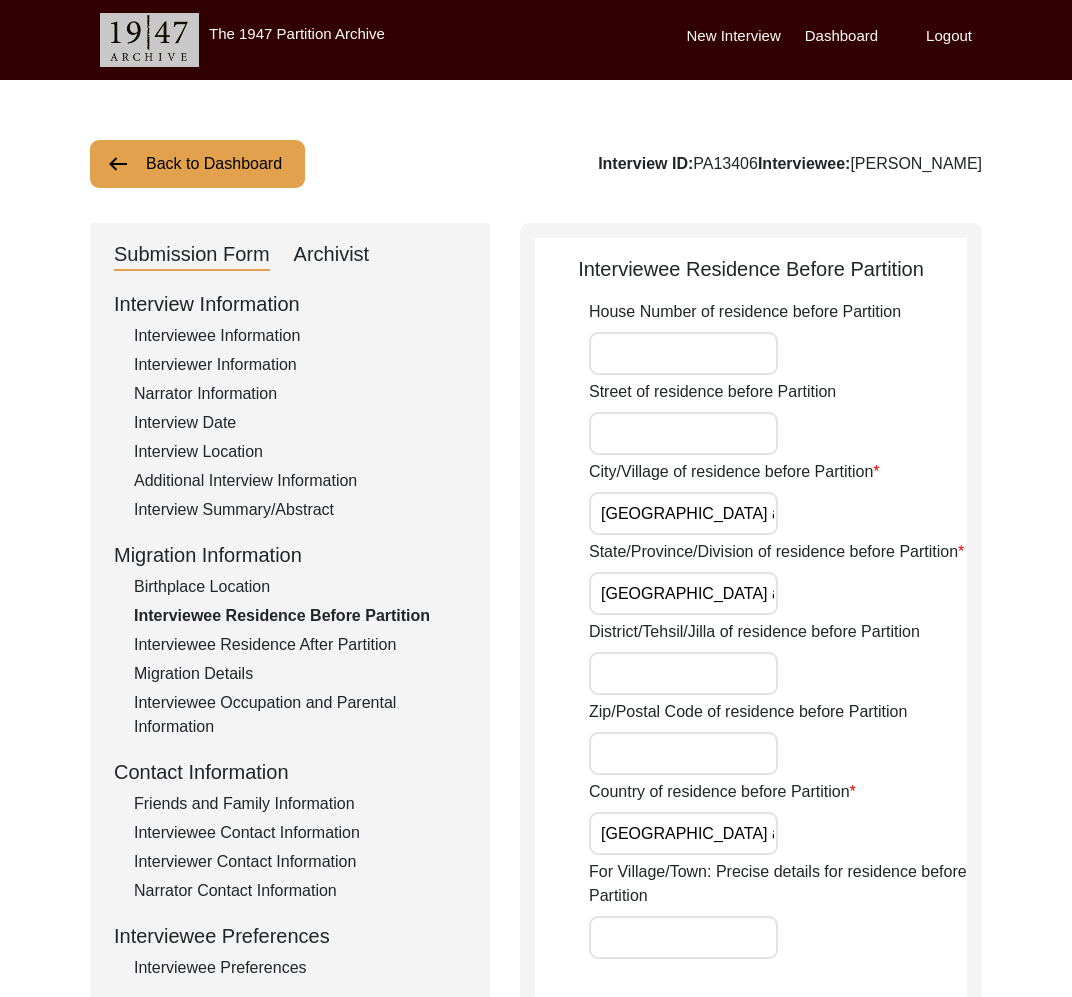 scroll, scrollTop: 0, scrollLeft: 11, axis: horizontal 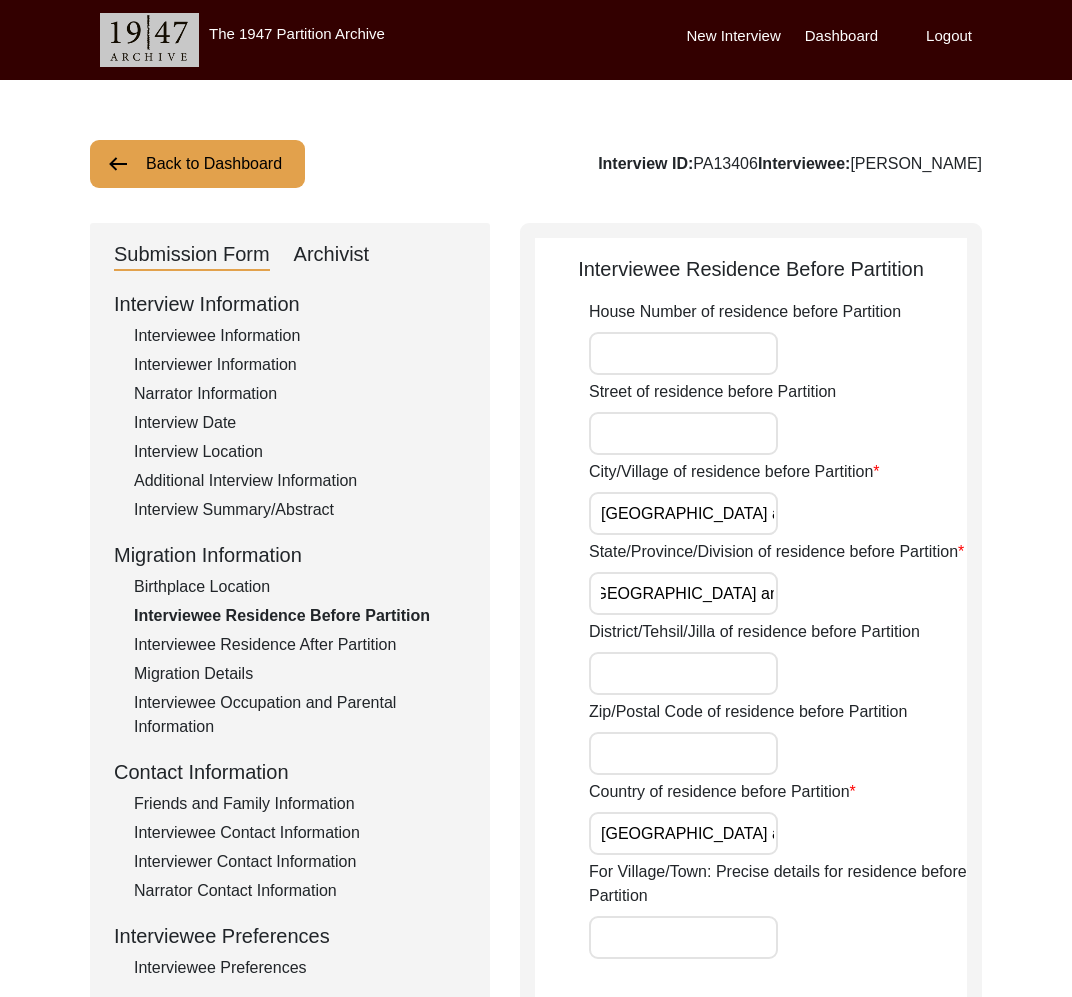 click on "Migration Details" 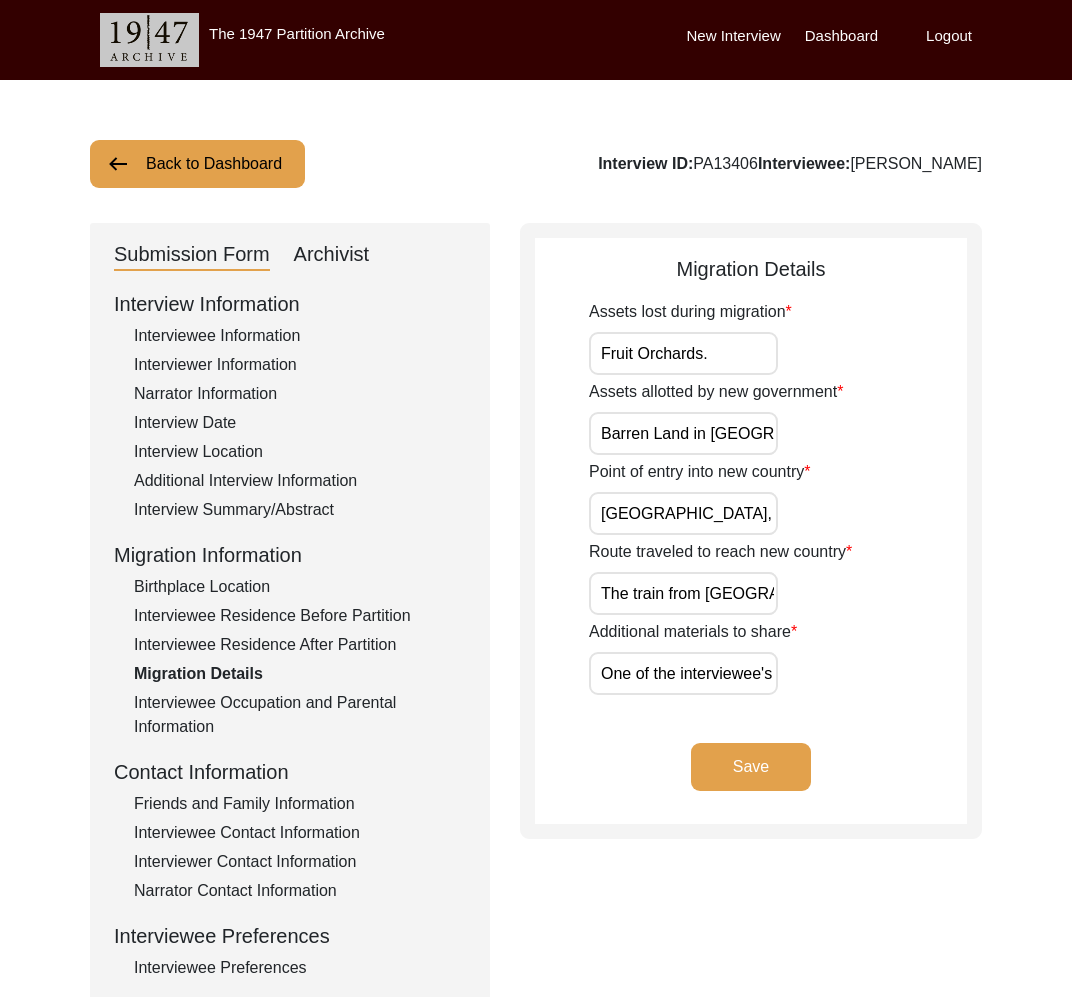 click on "Interview Summary/Abstract" 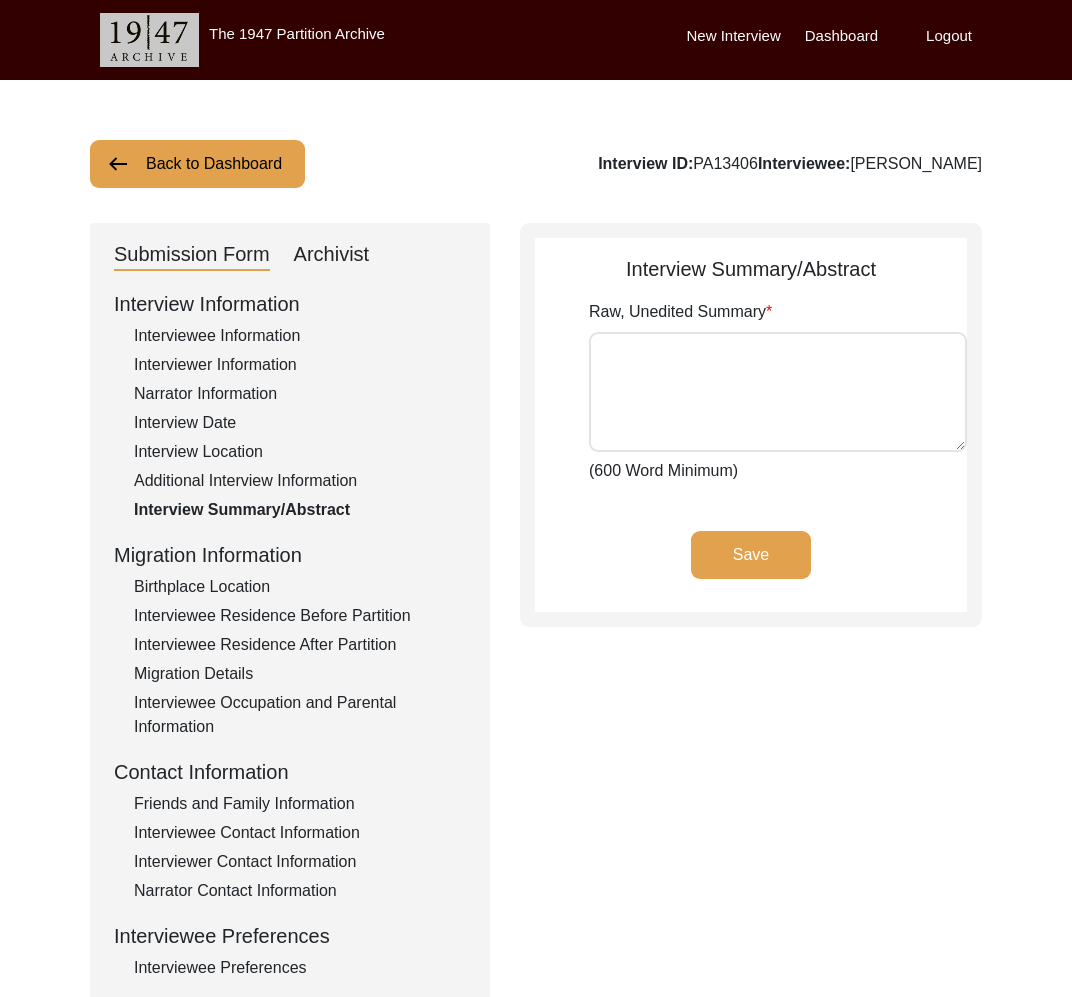 type on "The interview with [PERSON_NAME] on behalf of the 1947 Partition Archive took place on [DATE]. He asked the interviewer, [PERSON_NAME], a graduate student in the [GEOGRAPHIC_DATA], to meet him at 10 a.m. in the [GEOGRAPHIC_DATA], [GEOGRAPHIC_DATA], [GEOGRAPHIC_DATA], which he happens to be a member of. The interview lasted for an hour. It began with [PERSON_NAME] recounting the experiences of his parents who migrated from [GEOGRAPHIC_DATA], [GEOGRAPHIC_DATA] (present-day [GEOGRAPHIC_DATA]) in [DATE], roughly a year after his birth on [DEMOGRAPHIC_DATA]. They took the train from [GEOGRAPHIC_DATA] to [GEOGRAPHIC_DATA] before the Partition of 1947, and settled with his paternal grandfather, a professor of Philosophy in [GEOGRAPHIC_DATA], [GEOGRAPHIC_DATA]. Although, he was but an infant during the years leading up to the cataclysmic Partition, he fondly remembers the memories his mother shared with him during his formative years, about their home and life in [GEOGRAPHIC_DATA]. Not only is [PERSON_NAME] a distinguished academic himself, having taught at the esteemed [PERSON_NAME][GEOGRAPHIC_DATA]..." 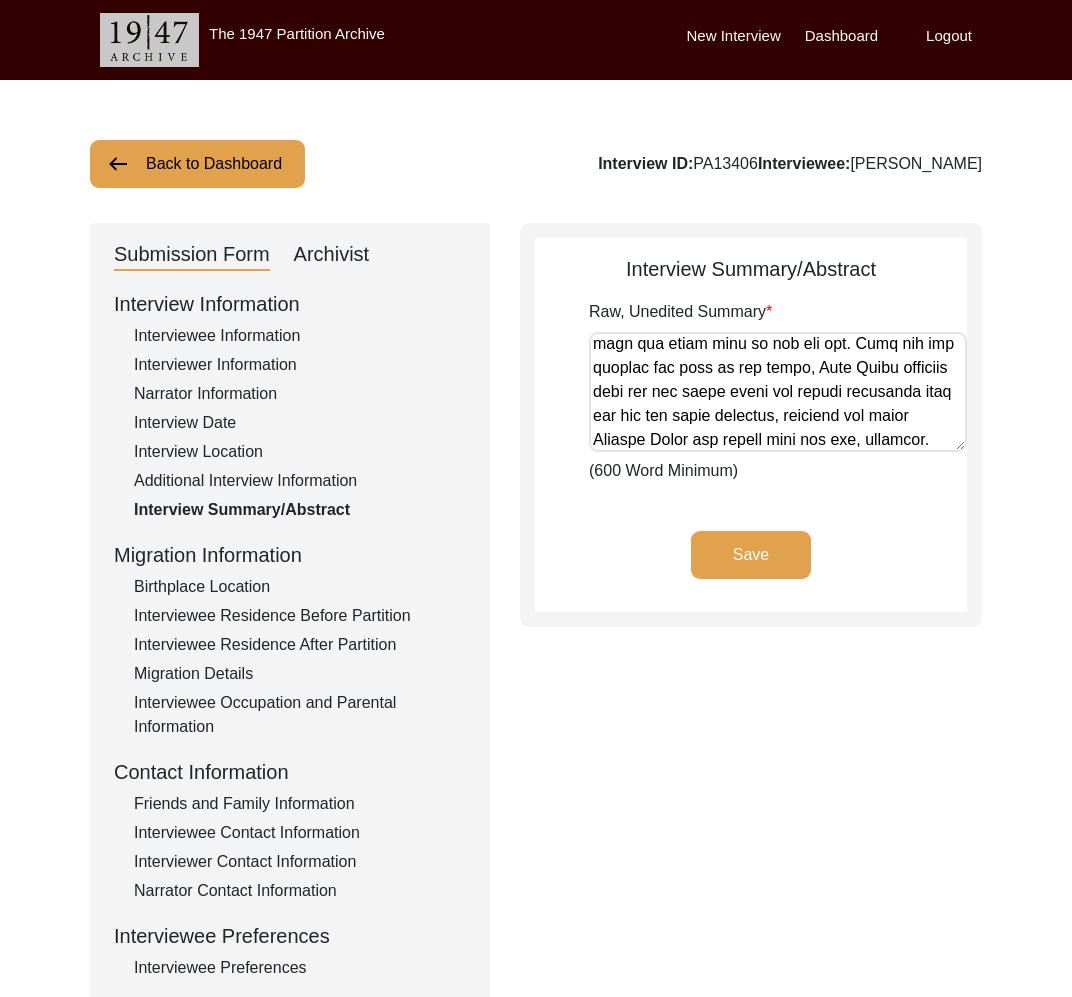 scroll, scrollTop: 2024, scrollLeft: 0, axis: vertical 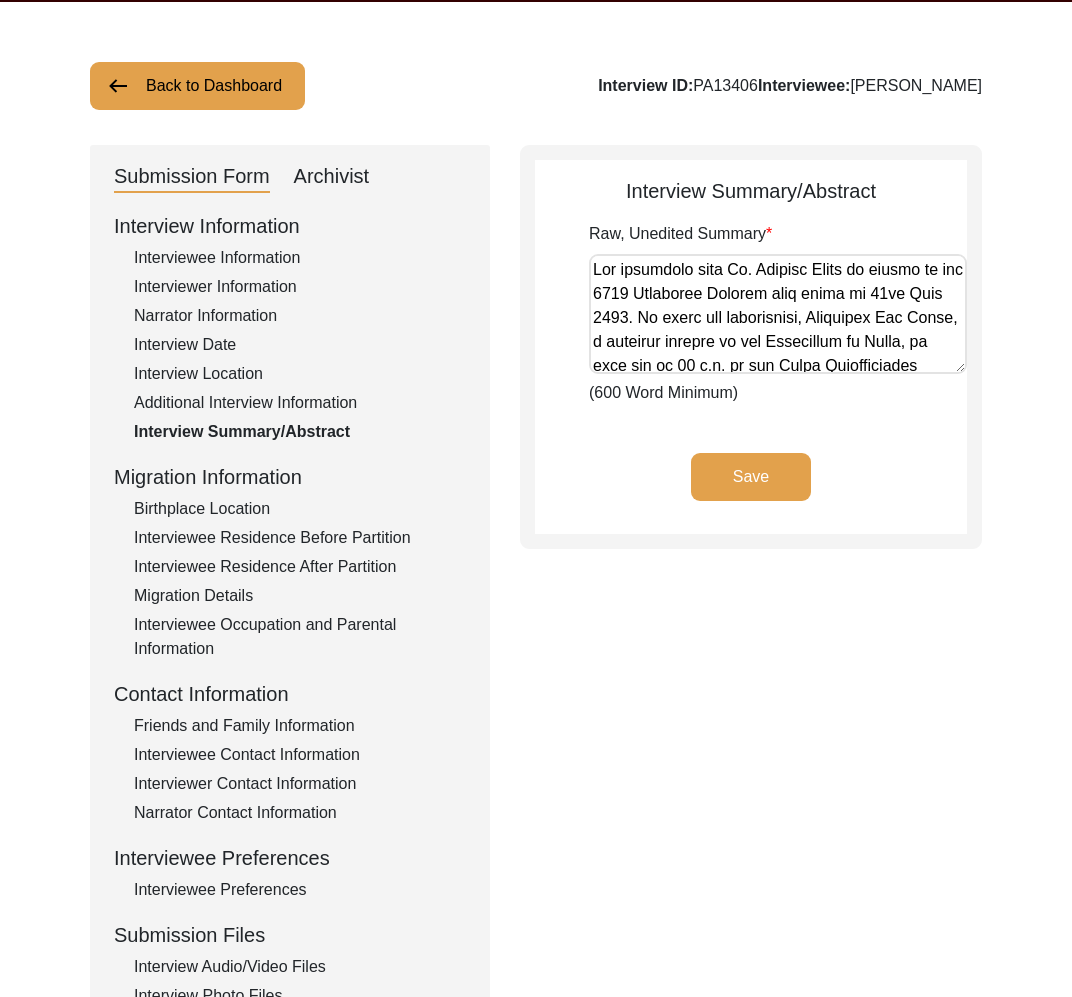 drag, startPoint x: 759, startPoint y: 361, endPoint x: 494, endPoint y: 69, distance: 394.32092 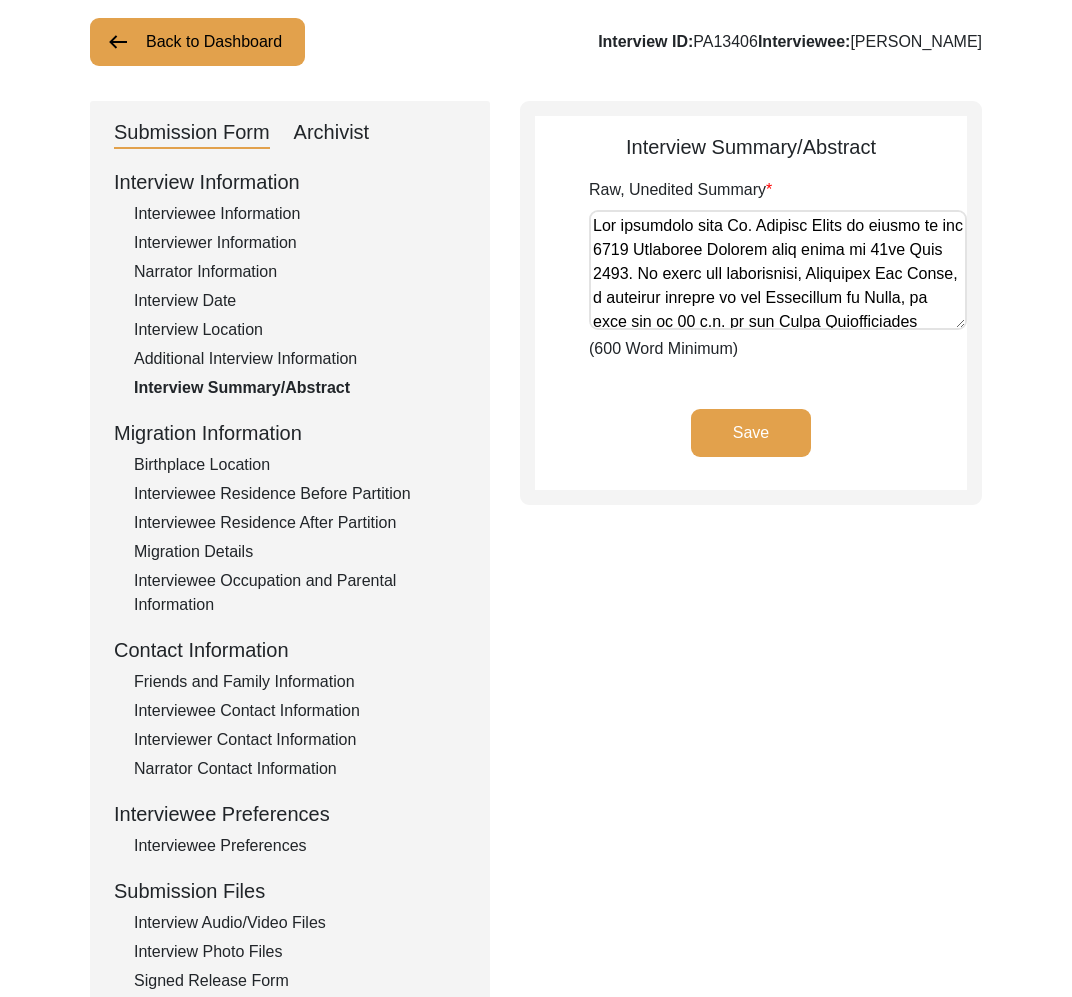 scroll, scrollTop: 0, scrollLeft: 0, axis: both 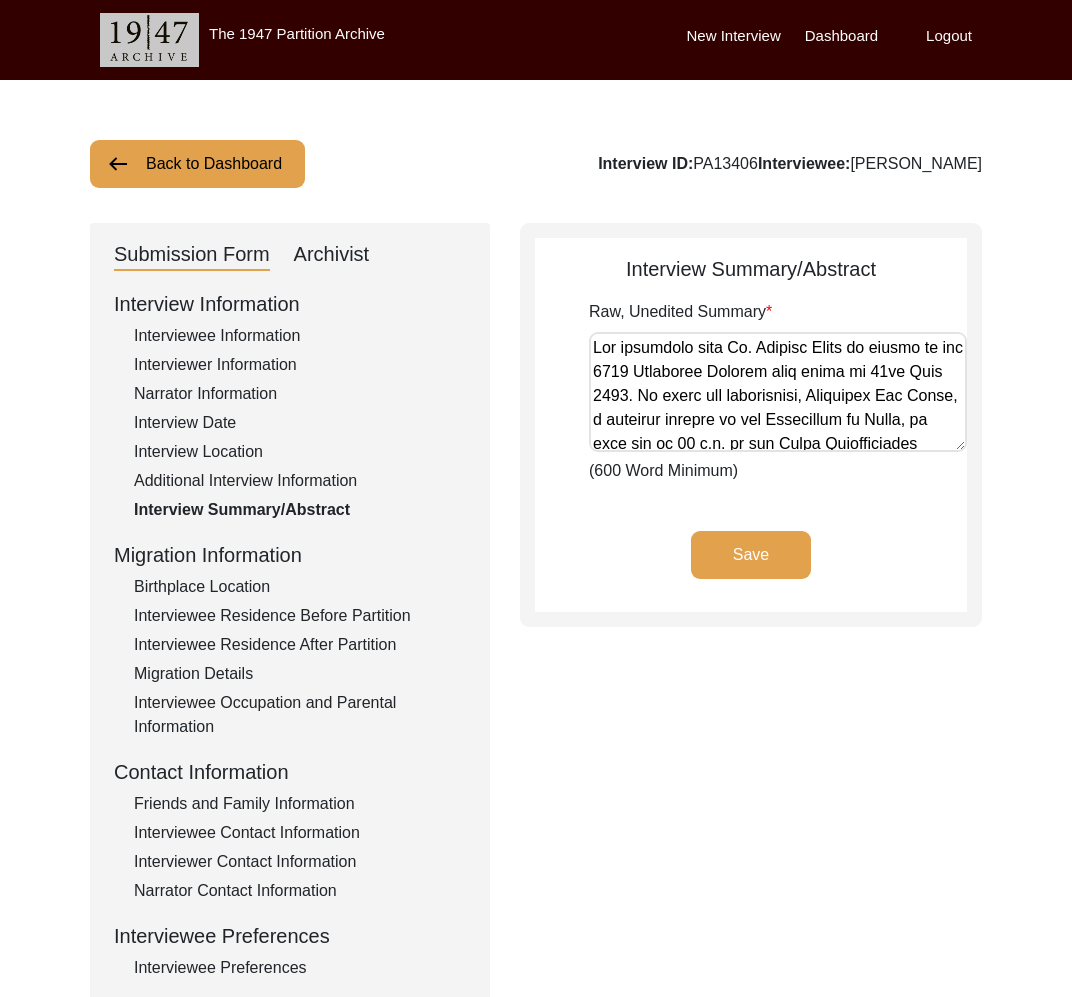 click on "Back to Dashboard" 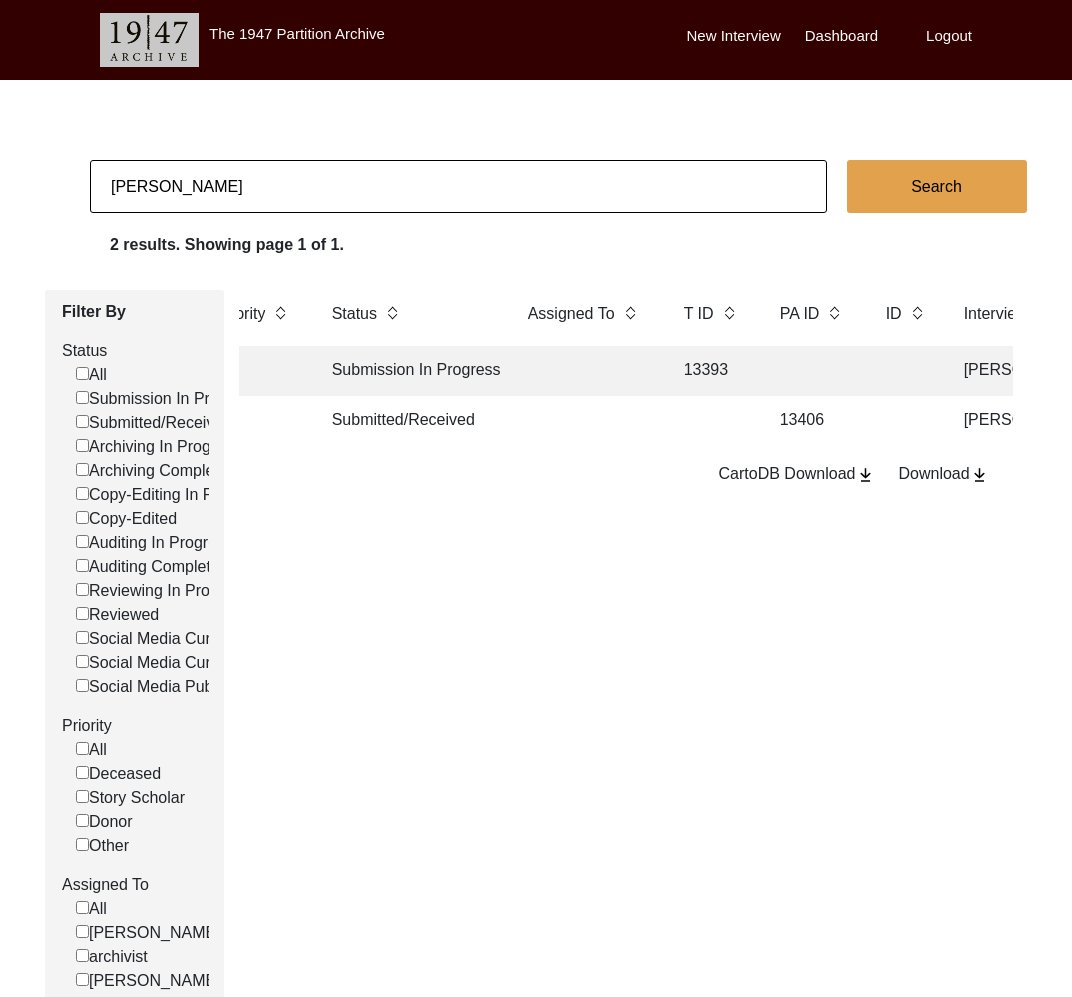 scroll, scrollTop: 0, scrollLeft: 47, axis: horizontal 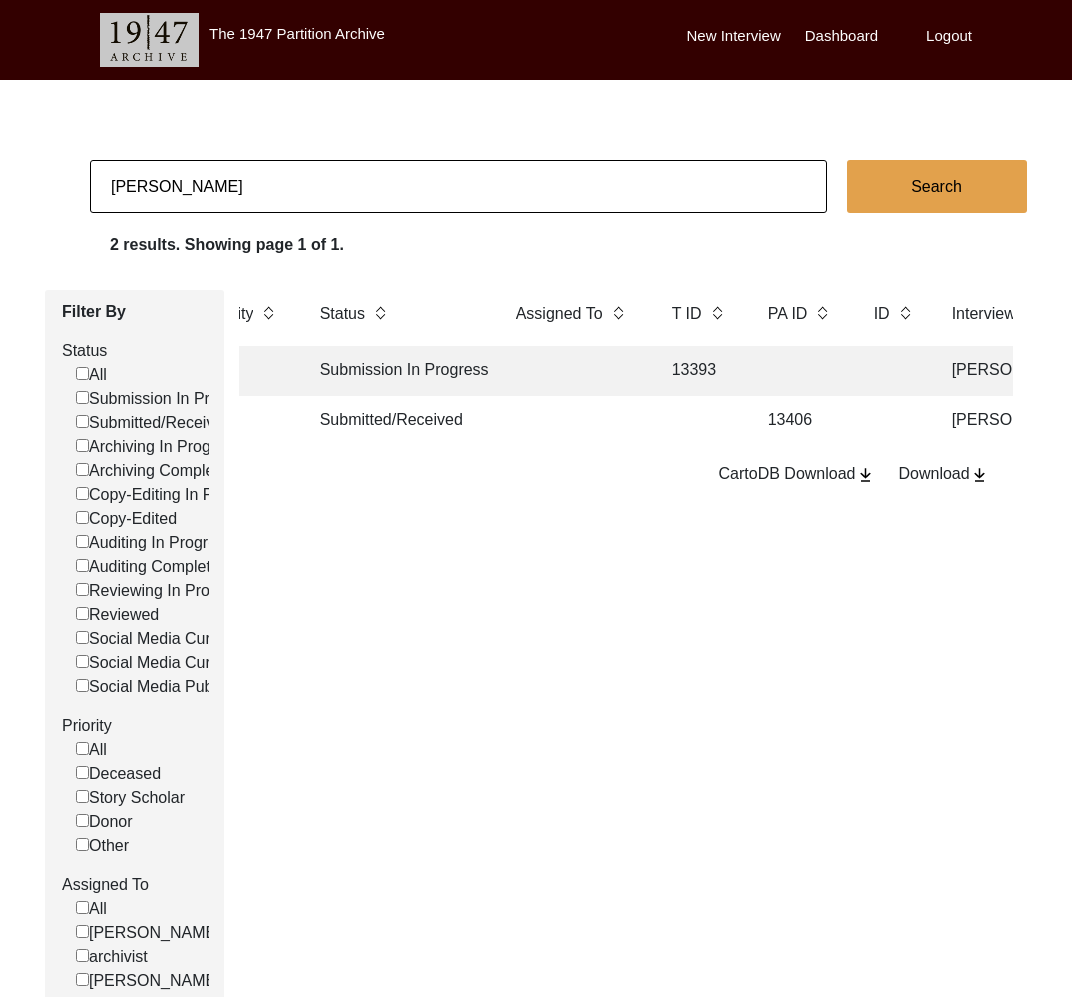 click 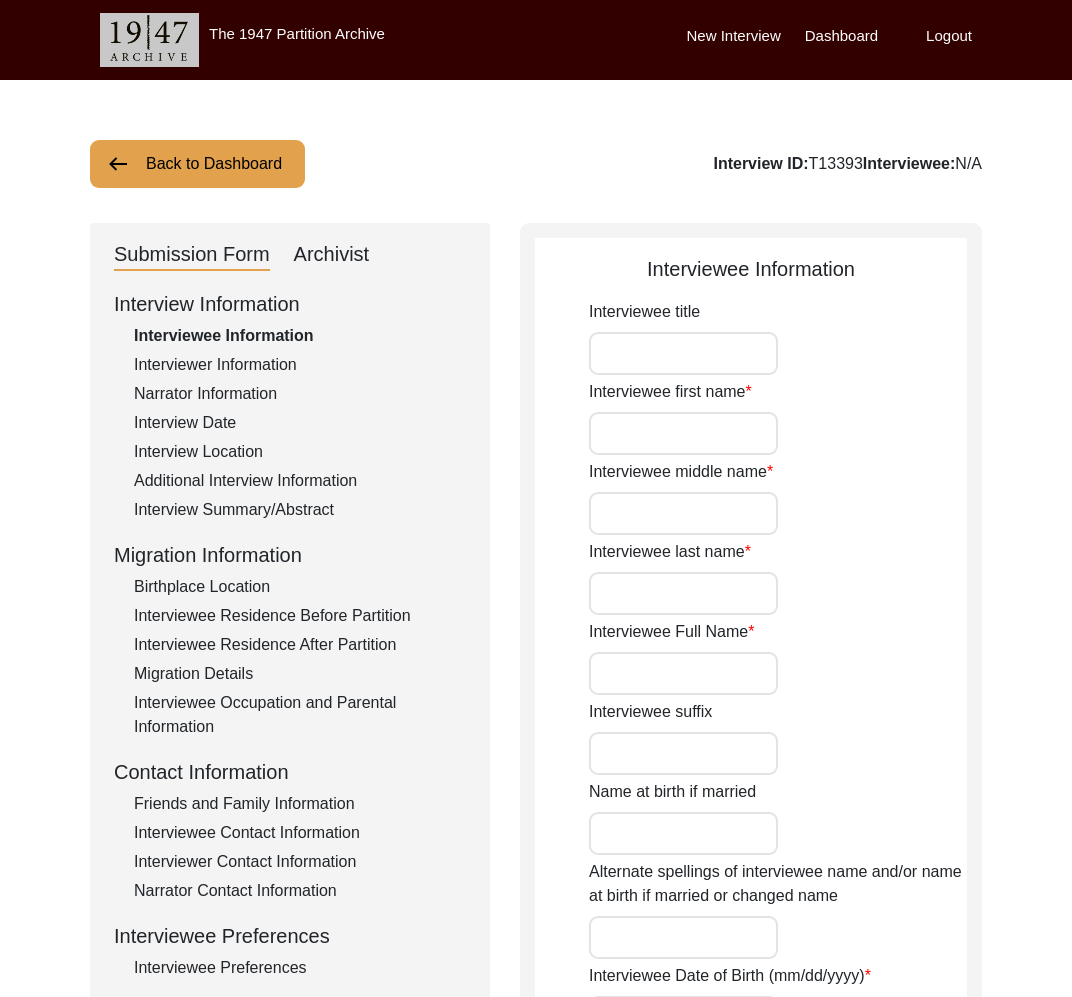 type on "Prof." 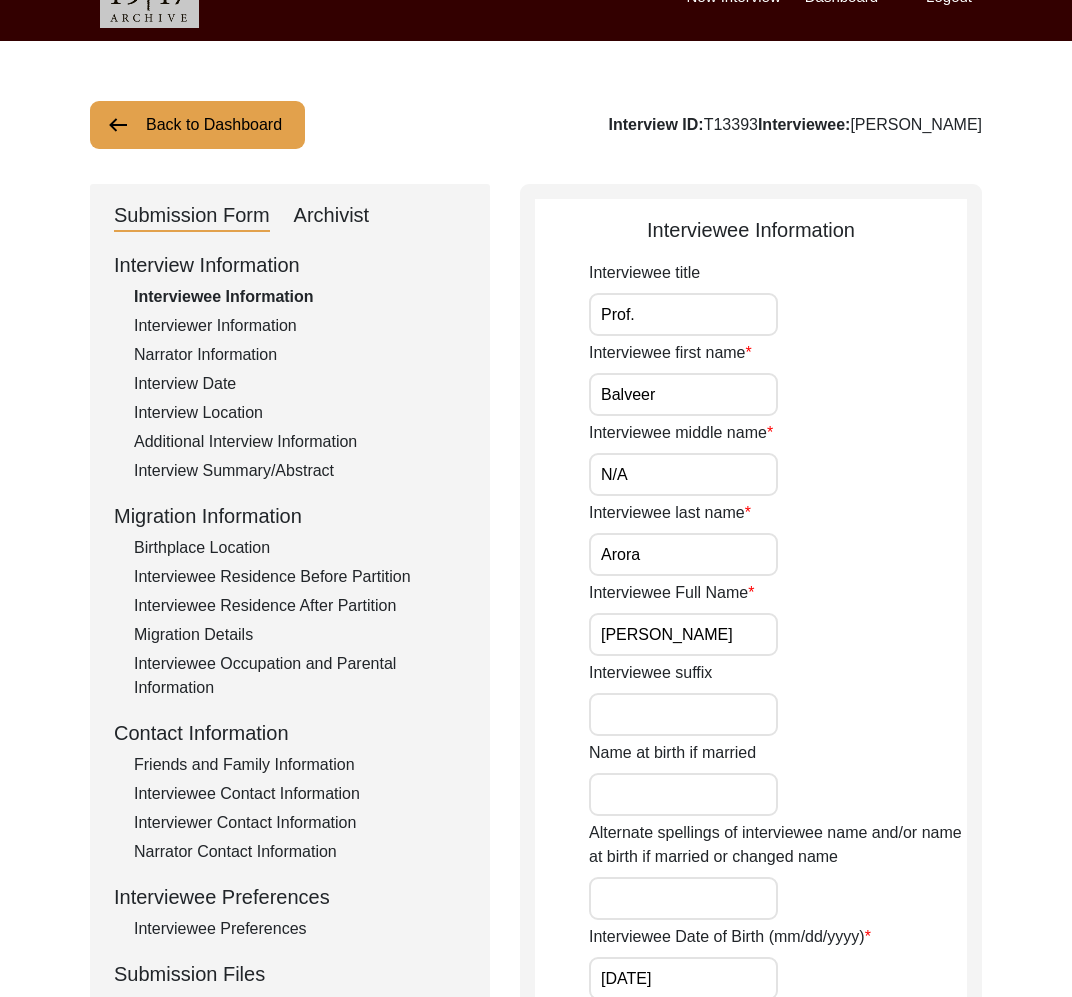scroll, scrollTop: 302, scrollLeft: 0, axis: vertical 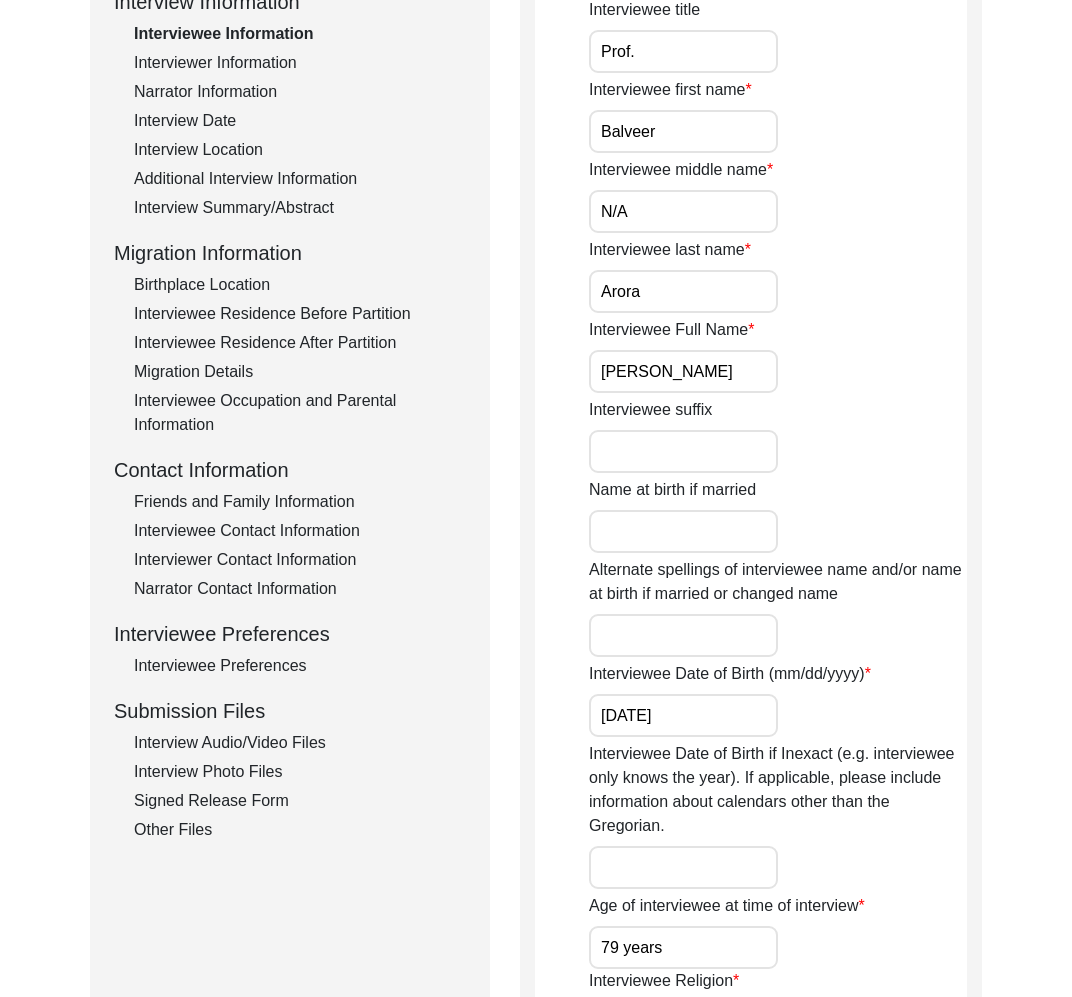 click on "Interview Audio/Video Files" 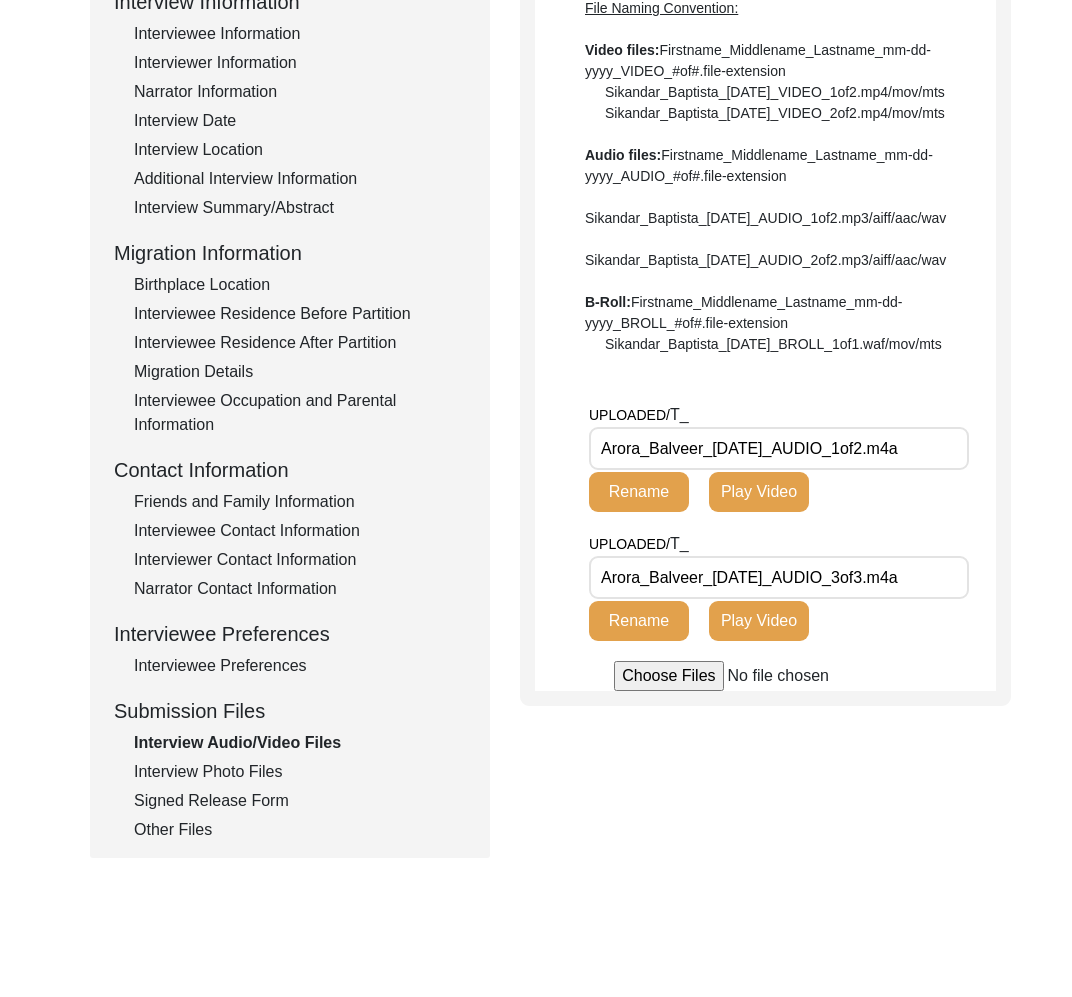 click on "Arora_Balveer_[DATE]_AUDIO_1of2.m4a" at bounding box center (779, 448) 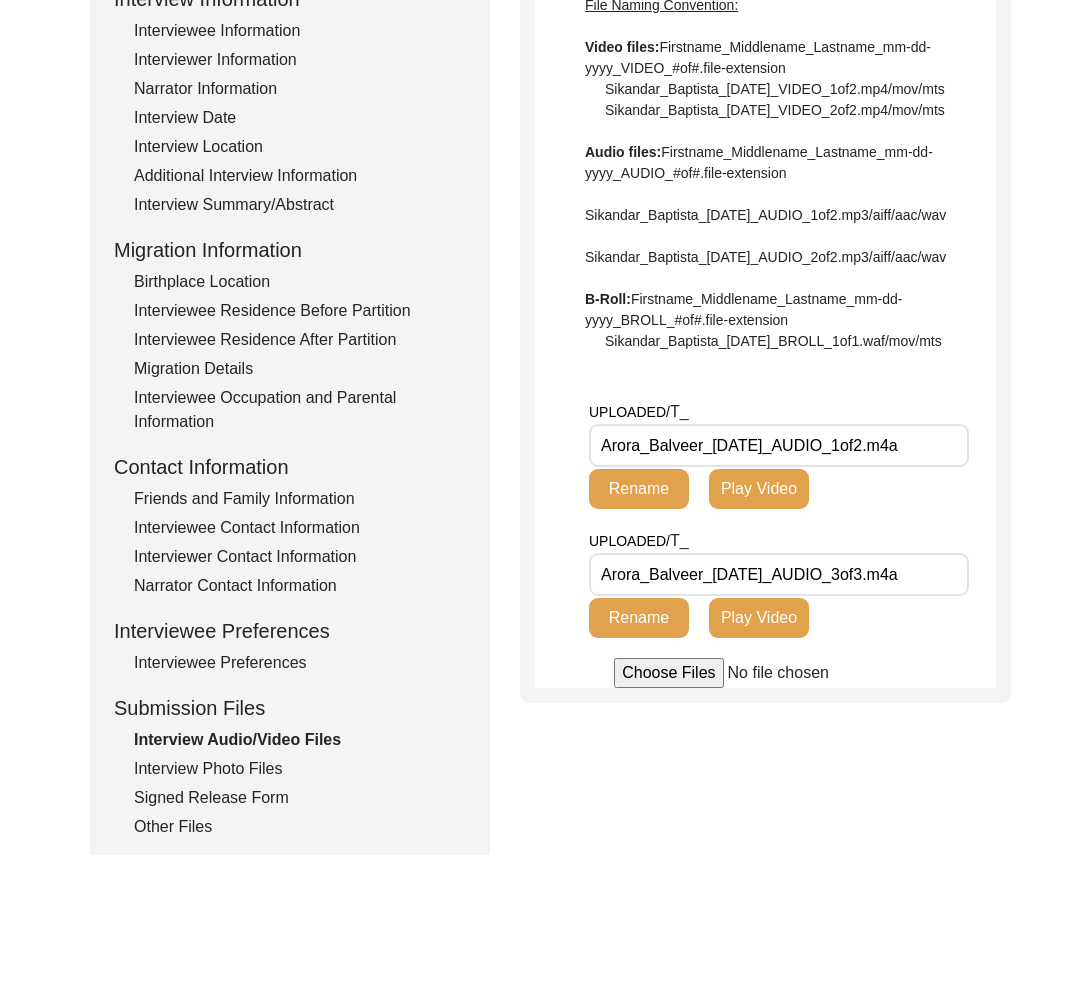 click on "Arora_Balveer_[DATE]_AUDIO_3of3.m4a" at bounding box center (779, 574) 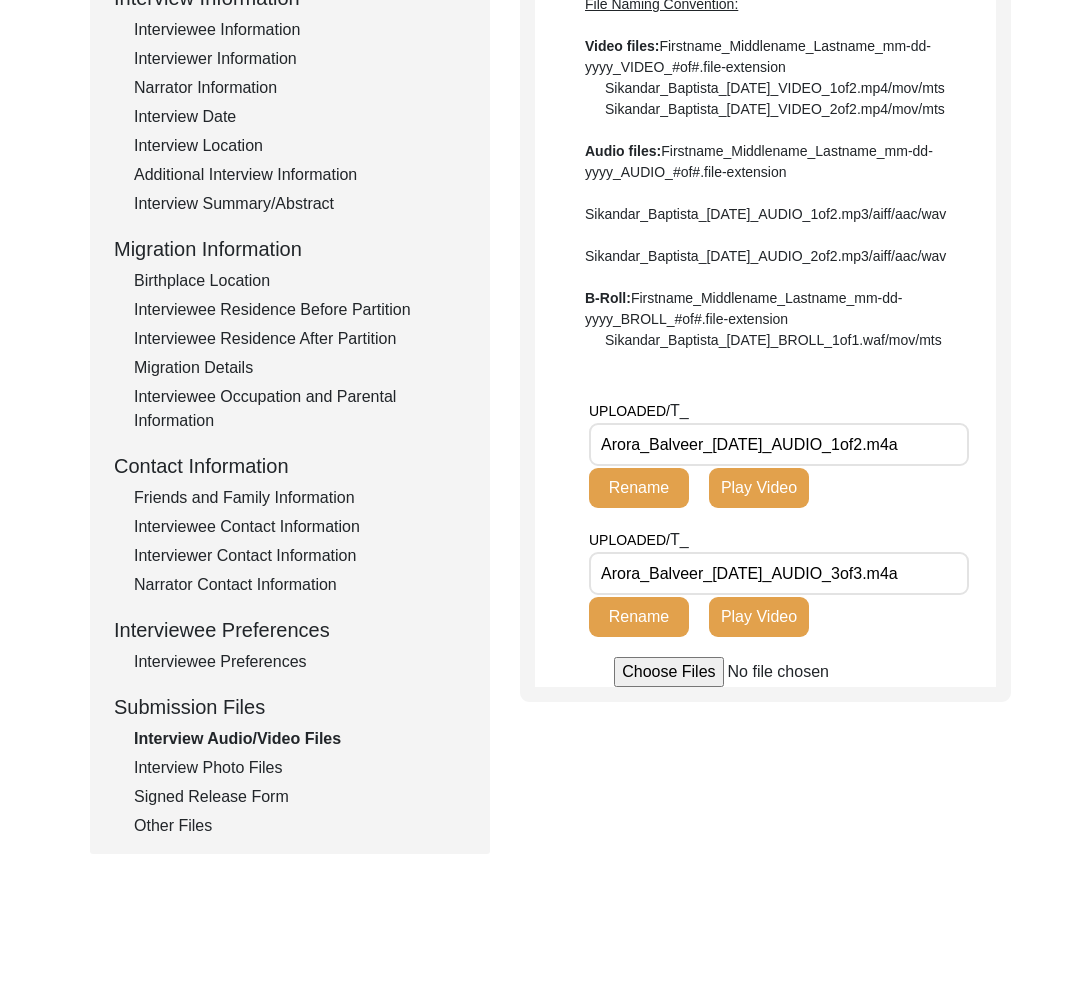 click on "Arora_Balveer_[DATE]_AUDIO_3of3.m4a" at bounding box center (779, 573) 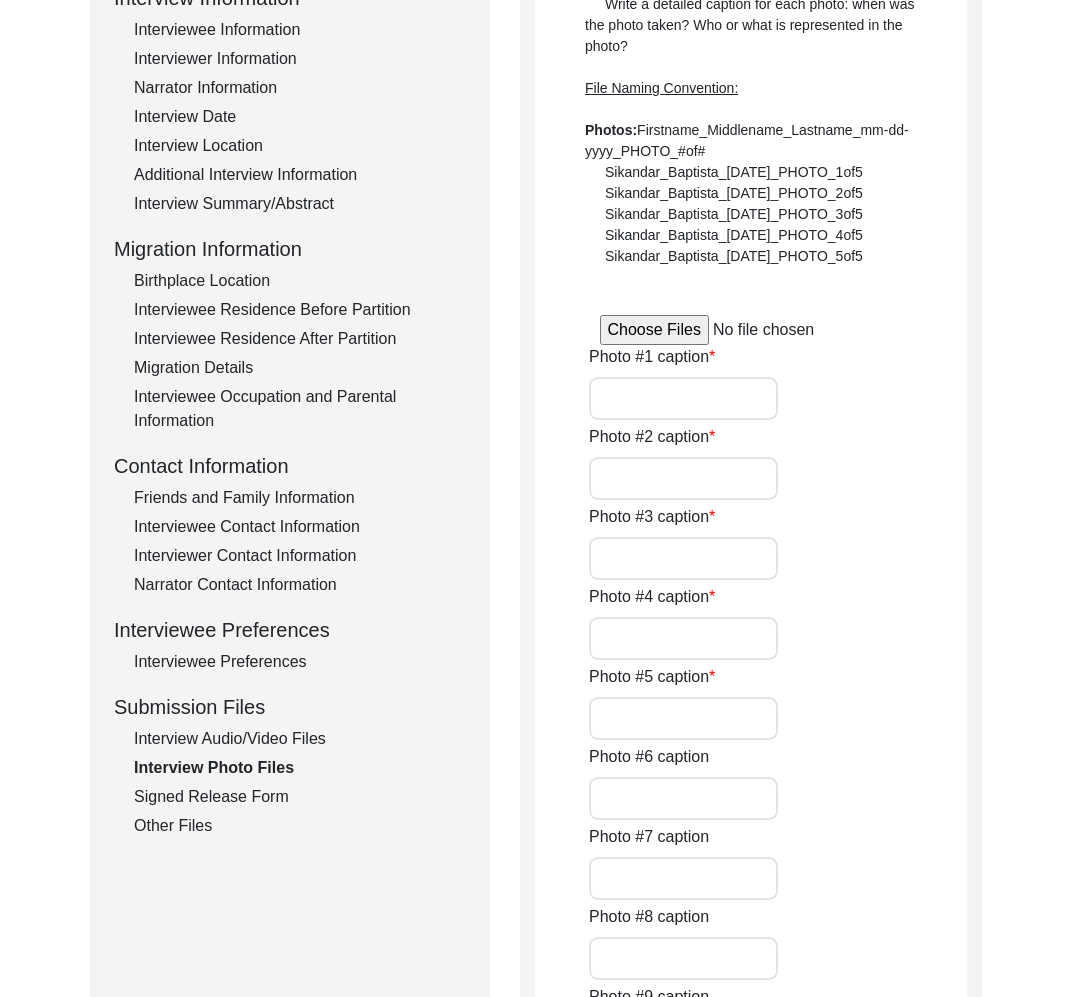 click on "Interview Information   Interviewee Information   Interviewer Information   Narrator Information   Interview Date   Interview Location   Additional Interview Information   Interview Summary/Abstract   Migration Information   Birthplace Location   Interviewee Residence Before Partition   Interviewee Residence After Partition   Migration Details   Interviewee Occupation and Parental Information   Contact Information   Friends and Family Information   Interviewee Contact Information   Interviewer Contact Information   Narrator Contact Information   Interviewee Preferences   Interviewee Preferences   Submission Files   Interview Audio/Video Files   Interview Photo Files   Signed Release Form   Other Files" 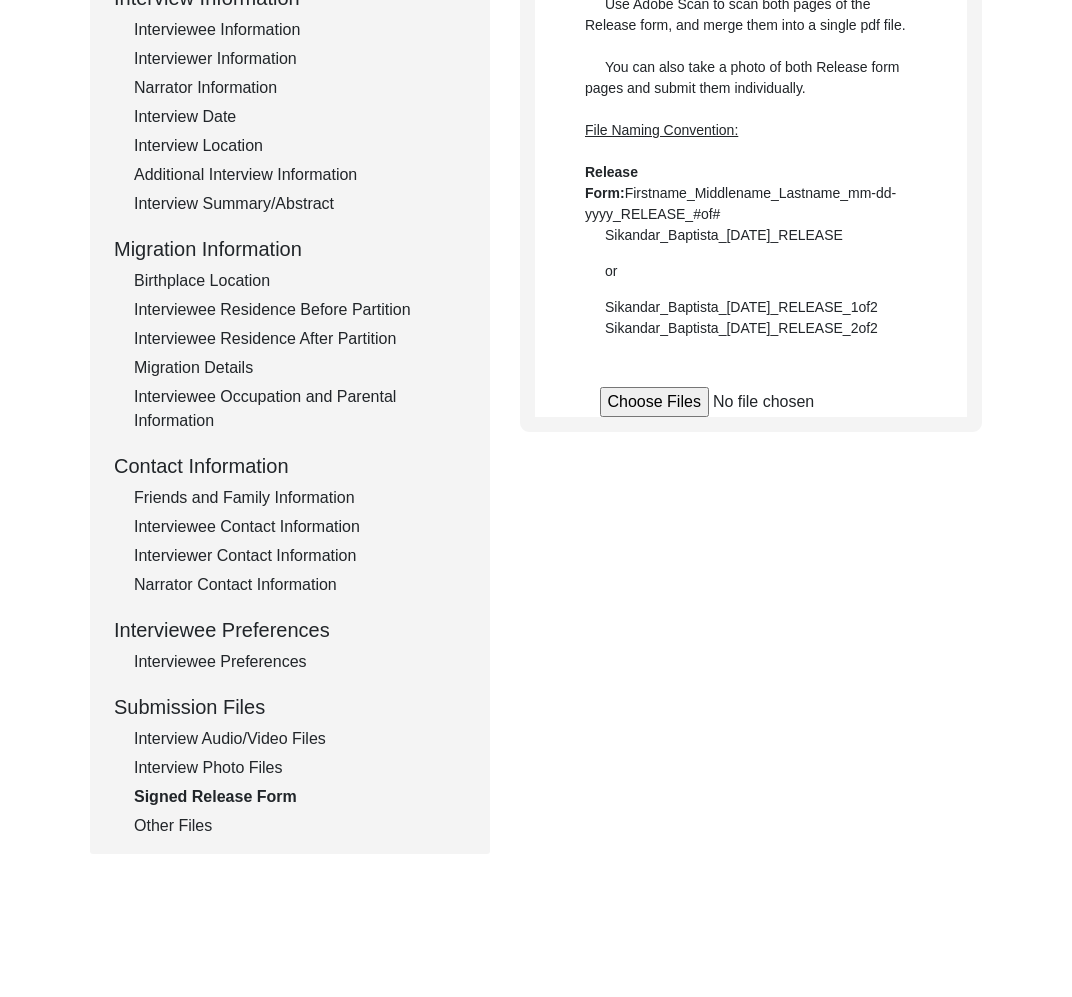 click on "Other Files" 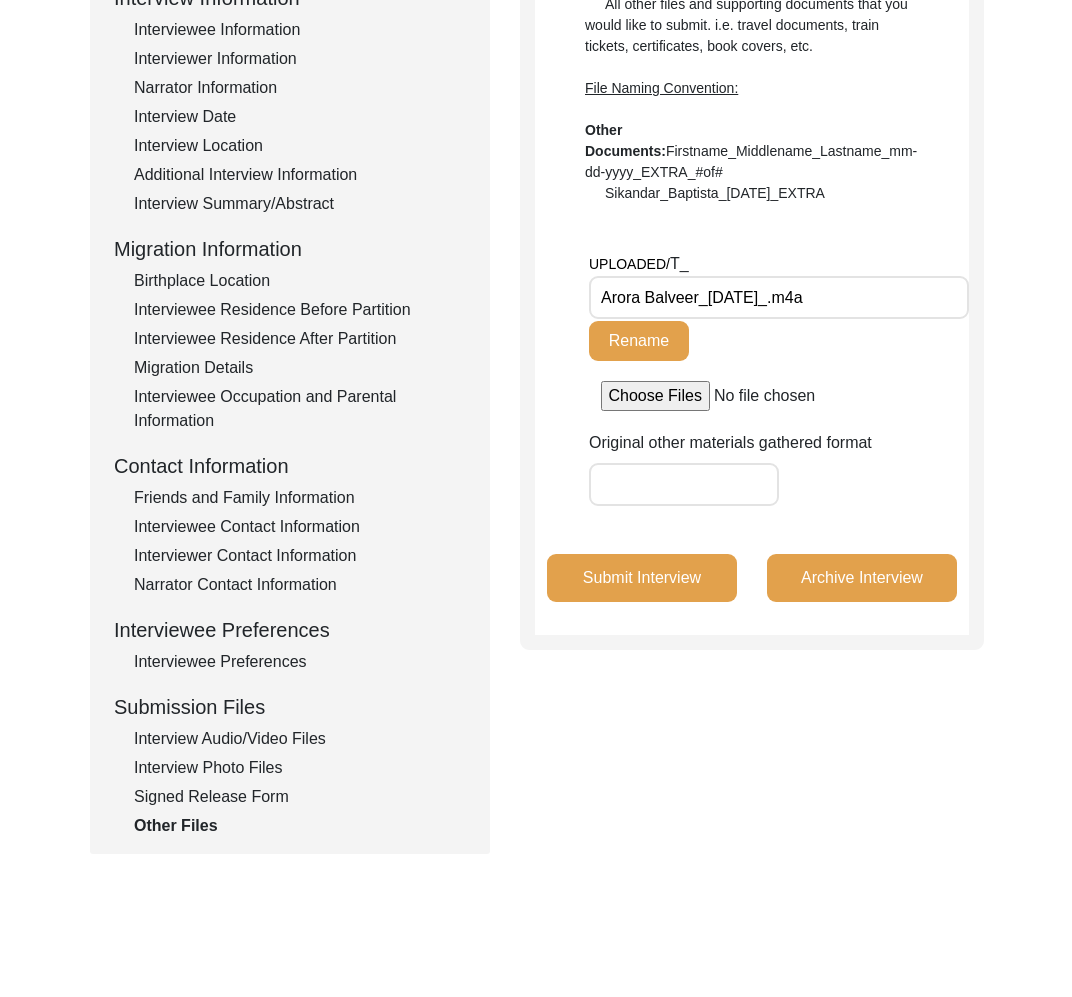 click on "Arora Balveer_[DATE]_.m4a" at bounding box center [779, 297] 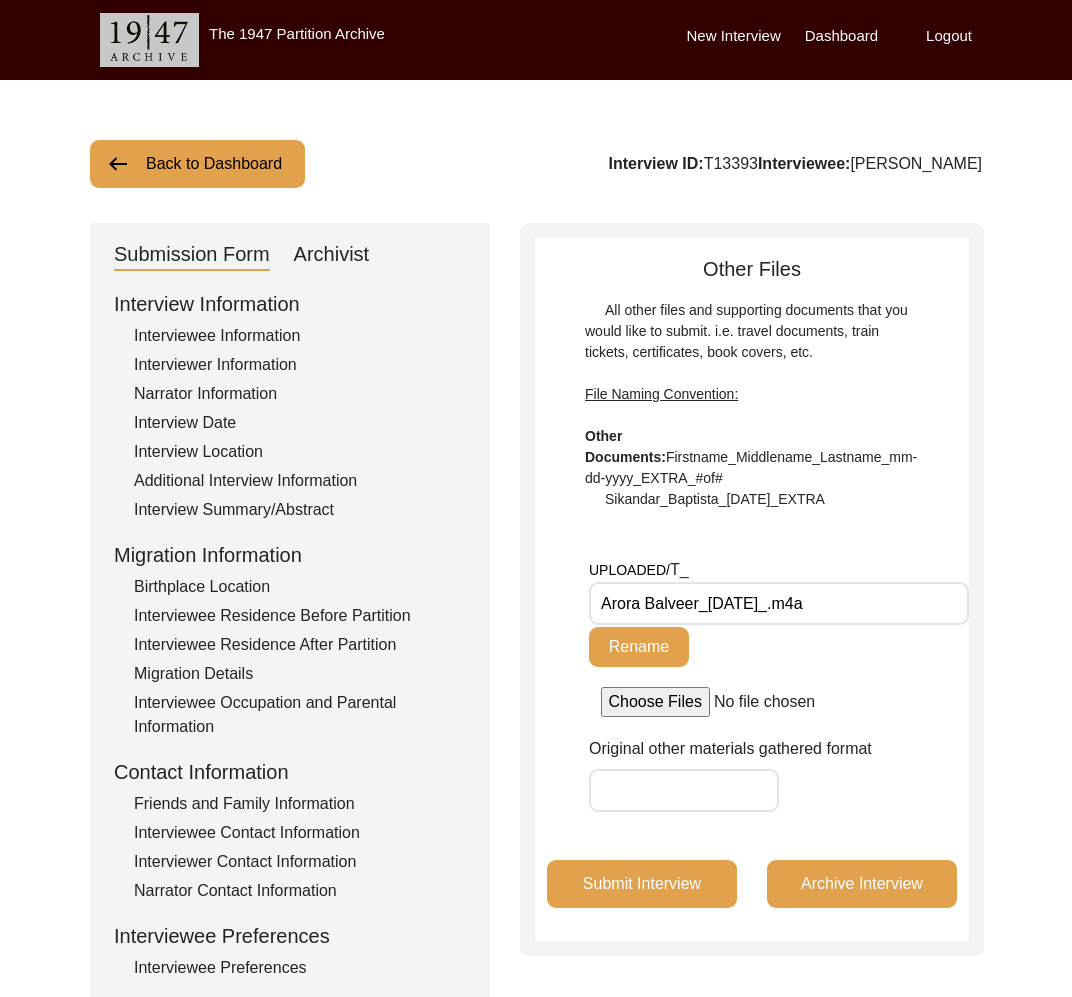 click on "Interviewer Information" 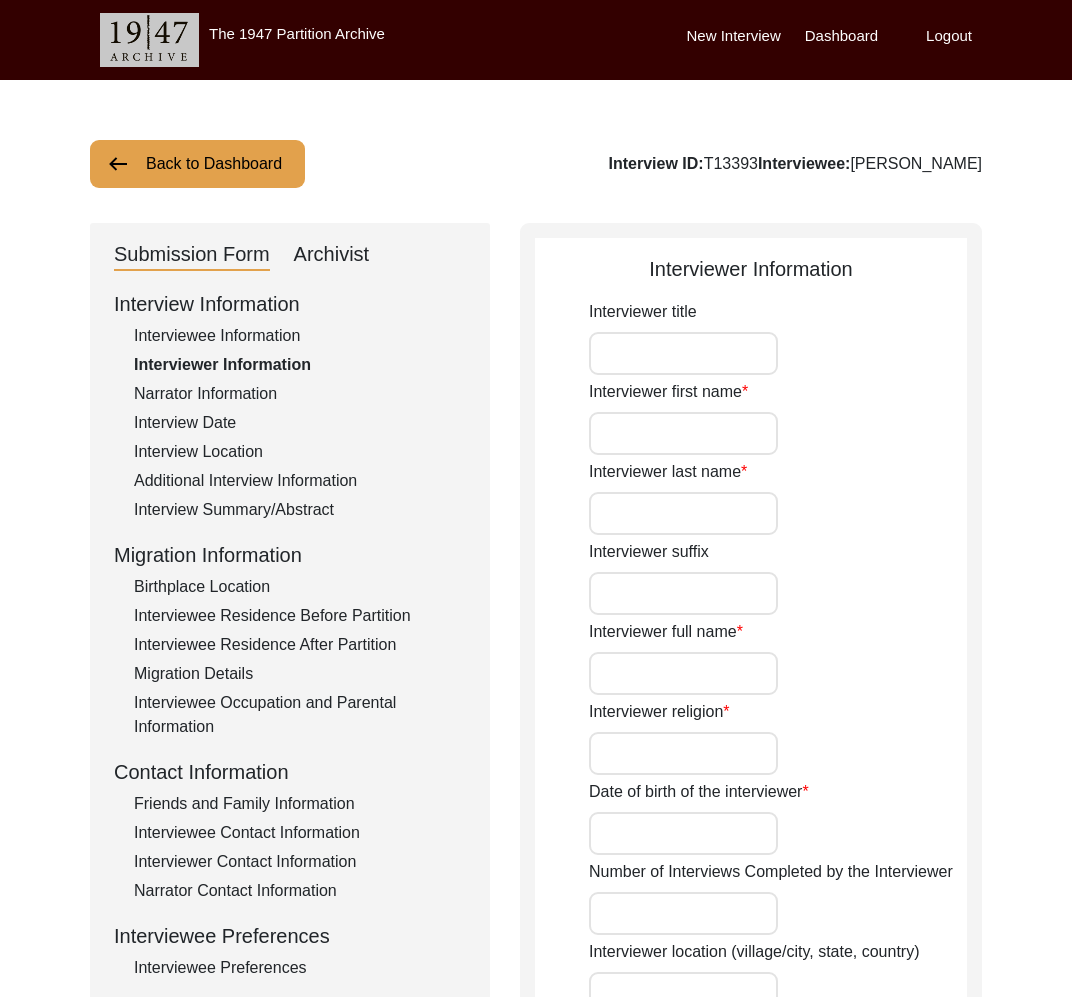 type on "[PERSON_NAME]" 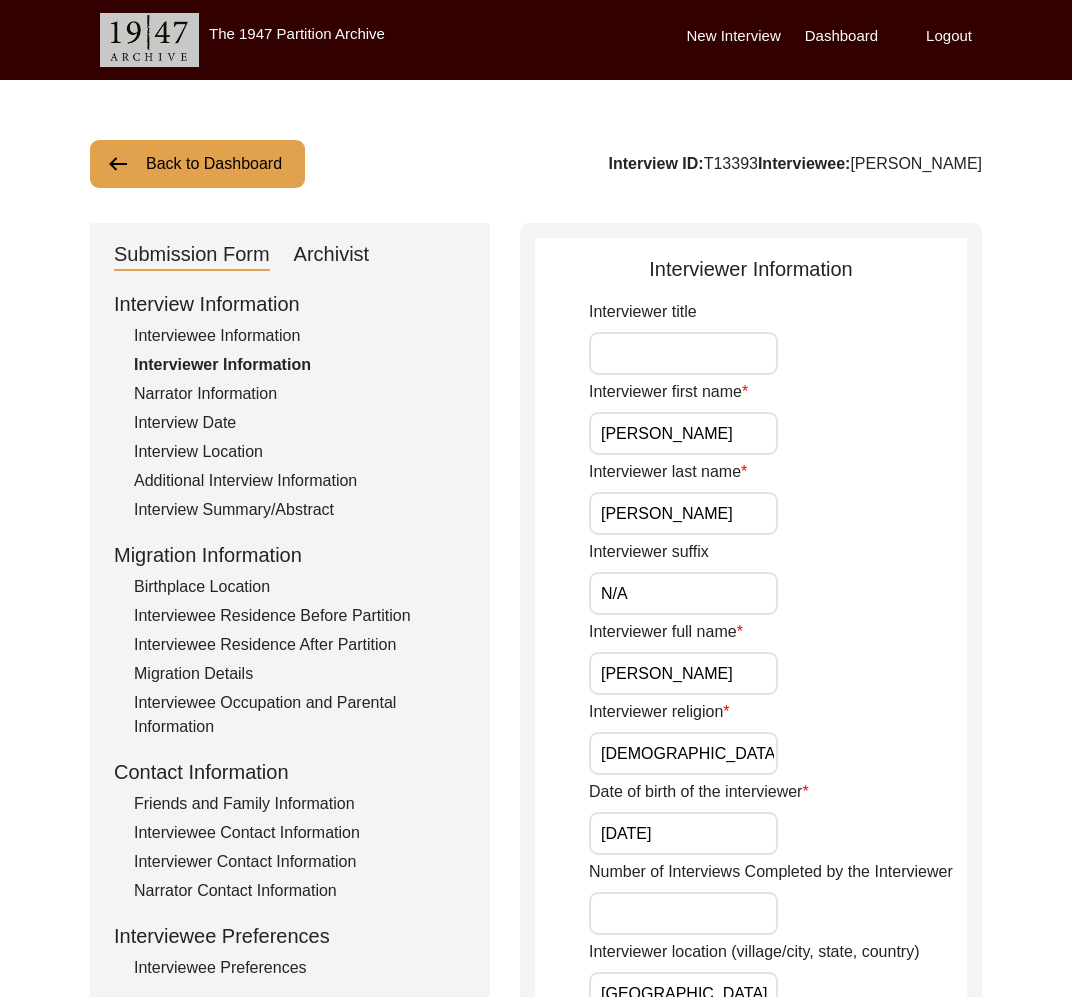 click on "Interviewee Information" 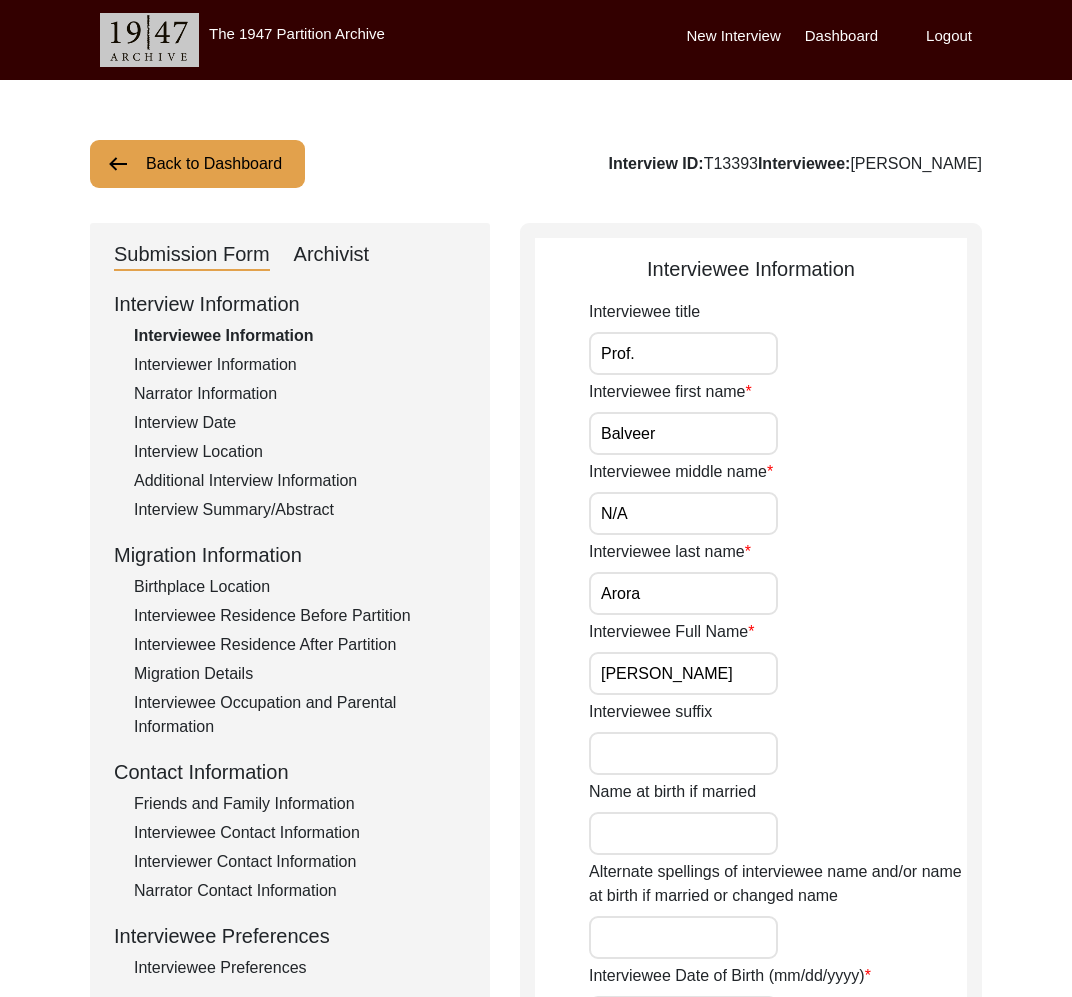 drag, startPoint x: 218, startPoint y: 143, endPoint x: 236, endPoint y: 159, distance: 24.083189 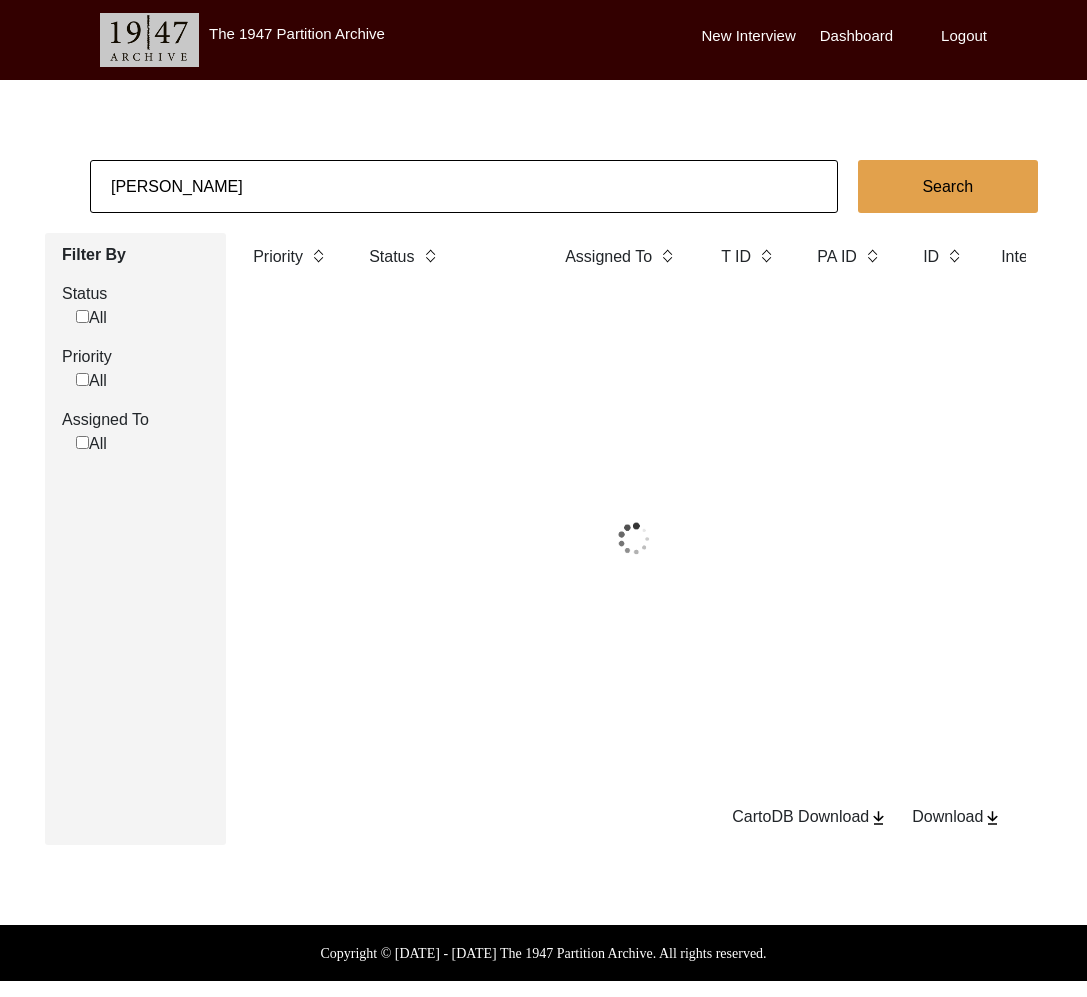 click on "[PERSON_NAME]" 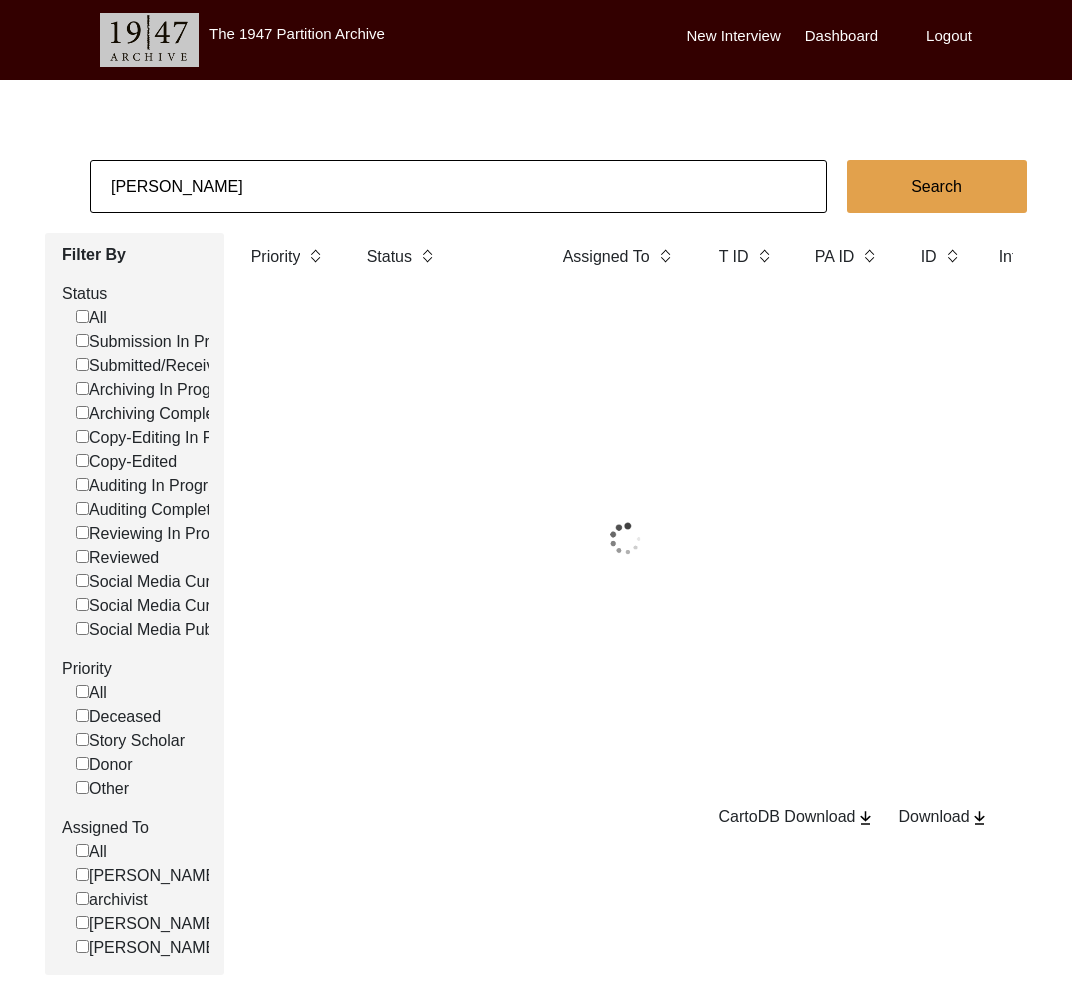 click on "[PERSON_NAME]" 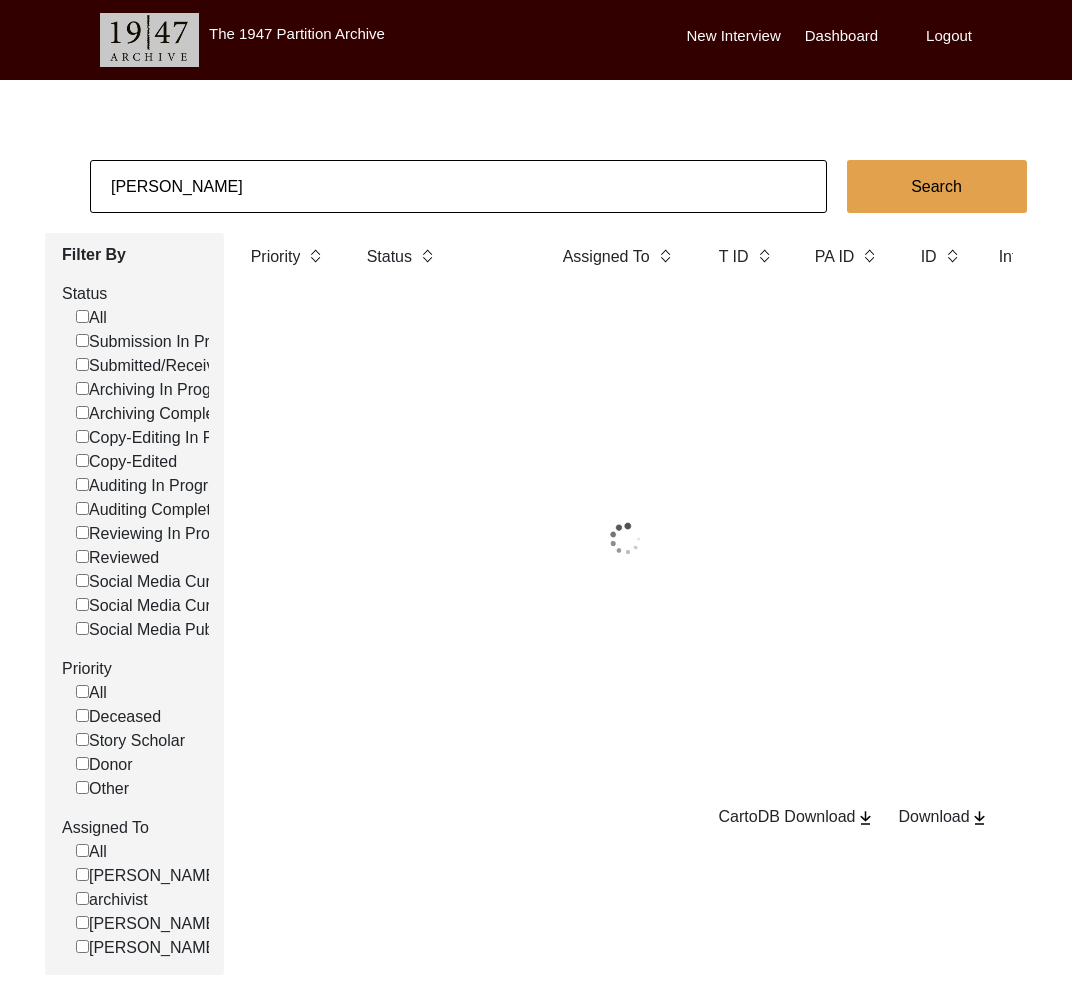 click on "[PERSON_NAME]" 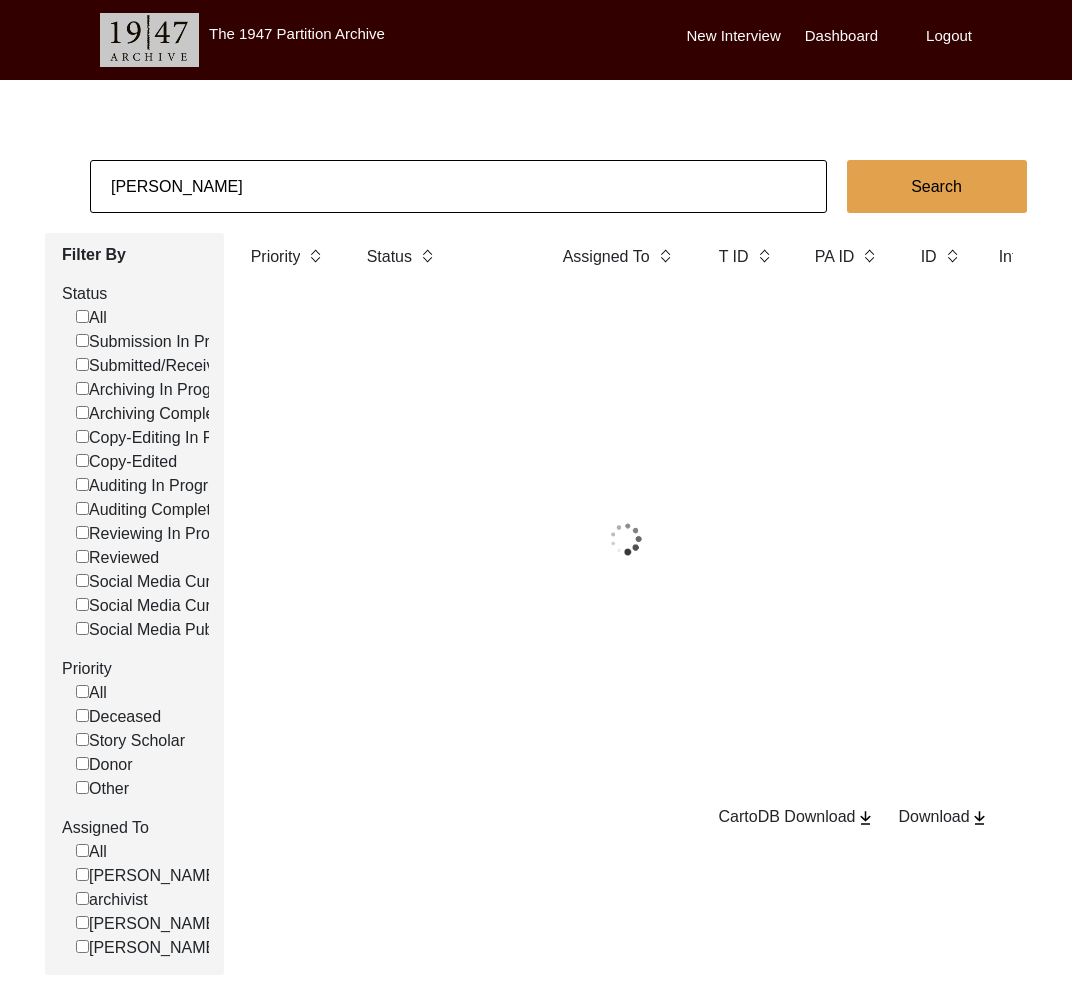 paste on "[PERSON_NAME]" 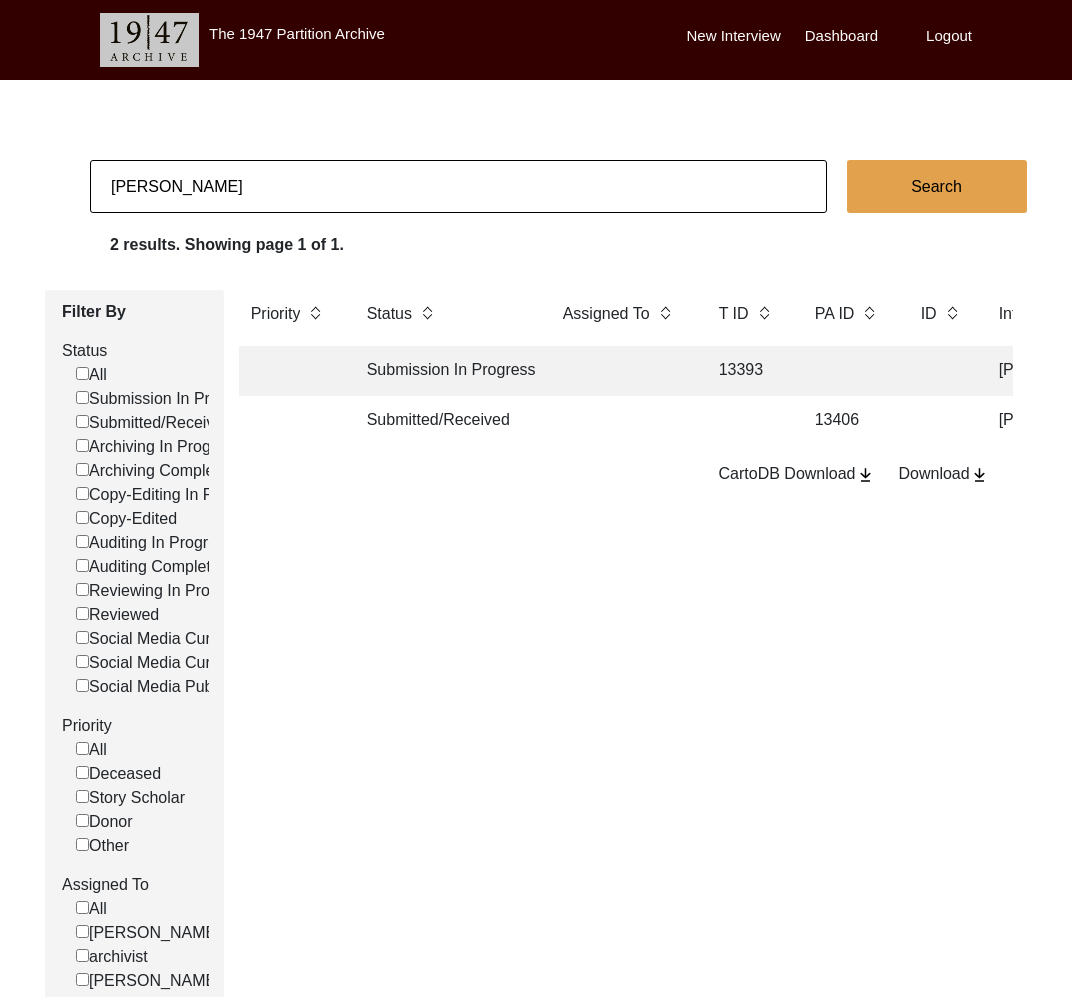 type on "[PERSON_NAME]" 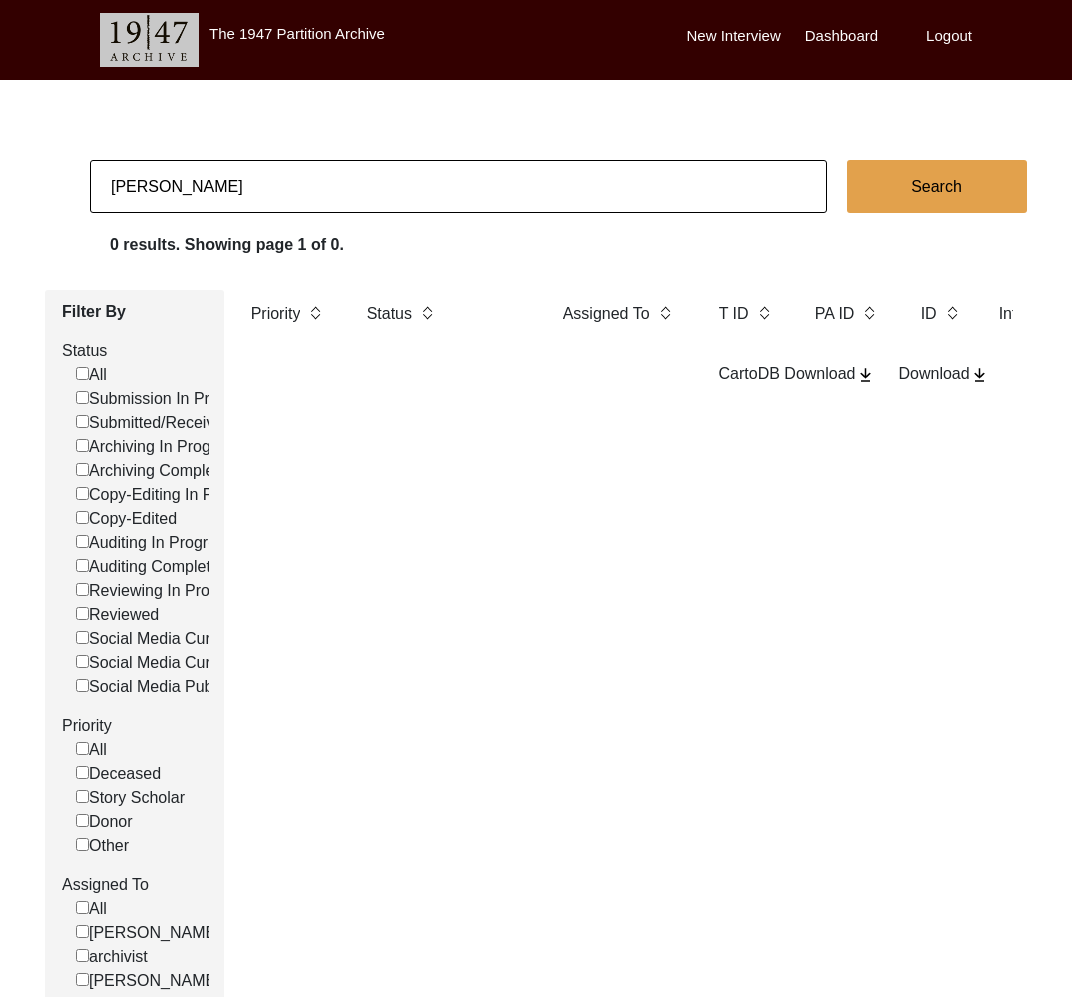 click on "[PERSON_NAME]" 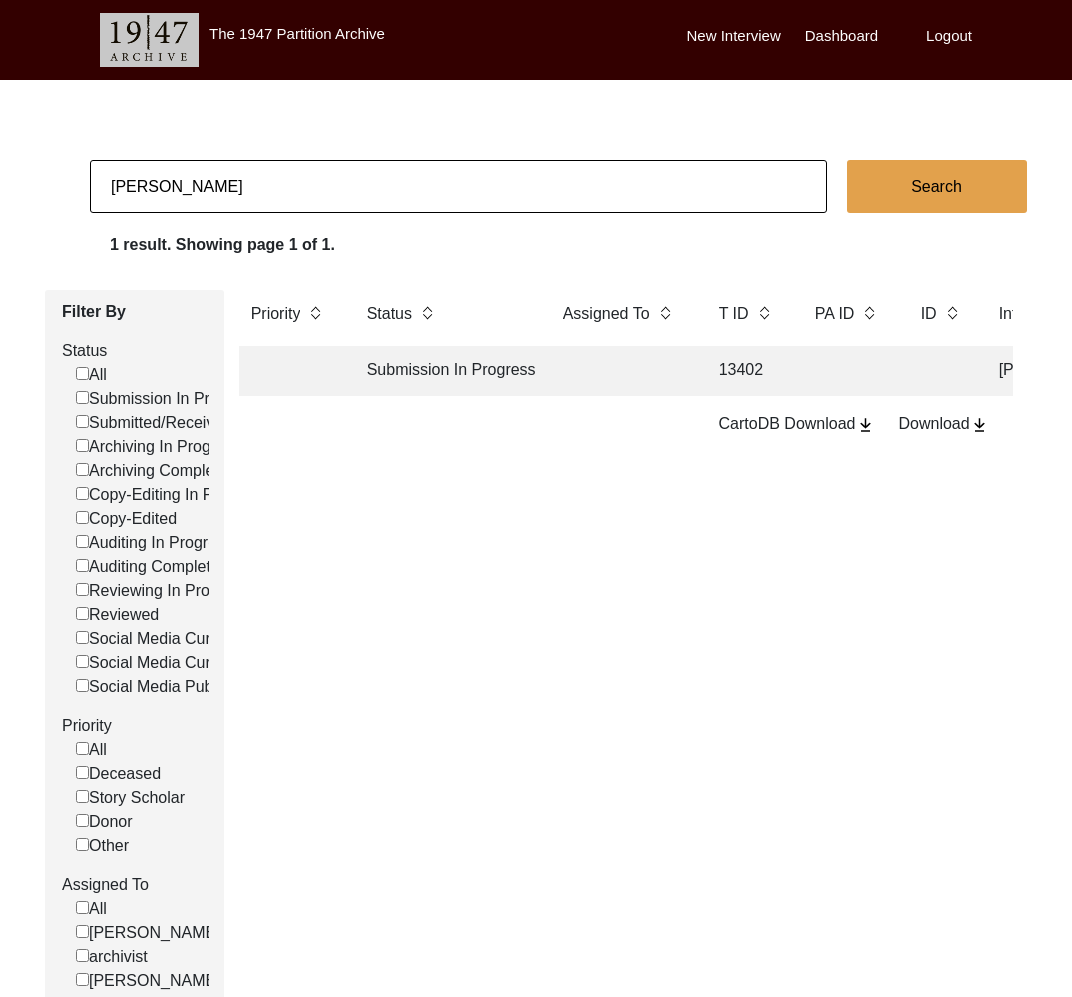 click 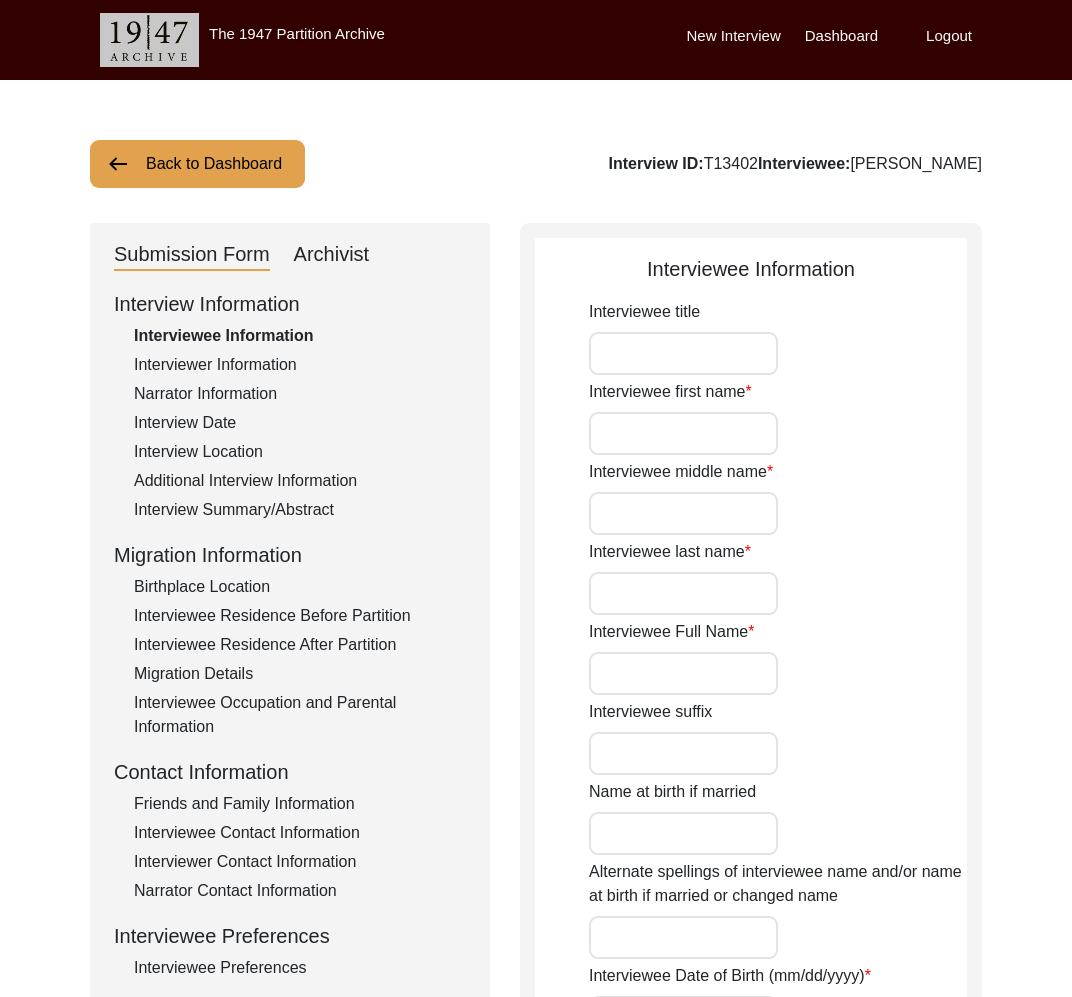 type on "Mr." 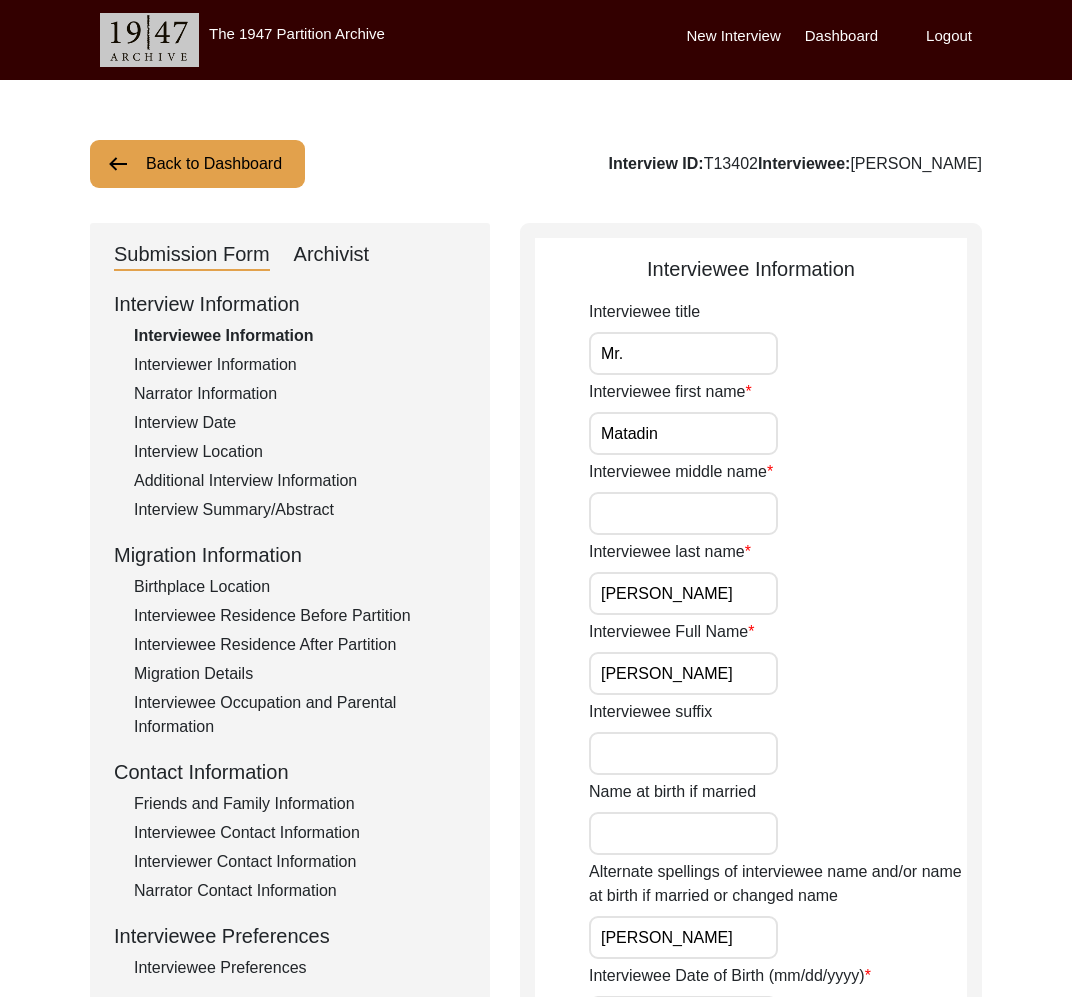 click on "Interviewer Information" 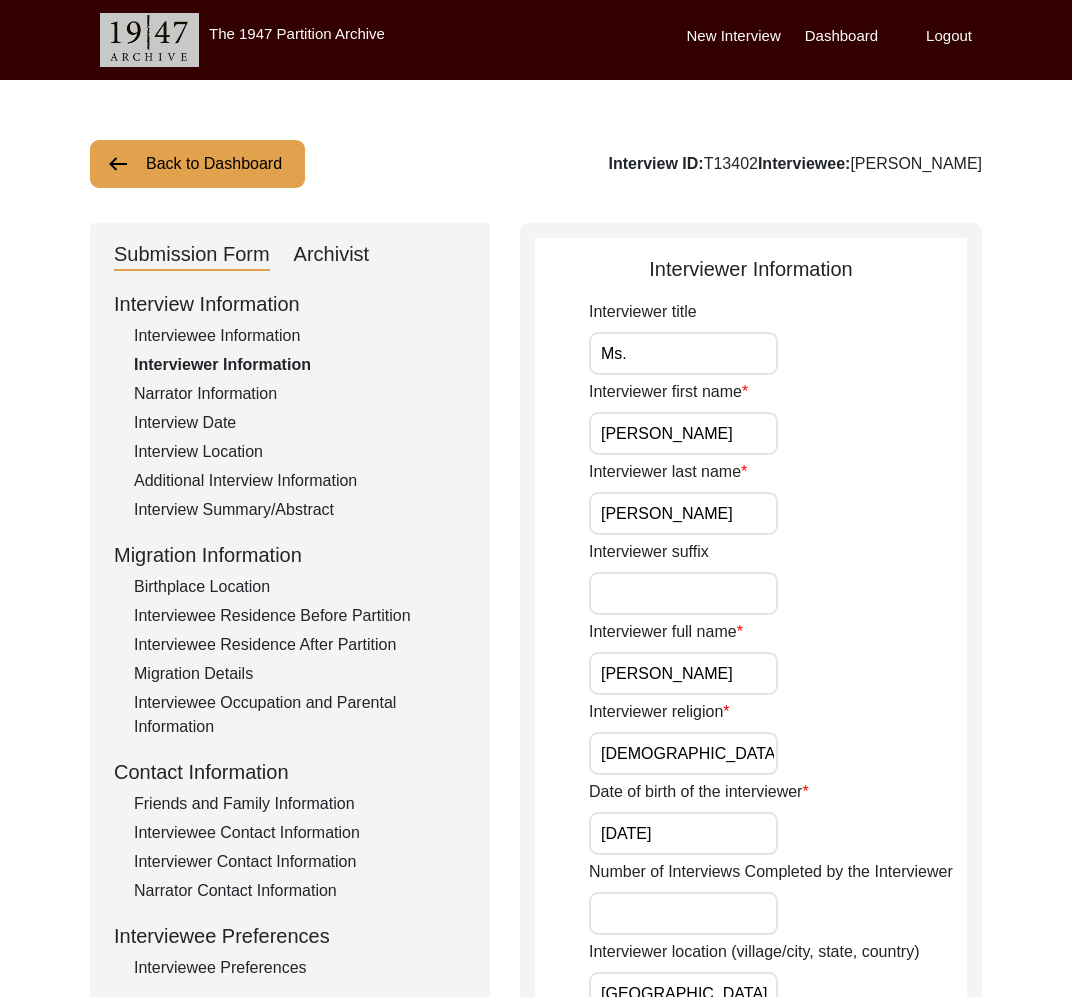click on "Back to Dashboard" 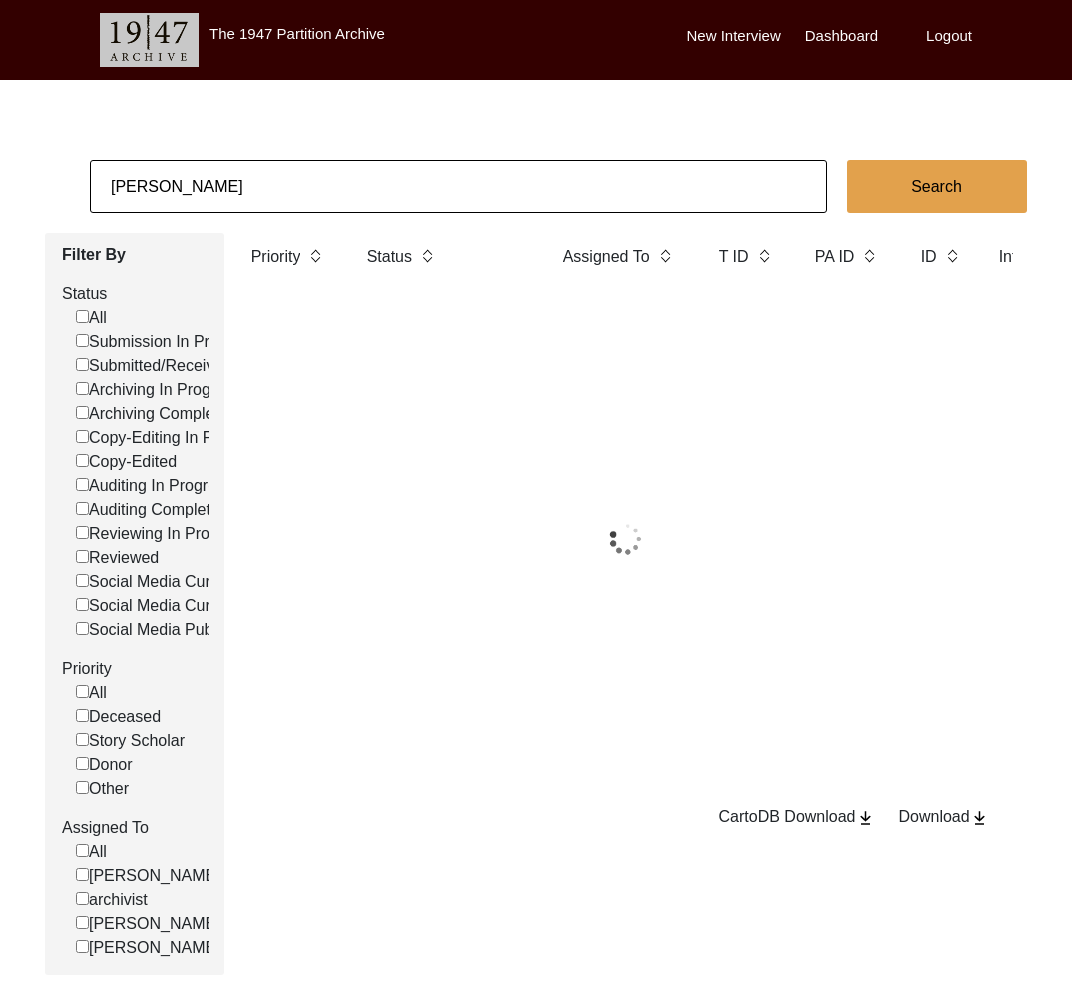click on "[PERSON_NAME]" 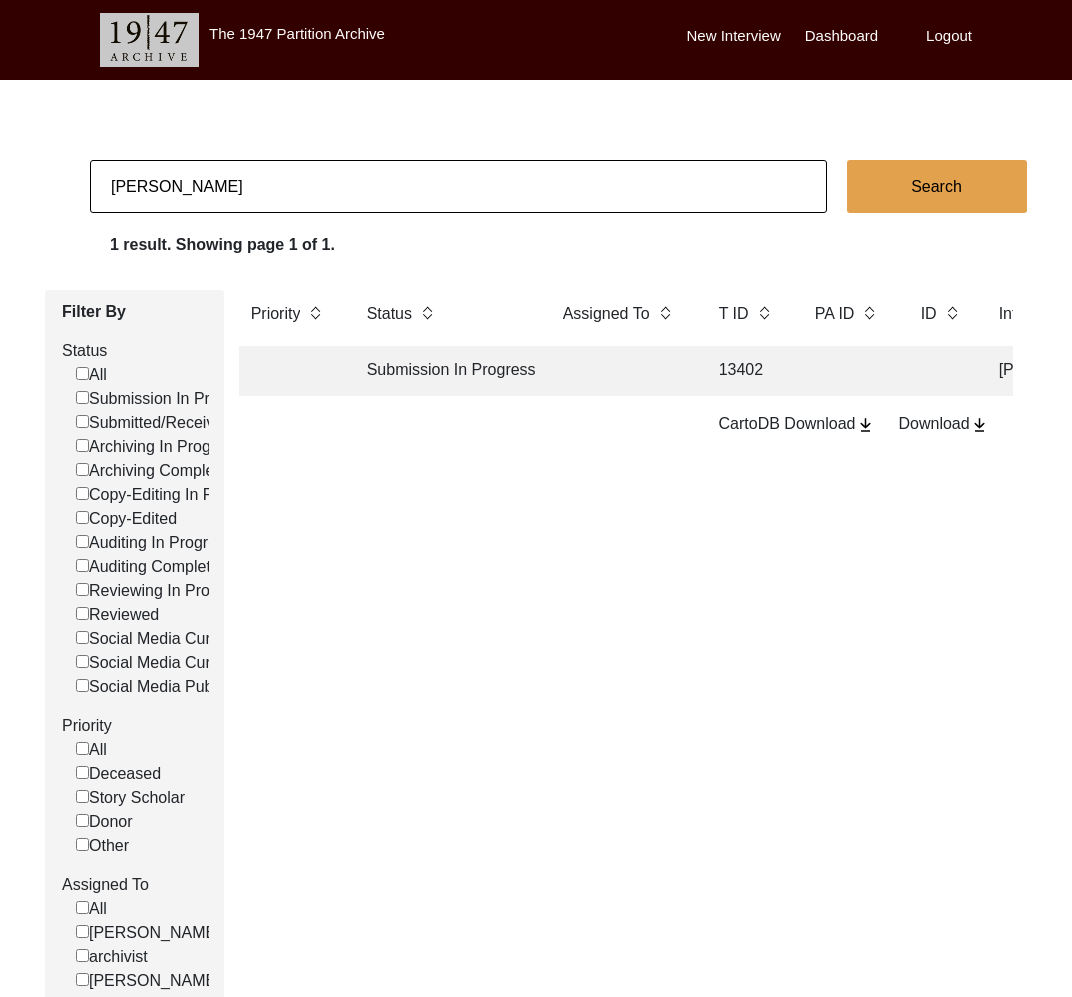 click on "[PERSON_NAME]" 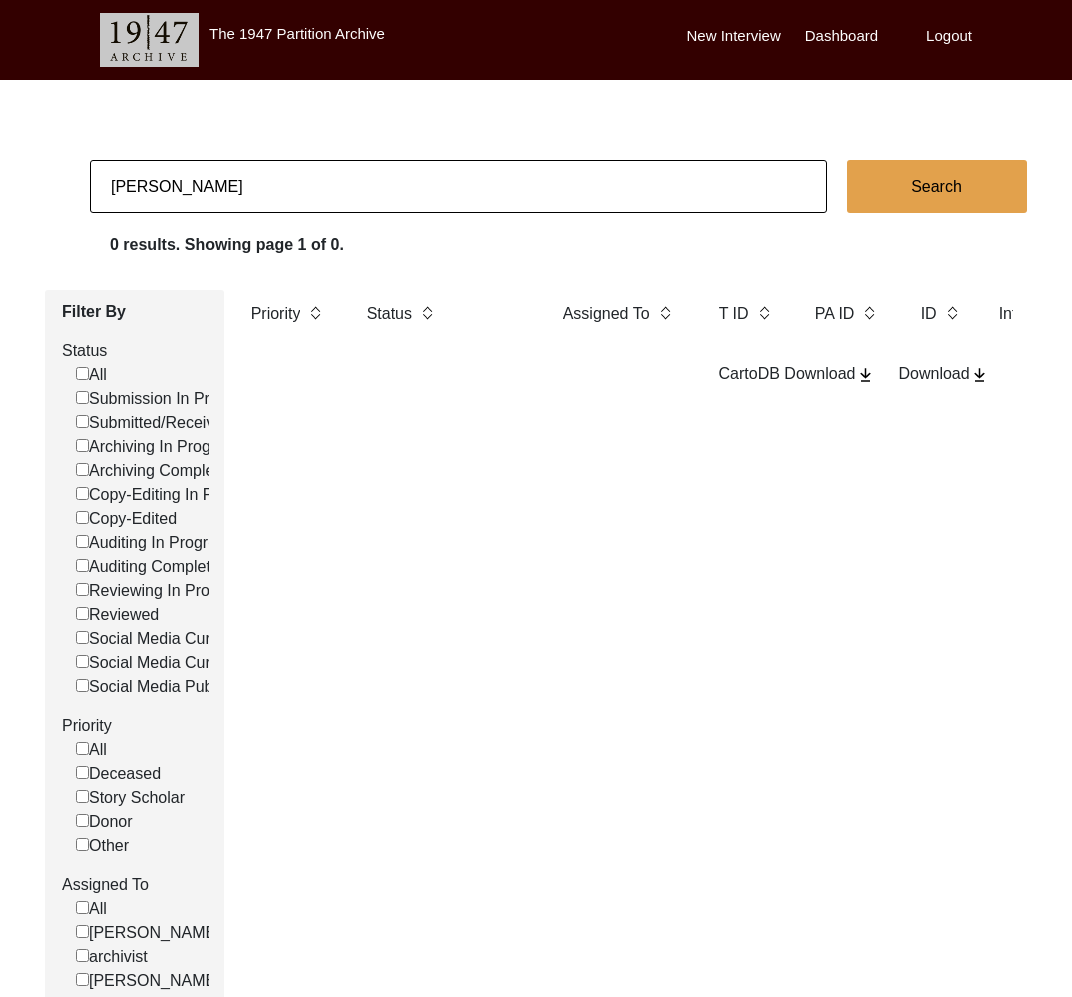 click on "[PERSON_NAME]" 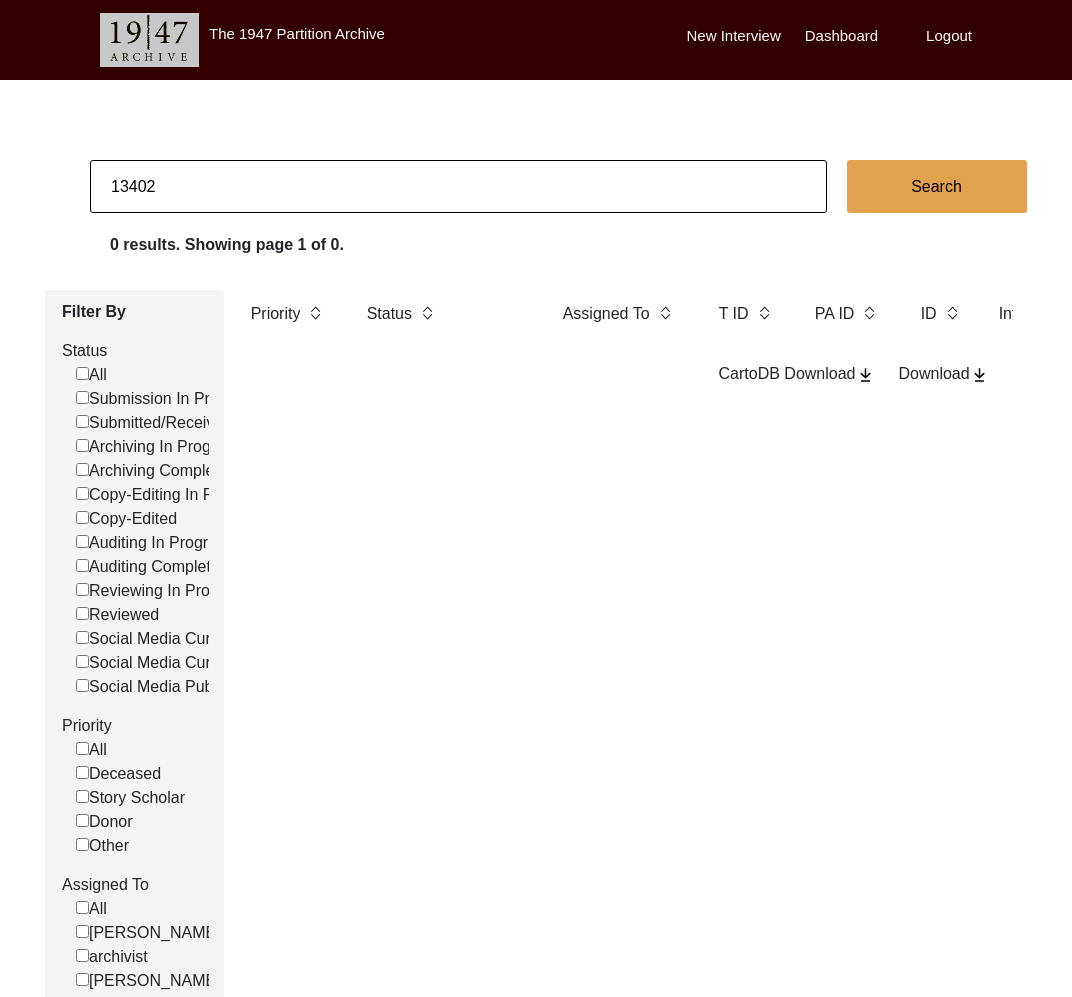 type on "13402" 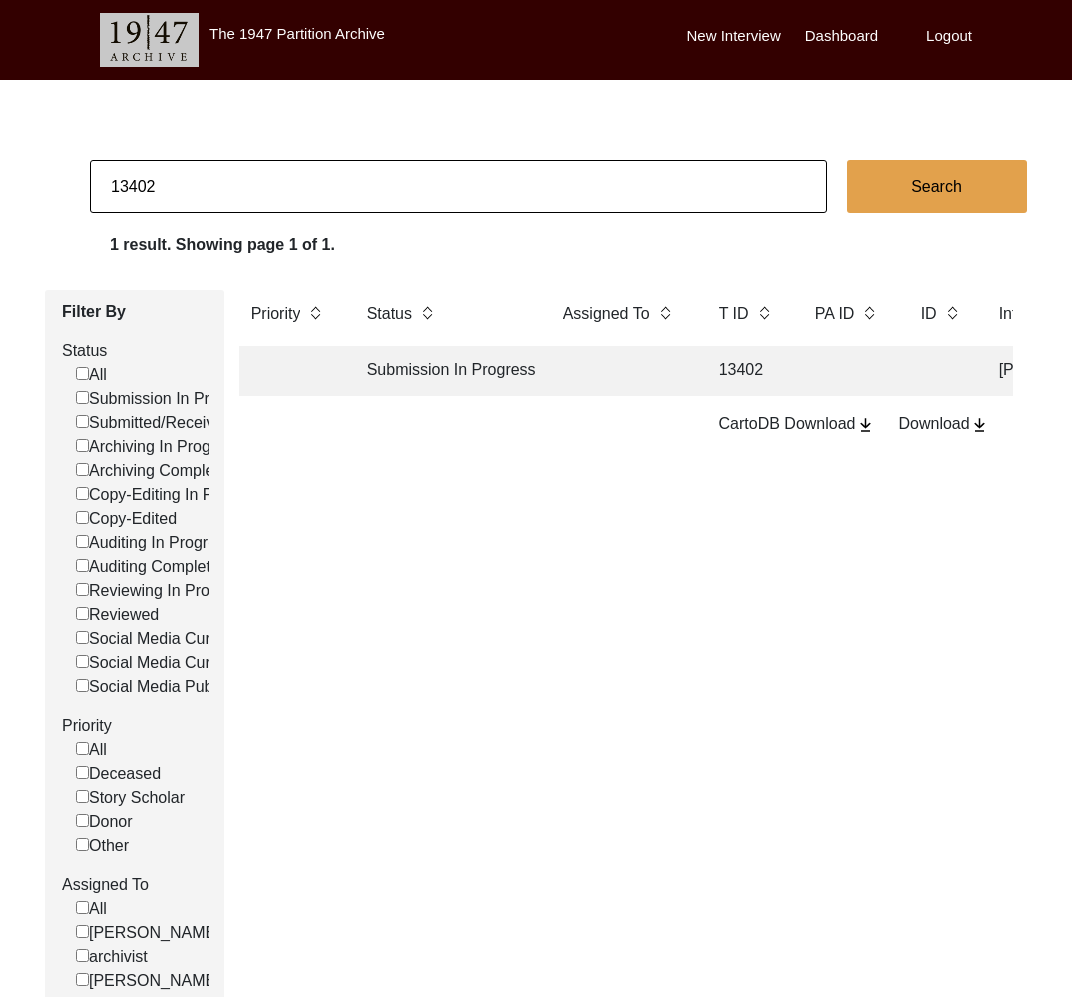 click on "Submission In Progress" 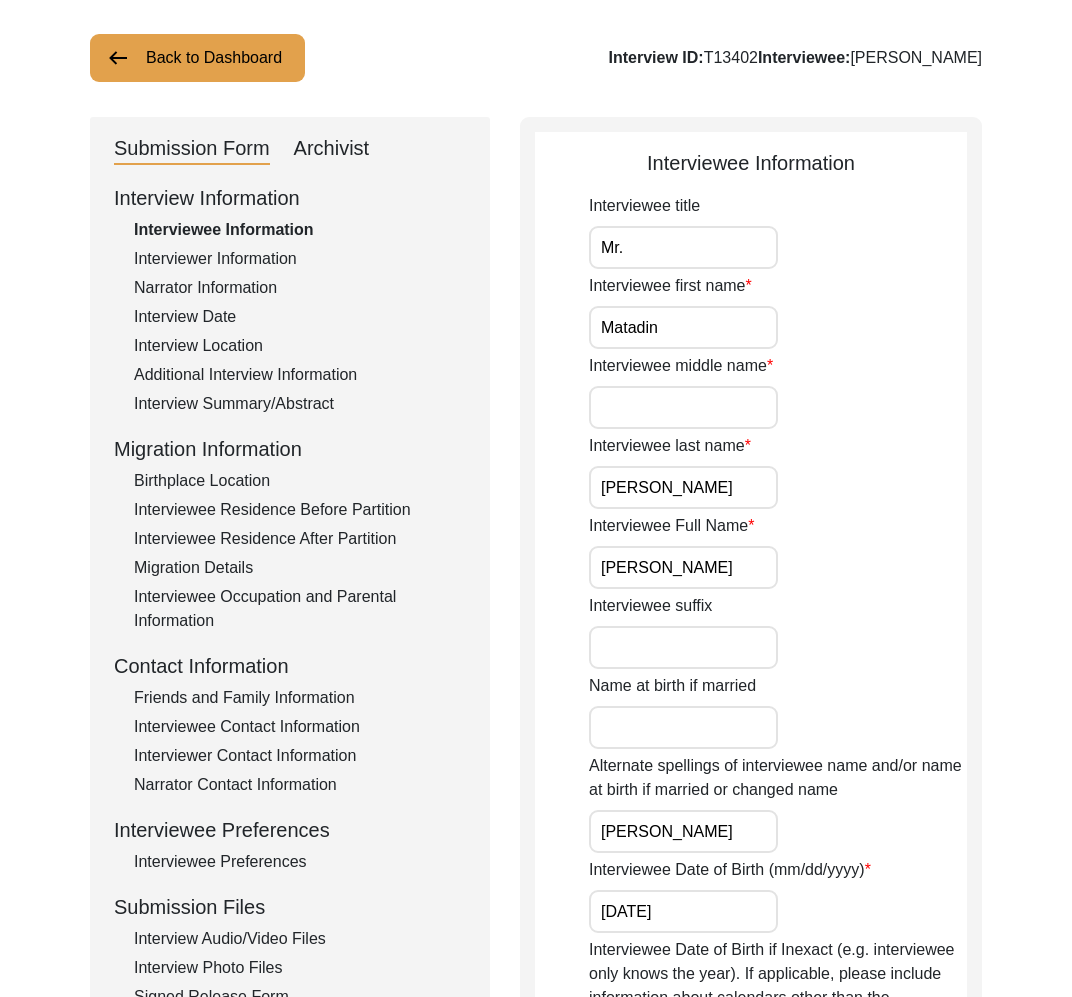 scroll, scrollTop: 341, scrollLeft: 0, axis: vertical 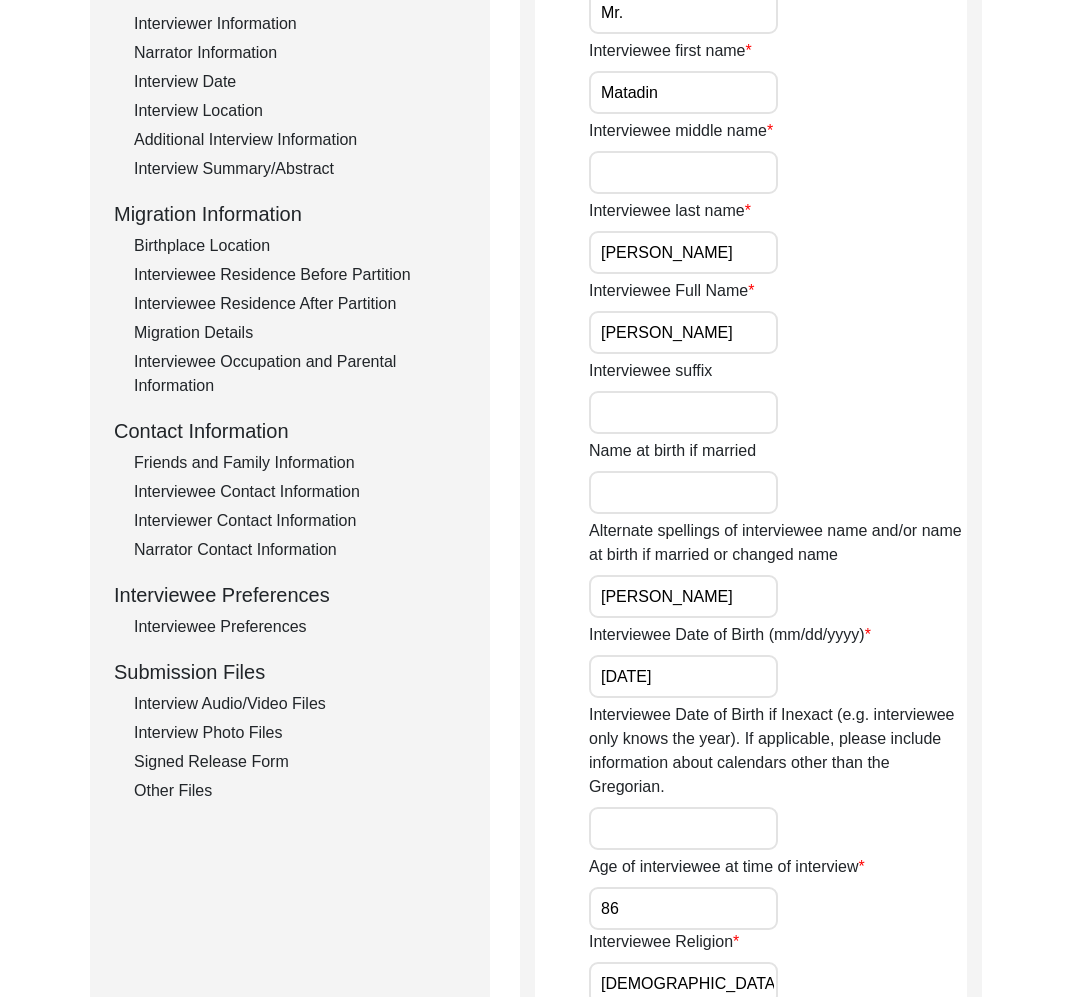 click on "Other Files" 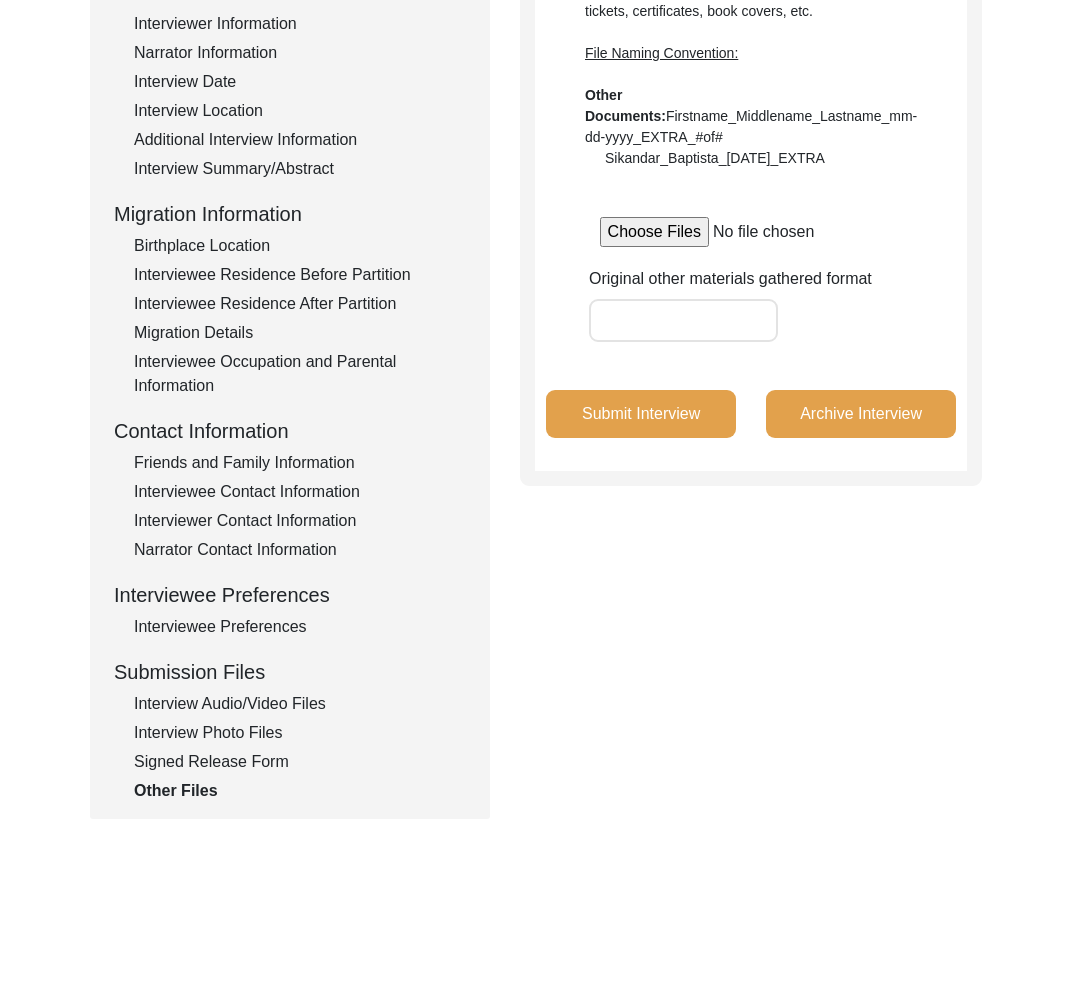 click on "Interview Audio/Video Files" 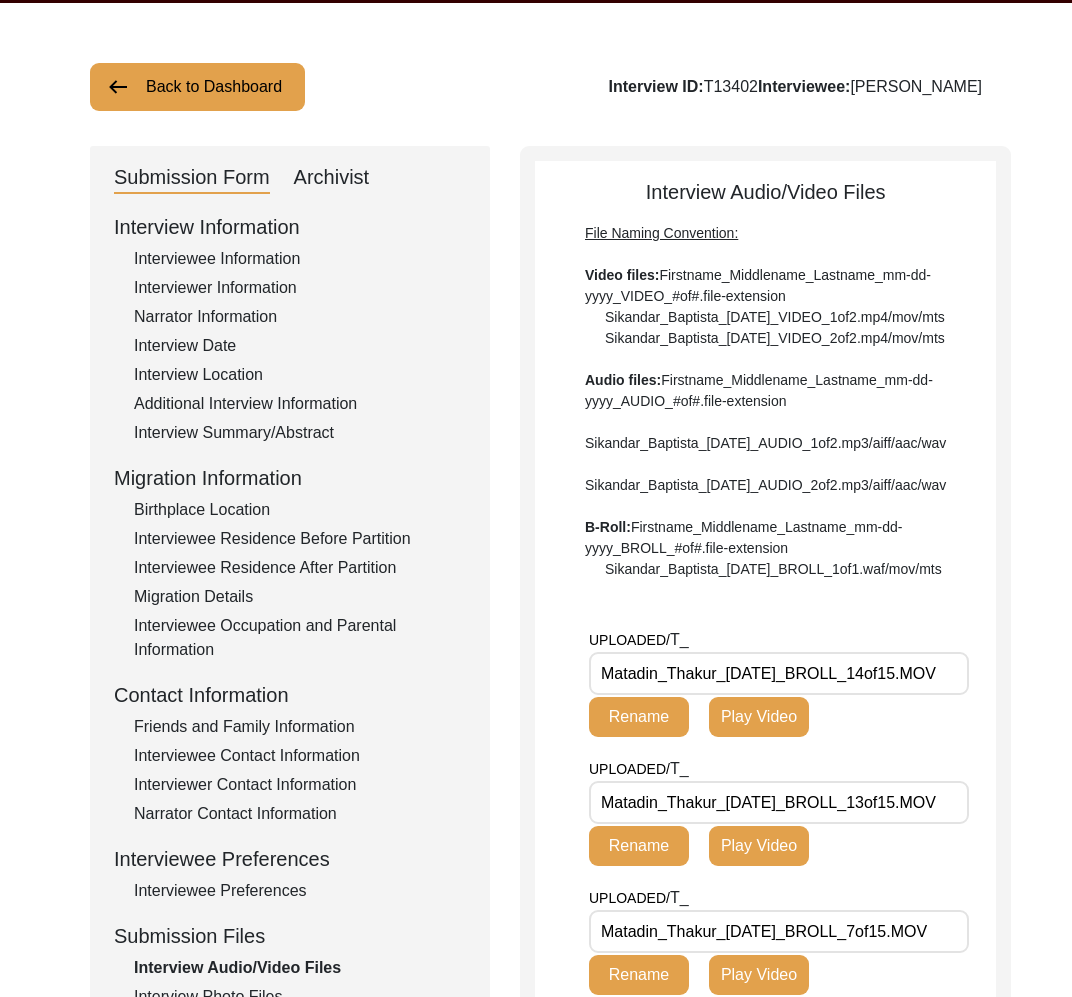 scroll, scrollTop: 133, scrollLeft: 0, axis: vertical 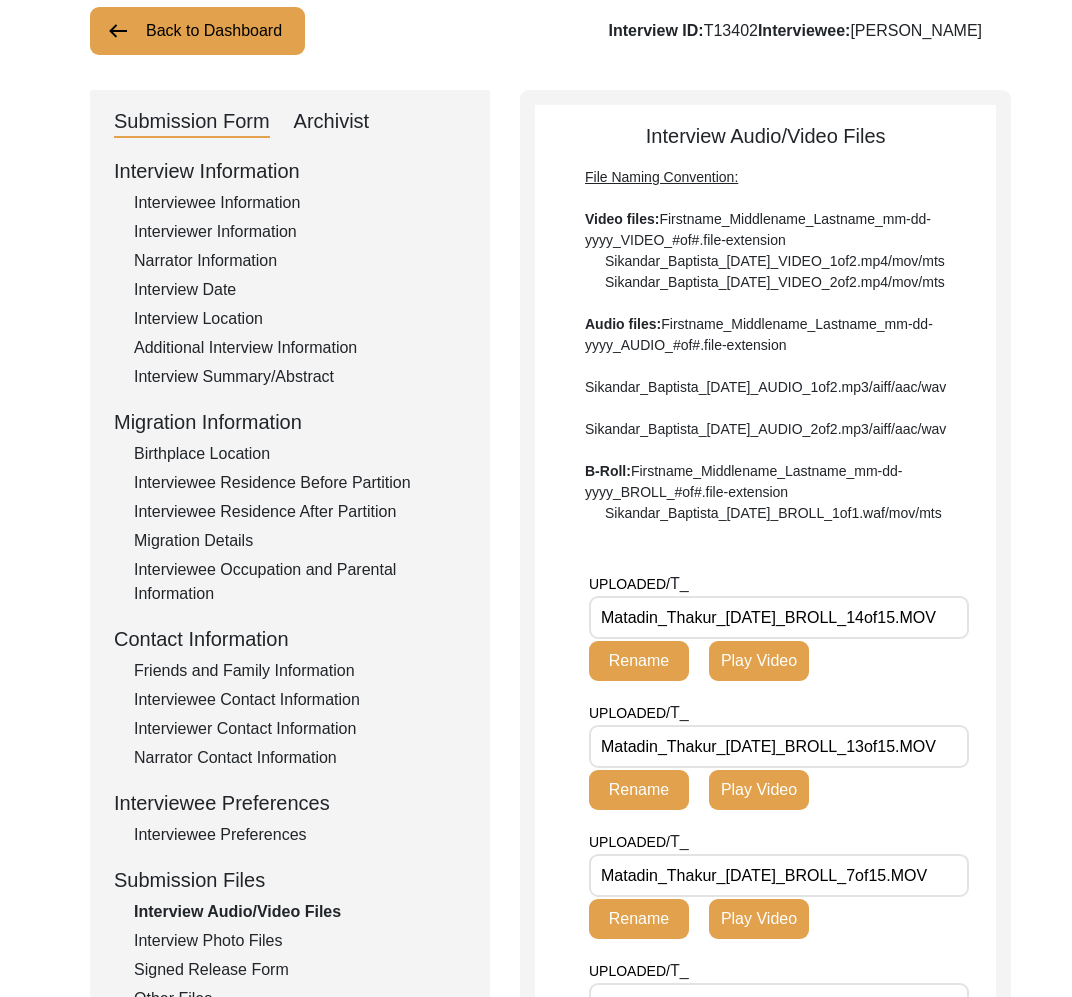click on "Interview Photo Files" 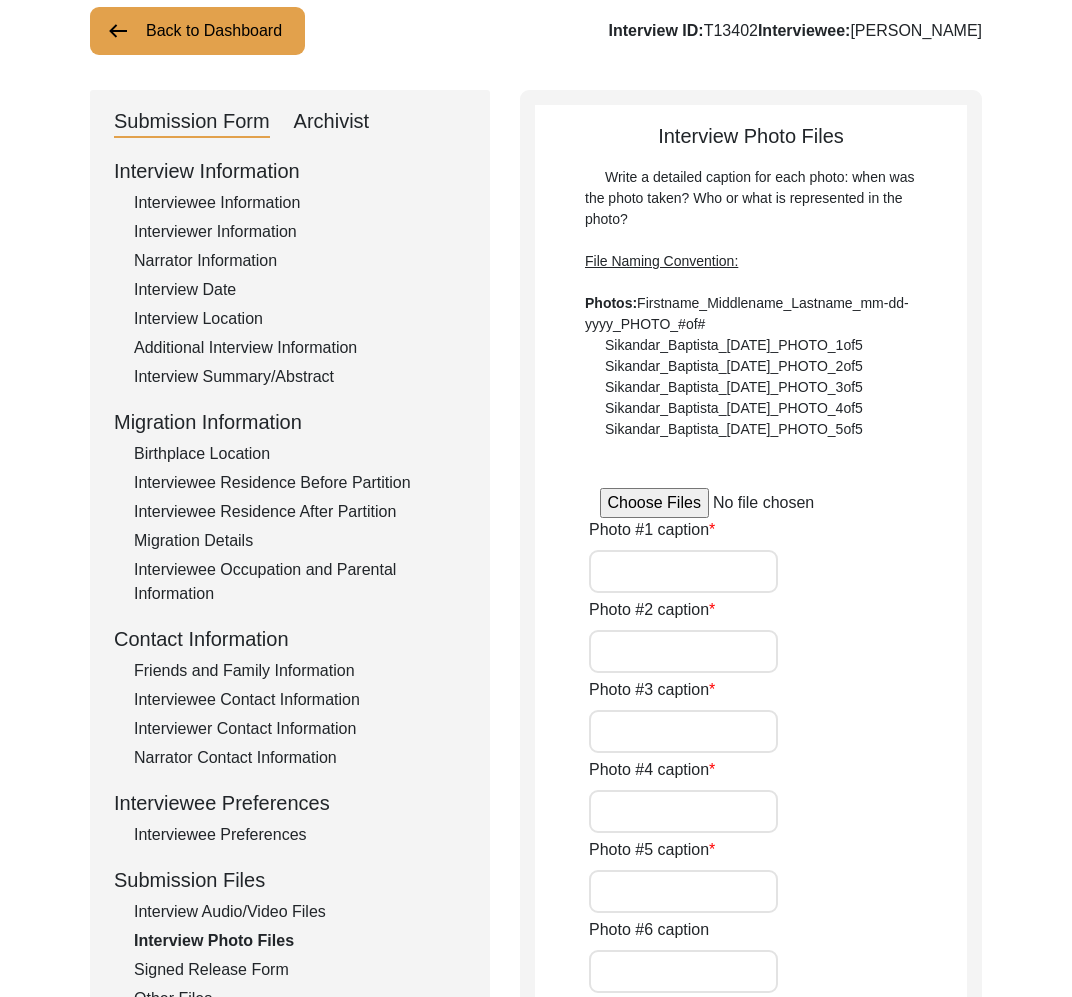type on "[PERSON_NAME] speaking during the interview." 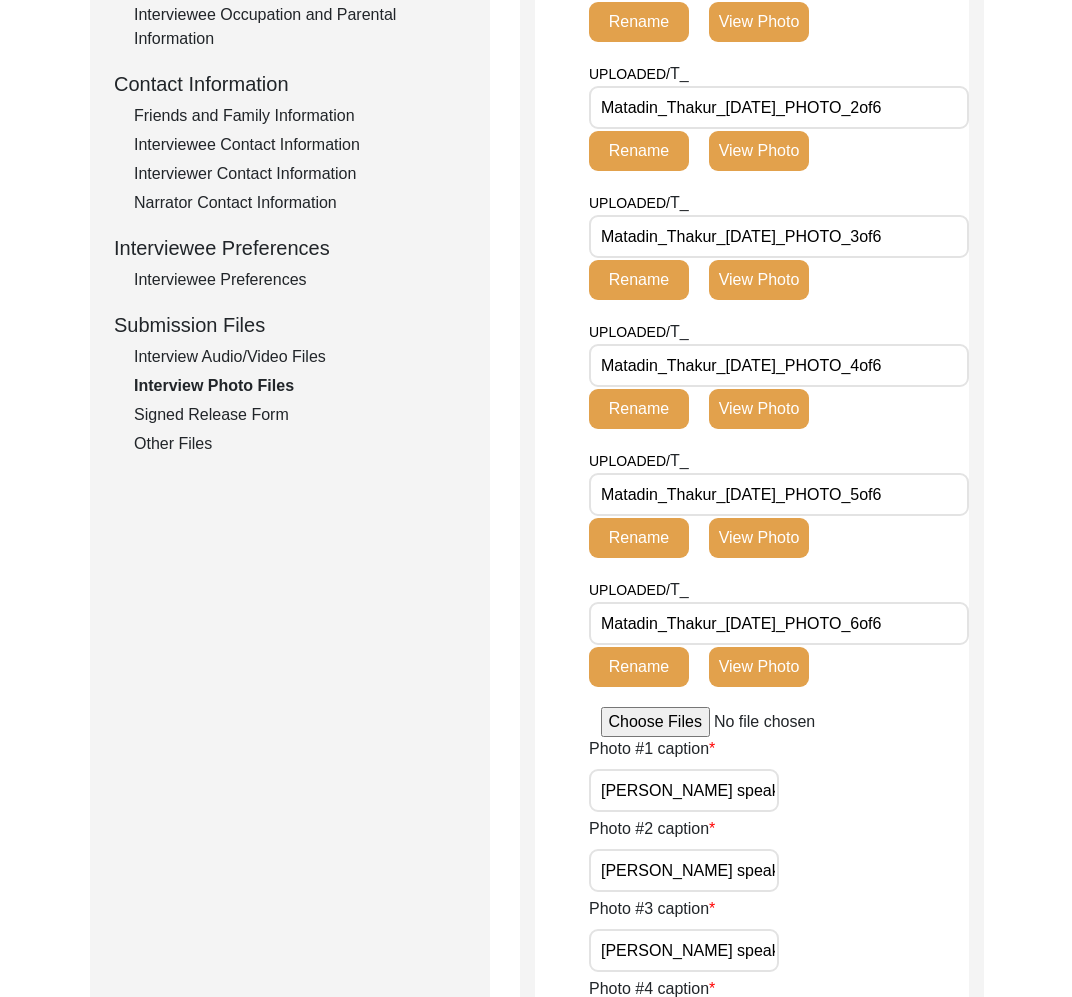 scroll, scrollTop: 541, scrollLeft: 0, axis: vertical 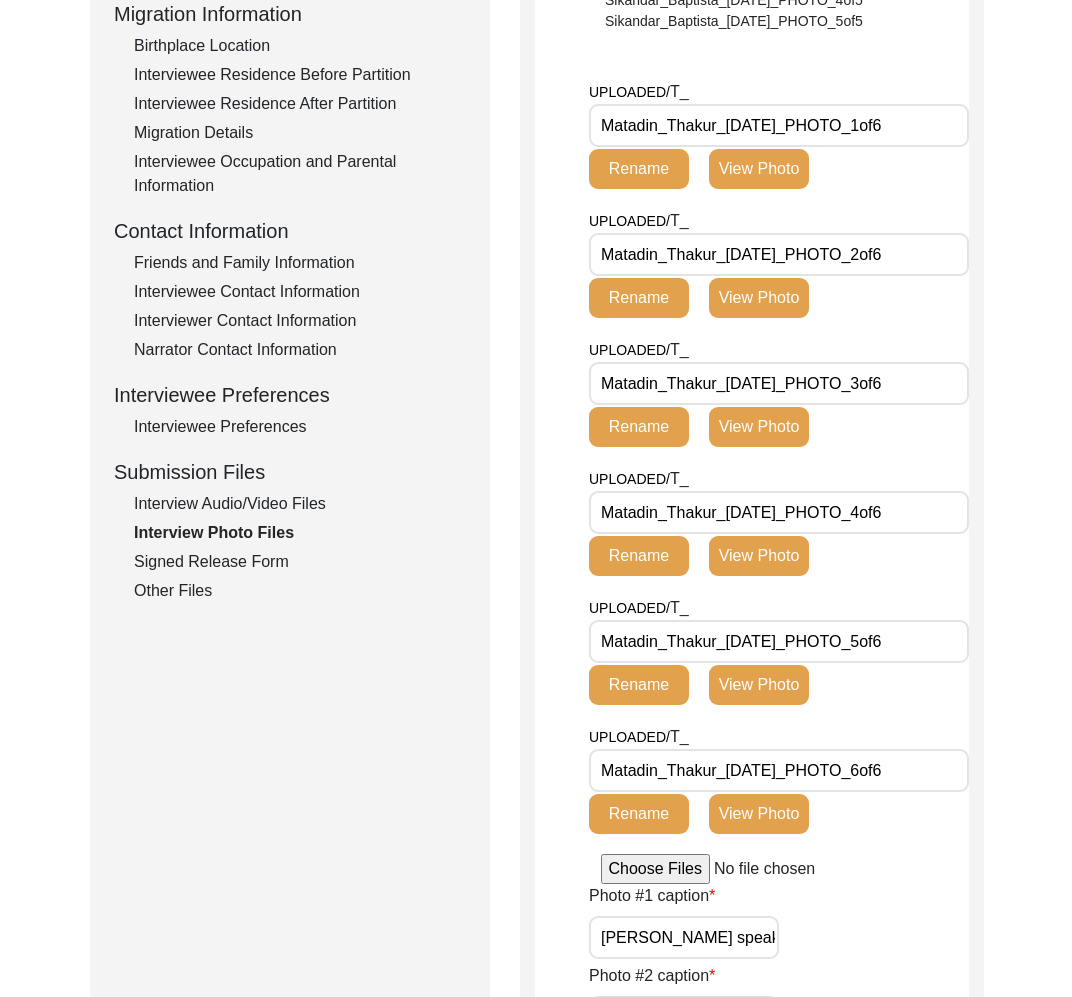 click on "Signed Release Form" 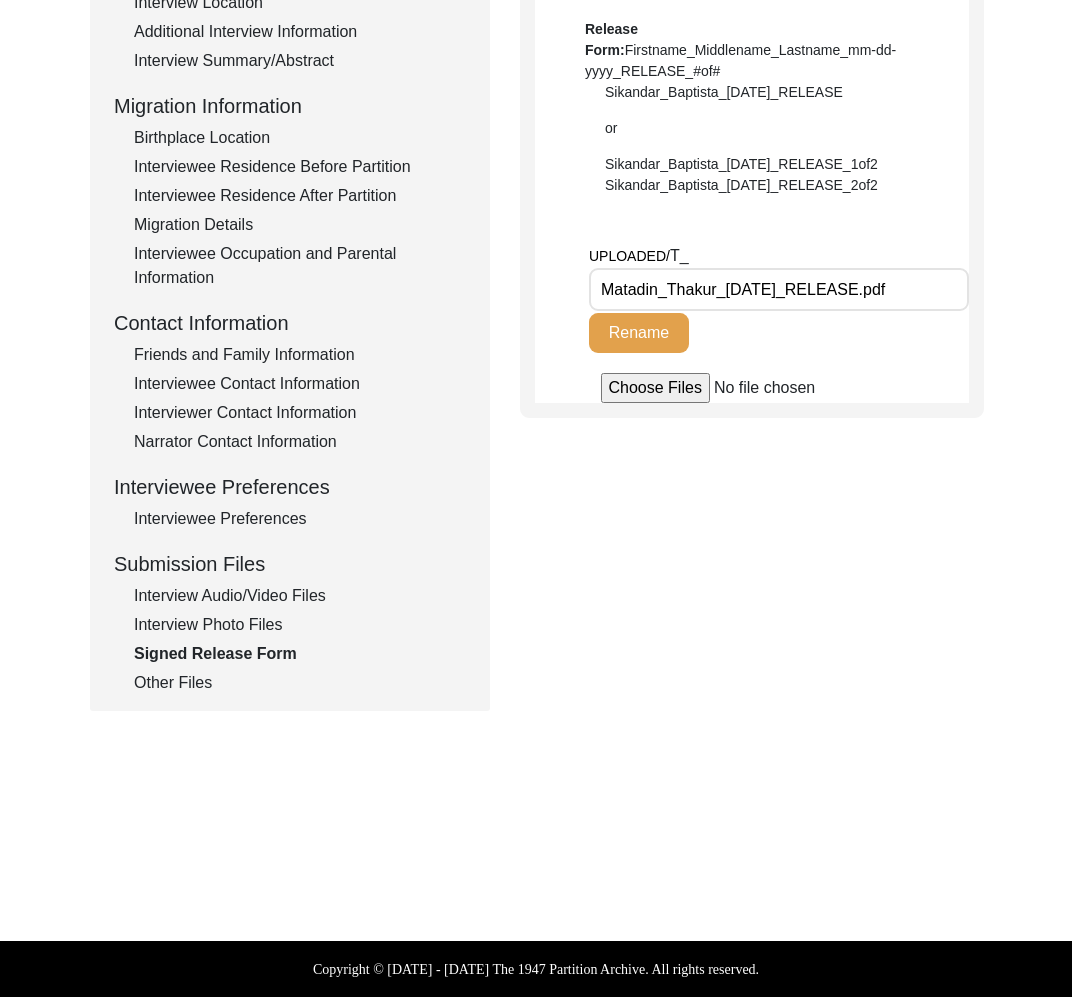 drag, startPoint x: 239, startPoint y: 670, endPoint x: 200, endPoint y: 681, distance: 40.5216 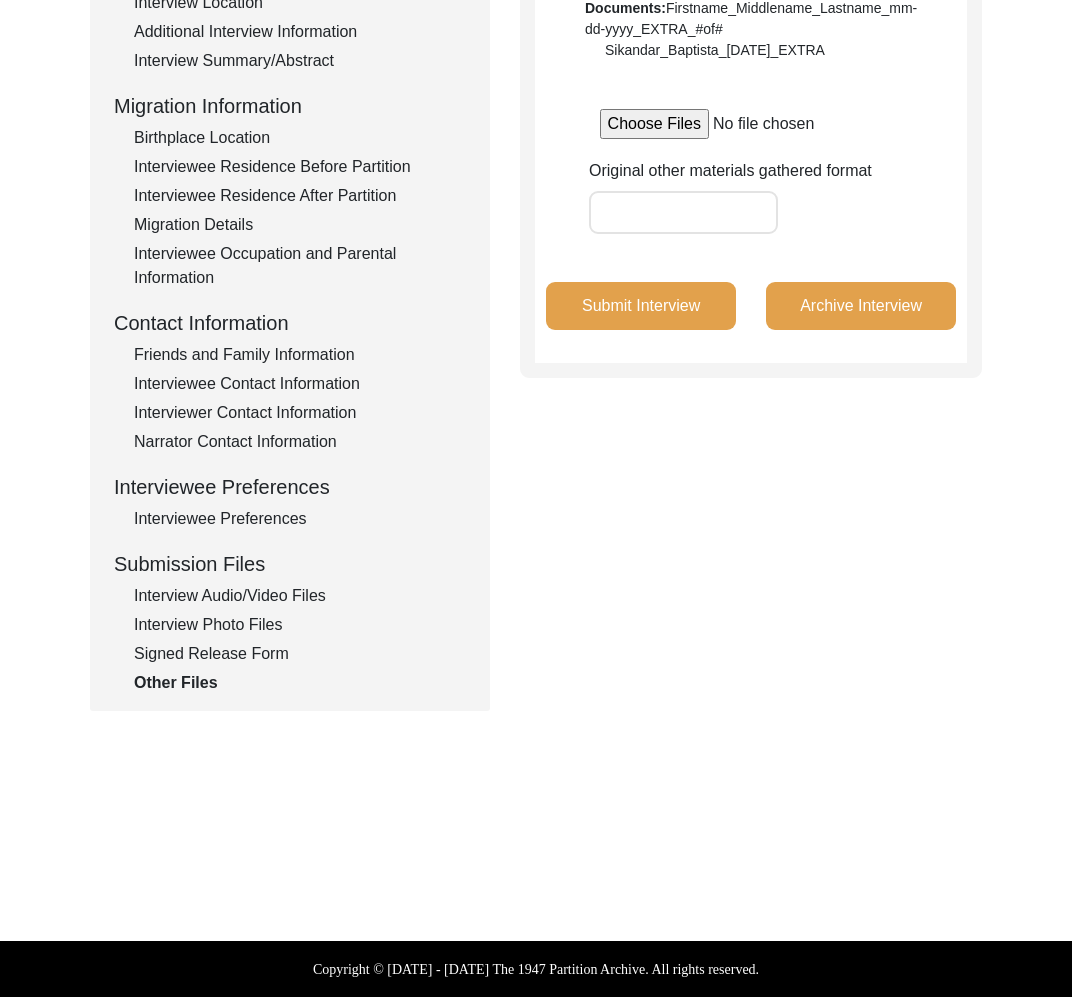 click on "Interview Audio/Video Files" 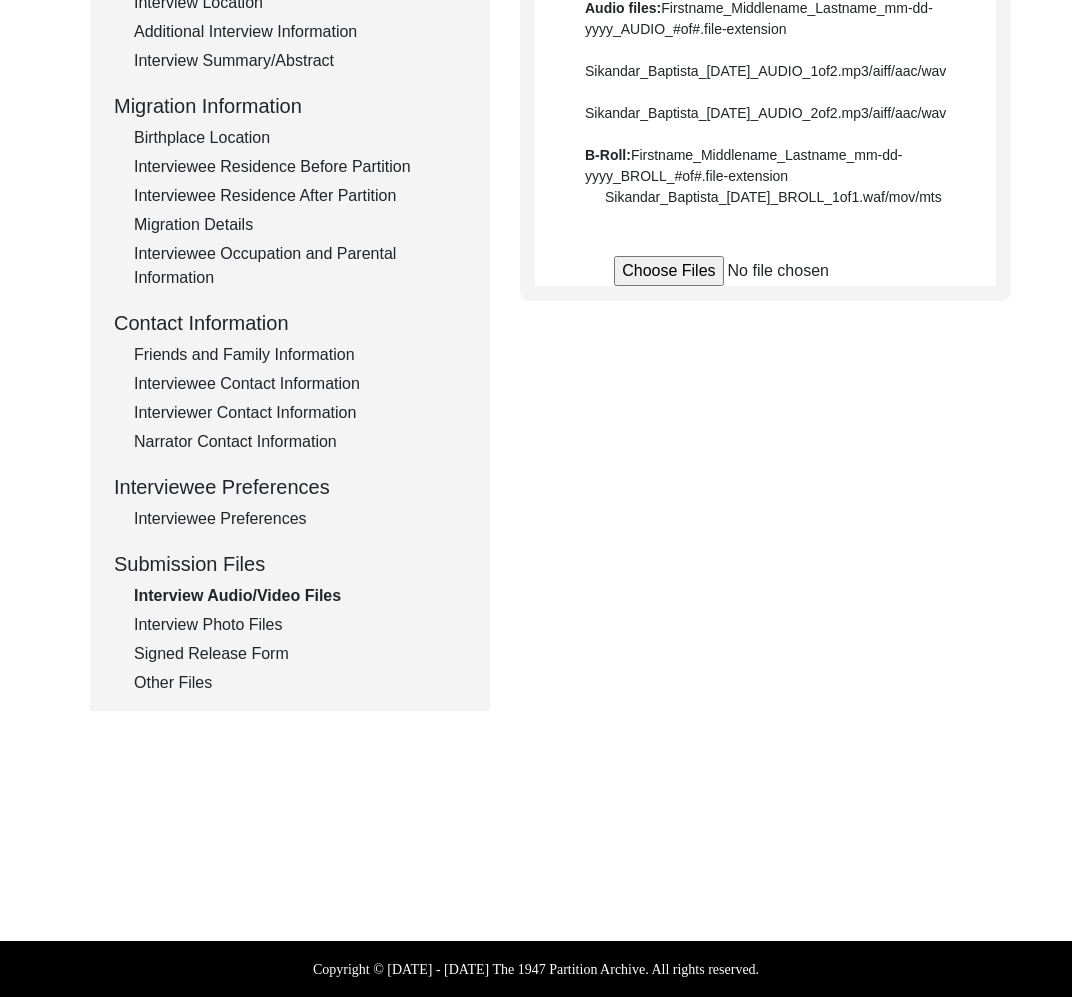 scroll, scrollTop: 541, scrollLeft: 0, axis: vertical 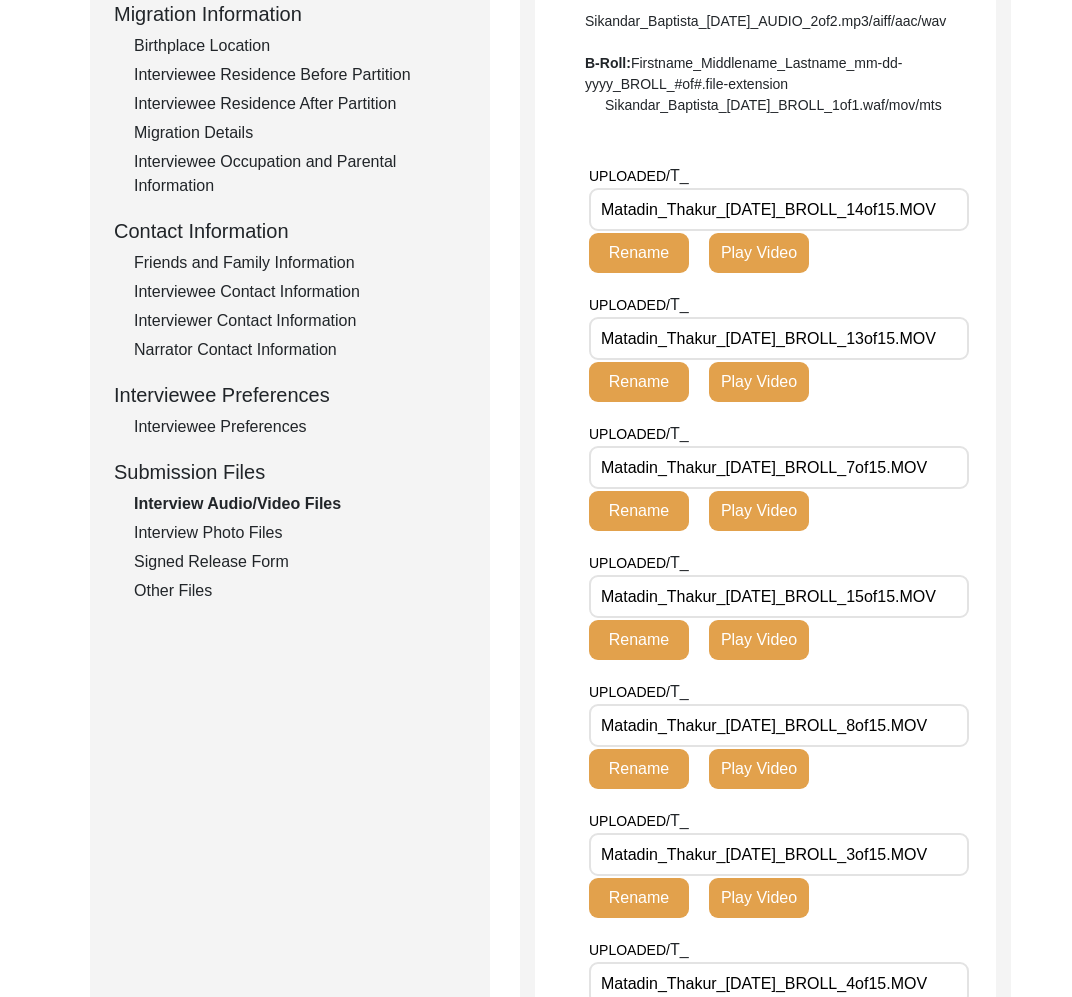 click on "Interview Photo Files" 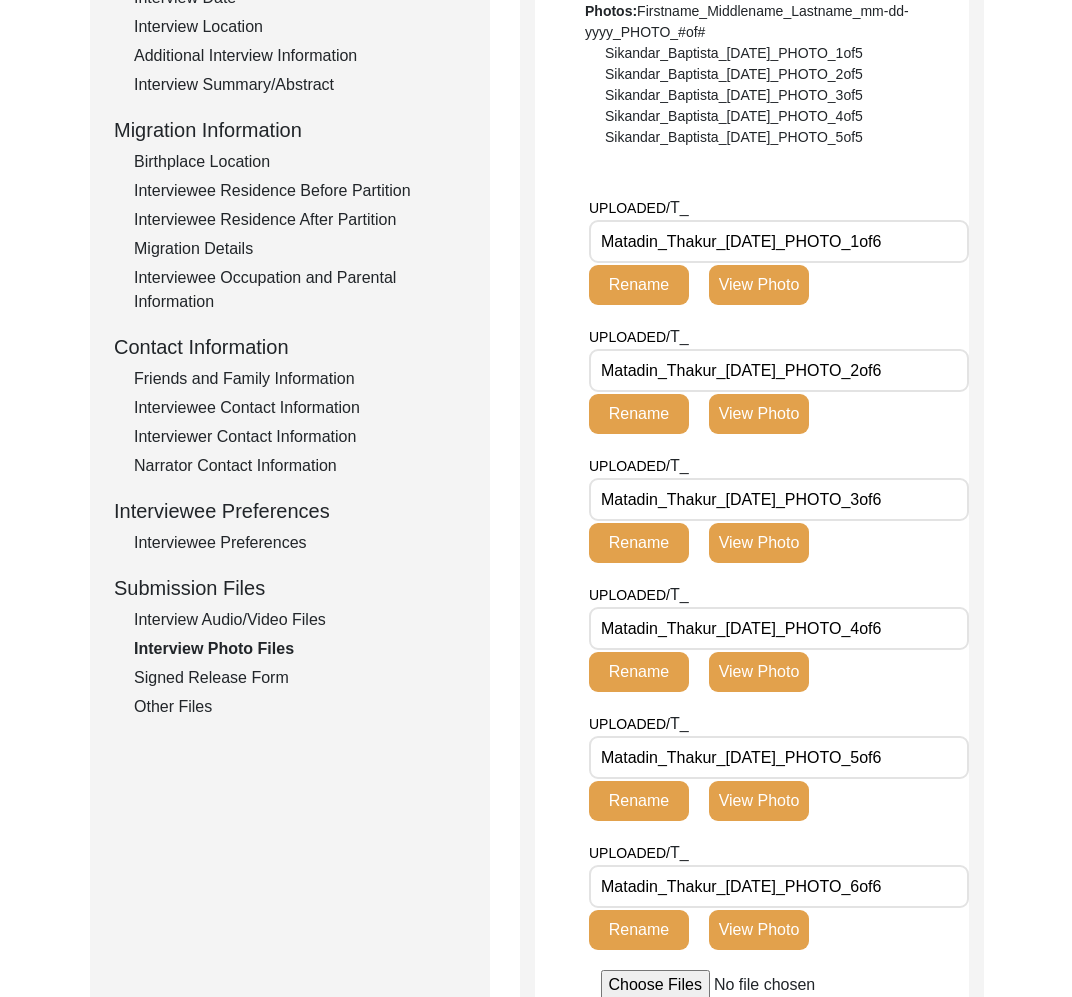 scroll, scrollTop: 0, scrollLeft: 0, axis: both 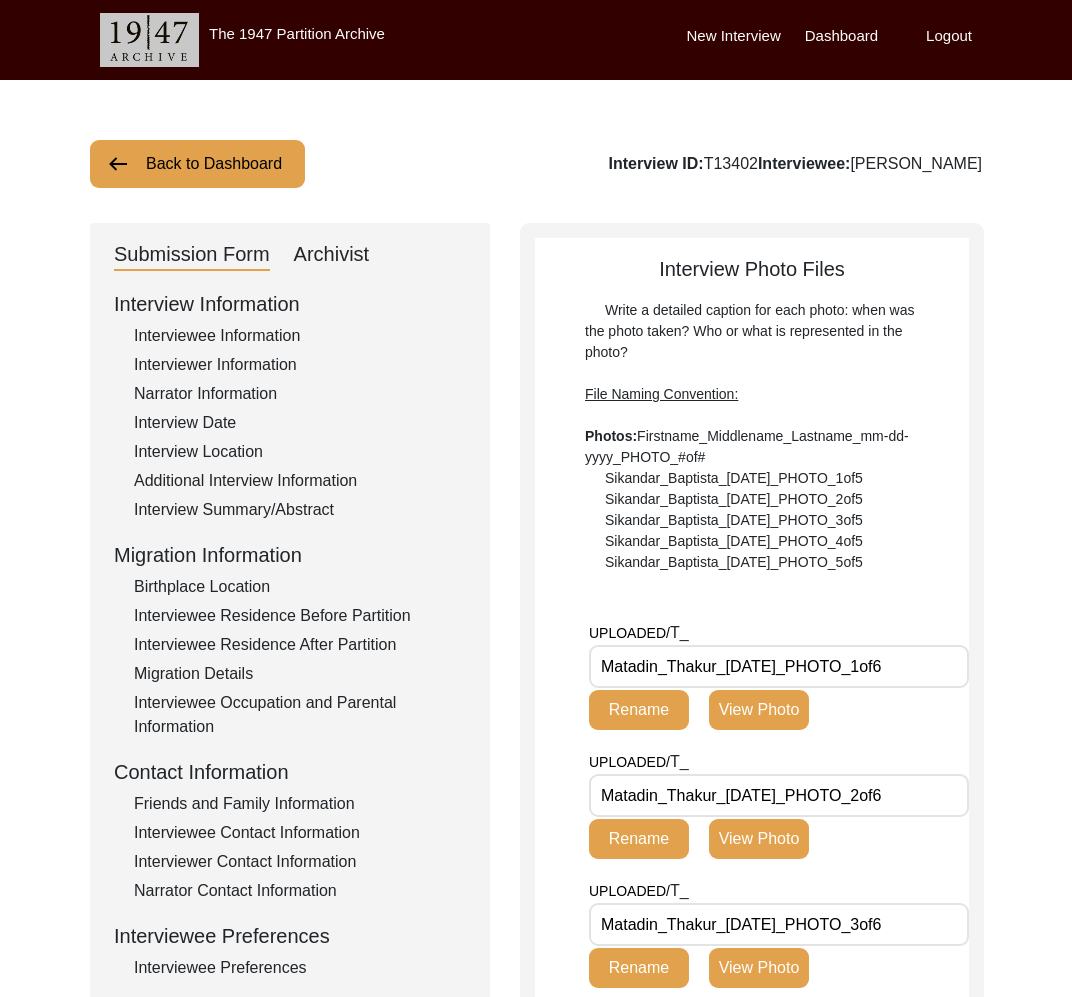 click on "Back to Dashboard" 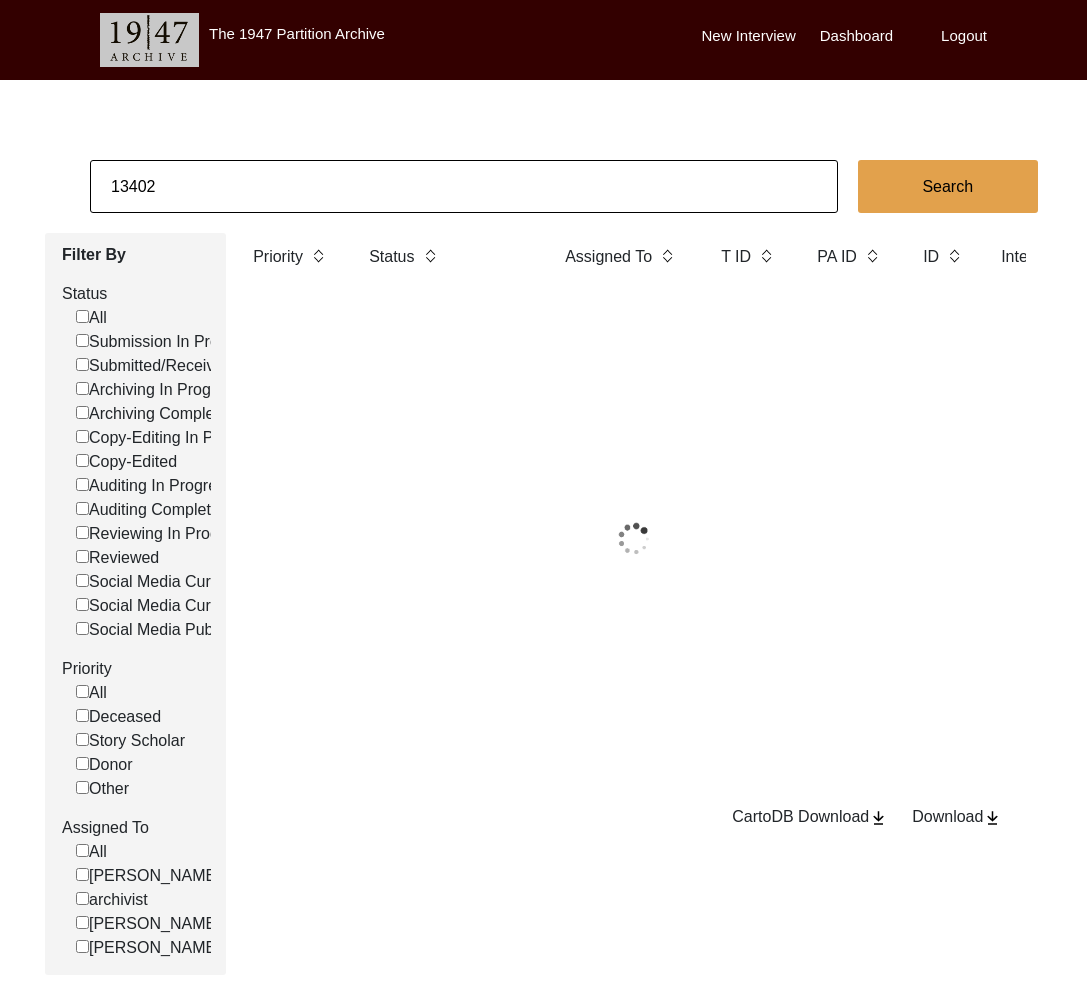 click on "13402" 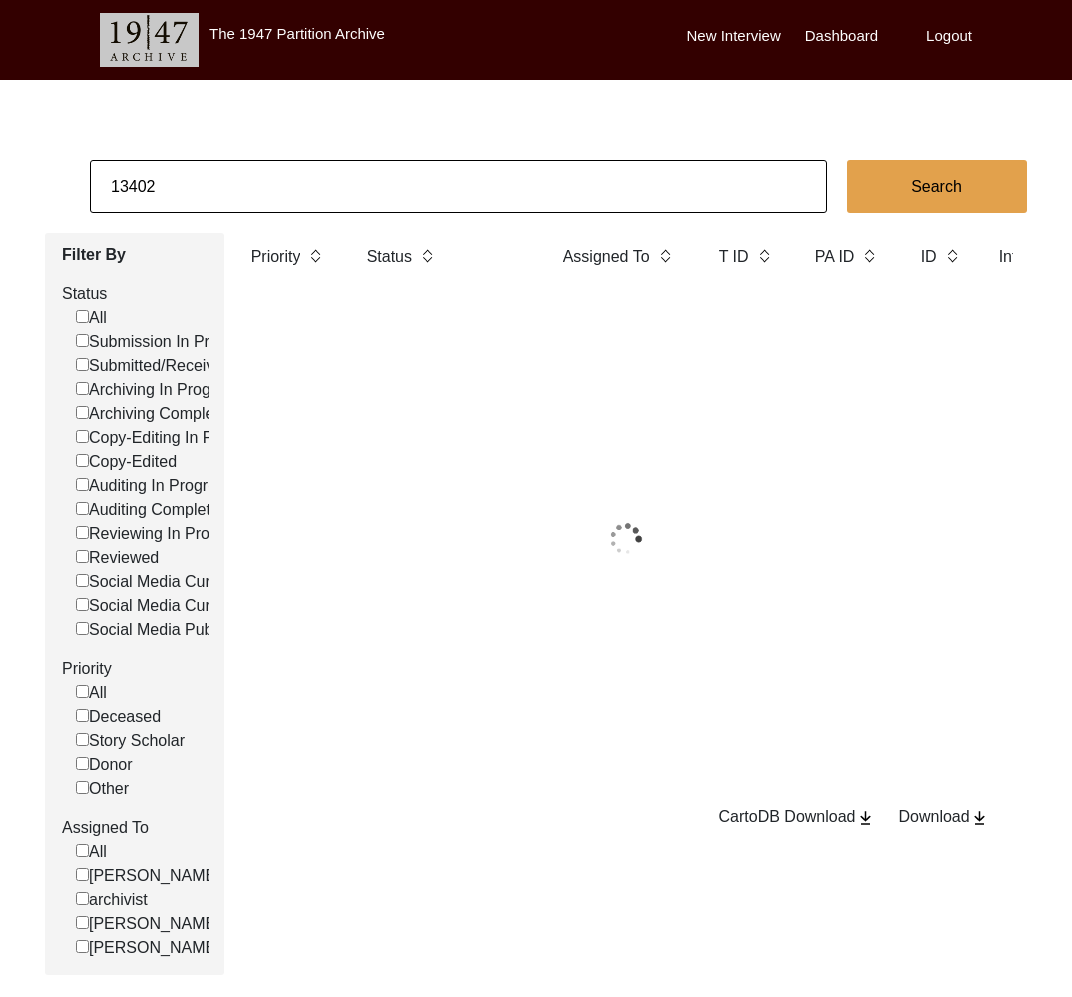 click on "13402" 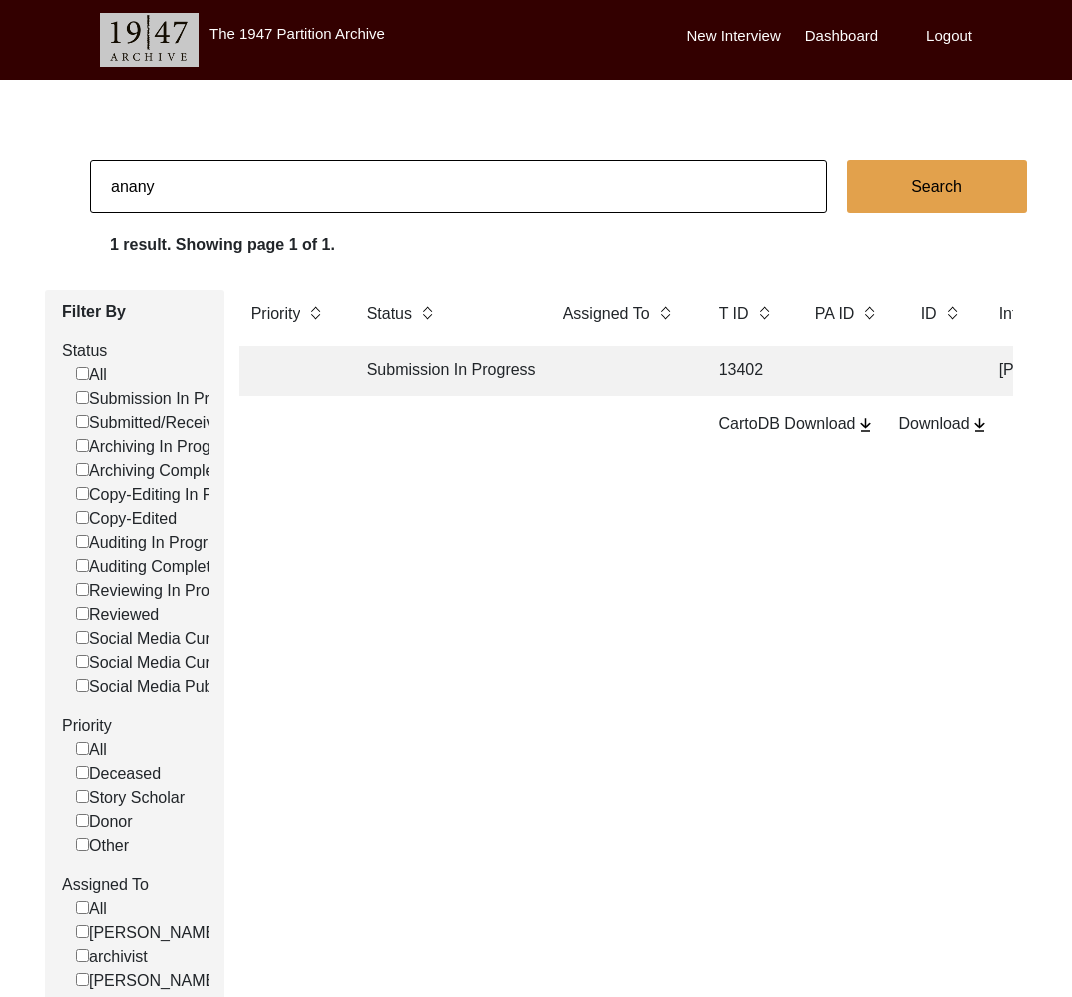 type on "[PERSON_NAME]" 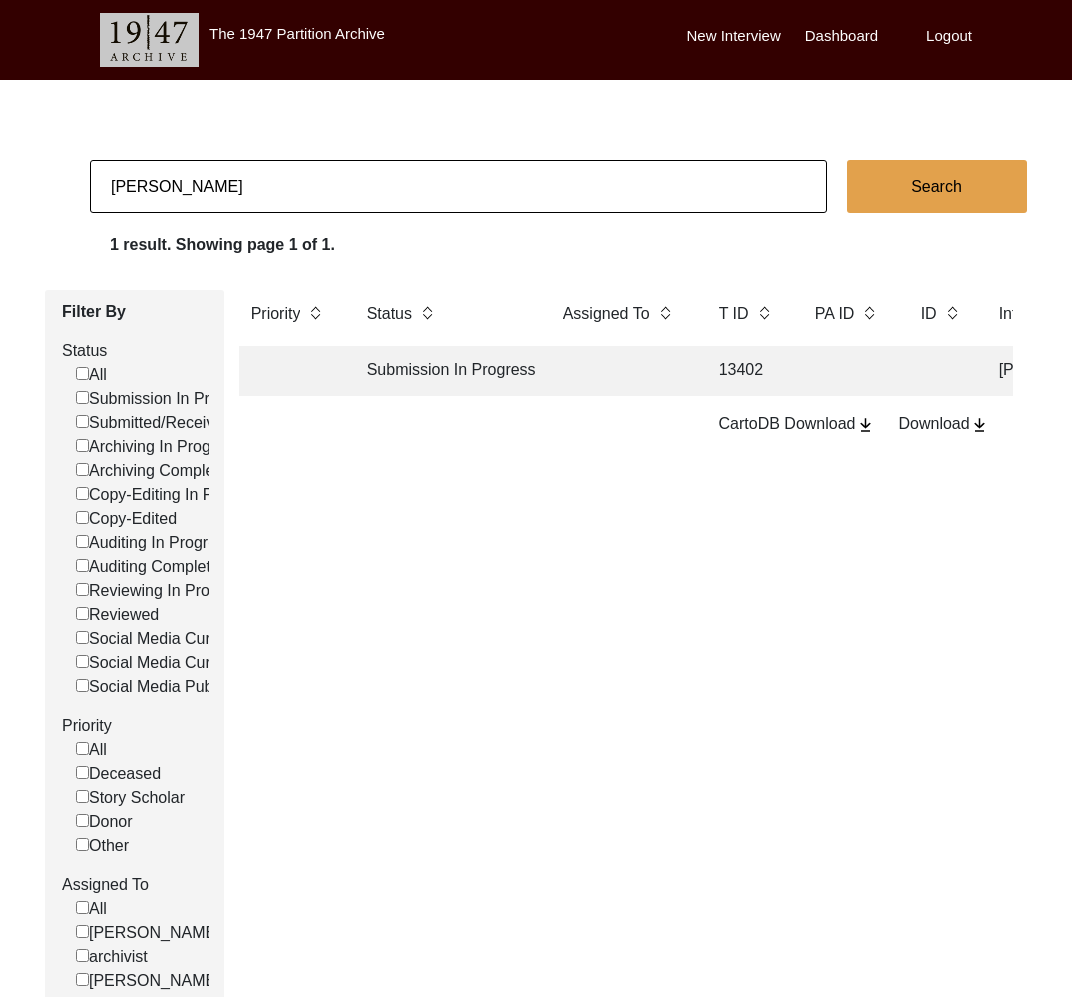 checkbox on "false" 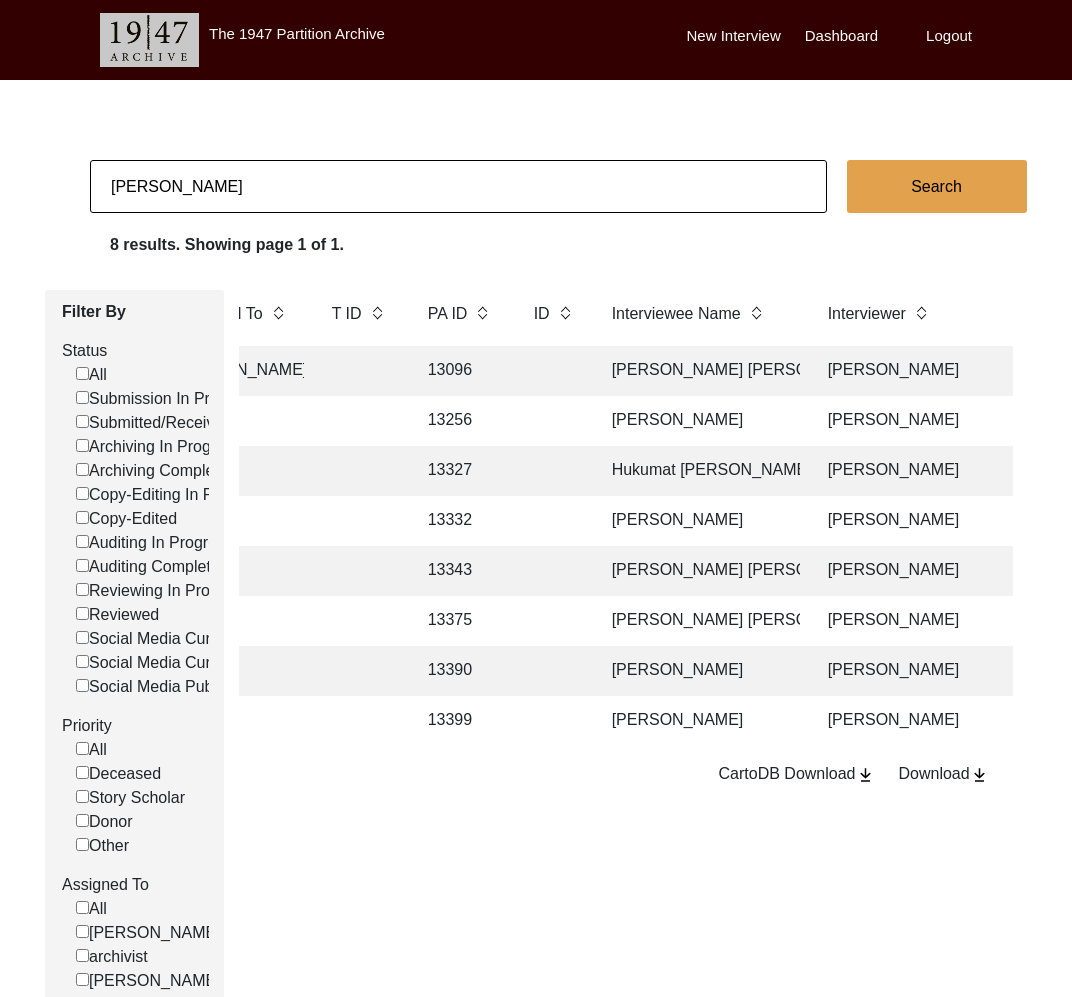 scroll, scrollTop: 0, scrollLeft: 383, axis: horizontal 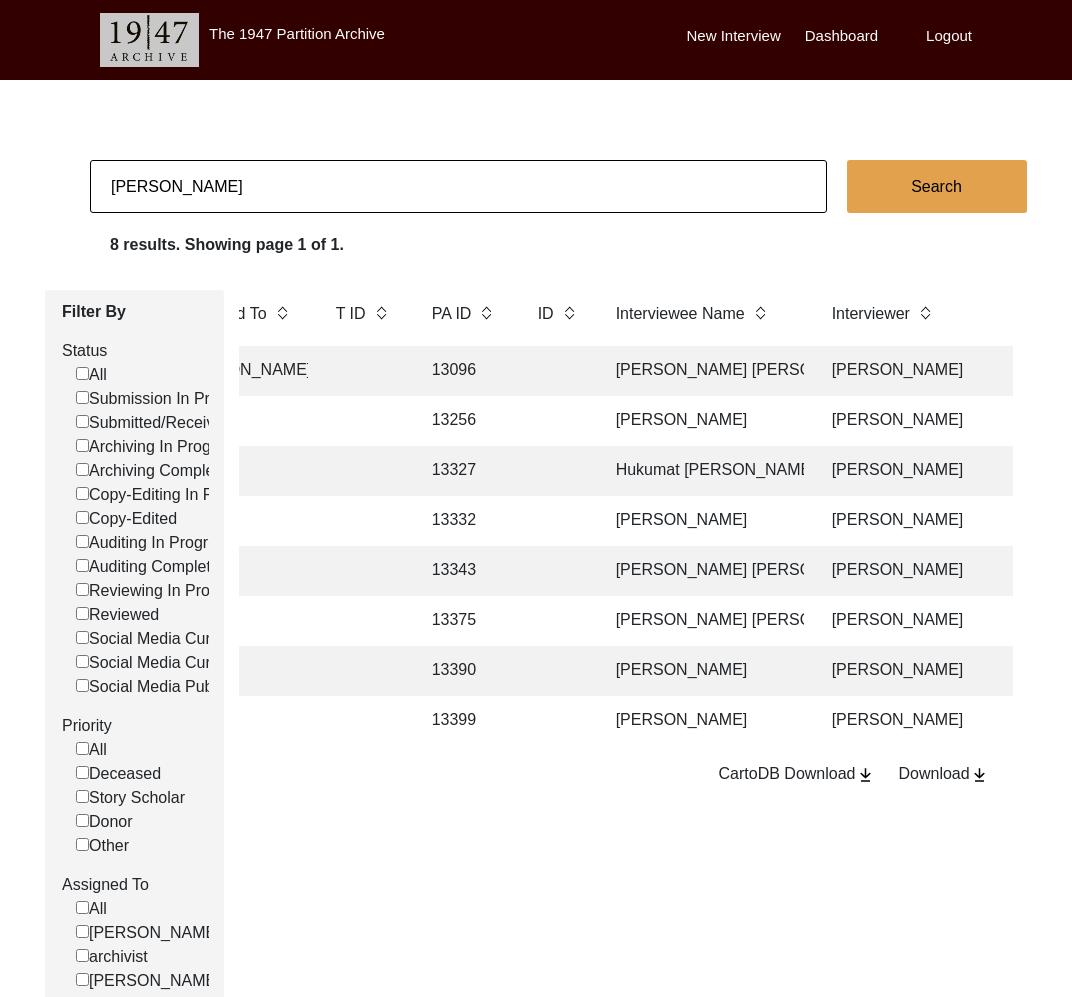 click on "[PERSON_NAME]" 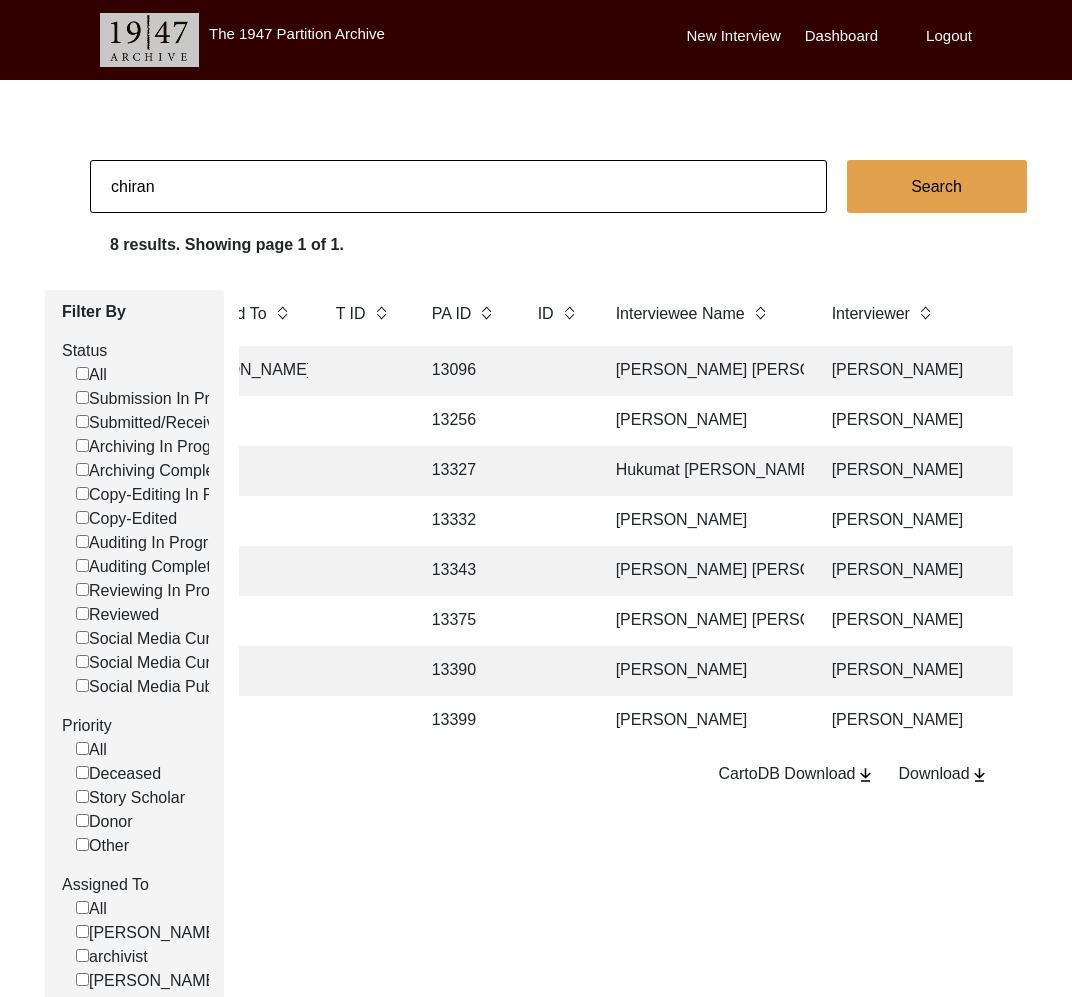 type on "[PERSON_NAME]" 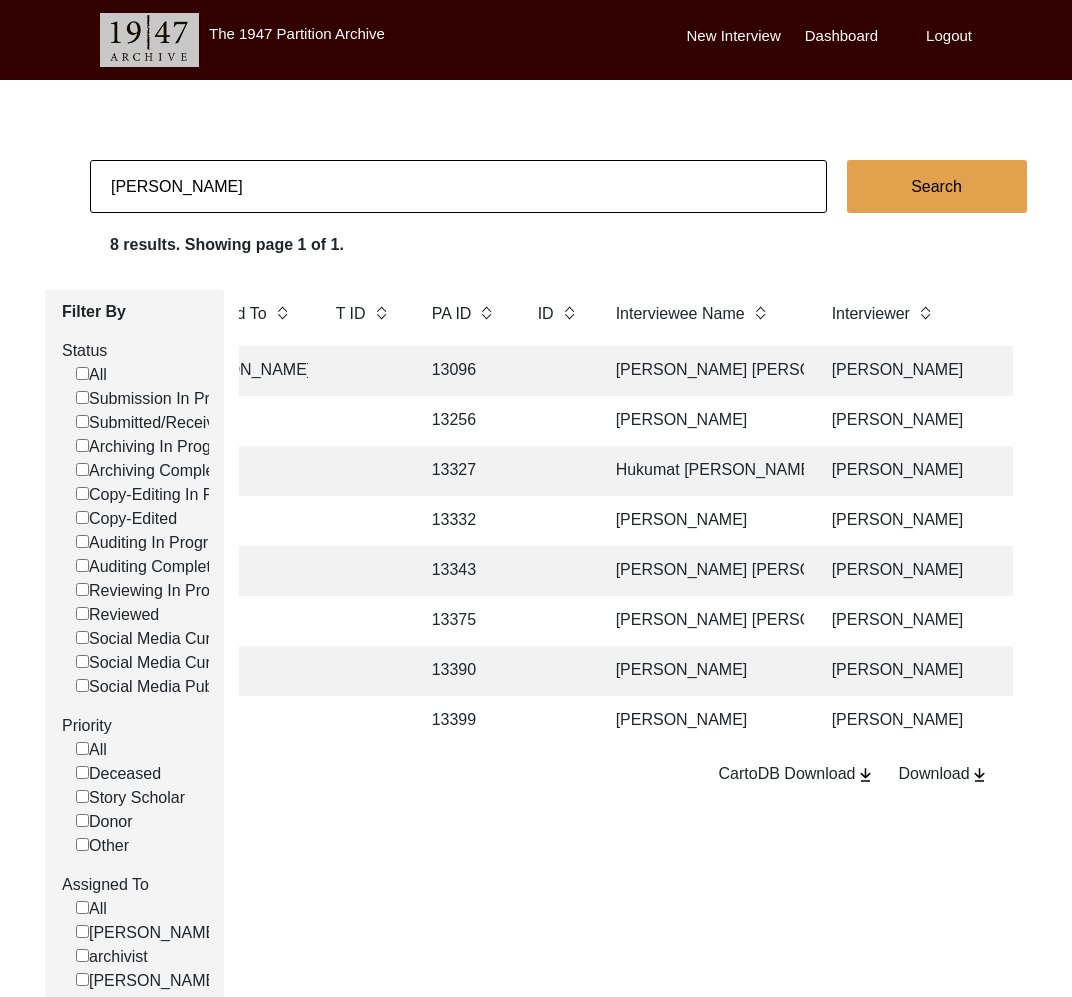 checkbox on "false" 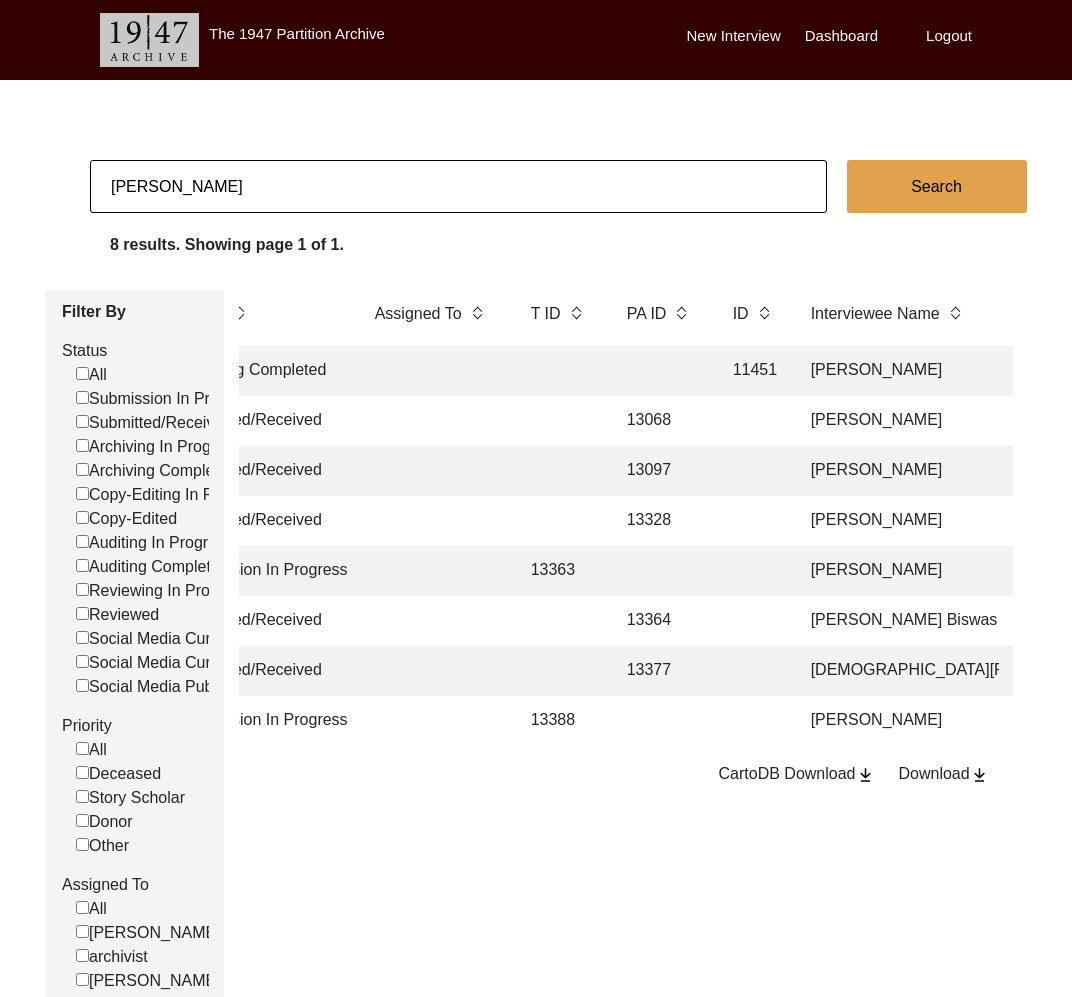 scroll, scrollTop: 0, scrollLeft: 368, axis: horizontal 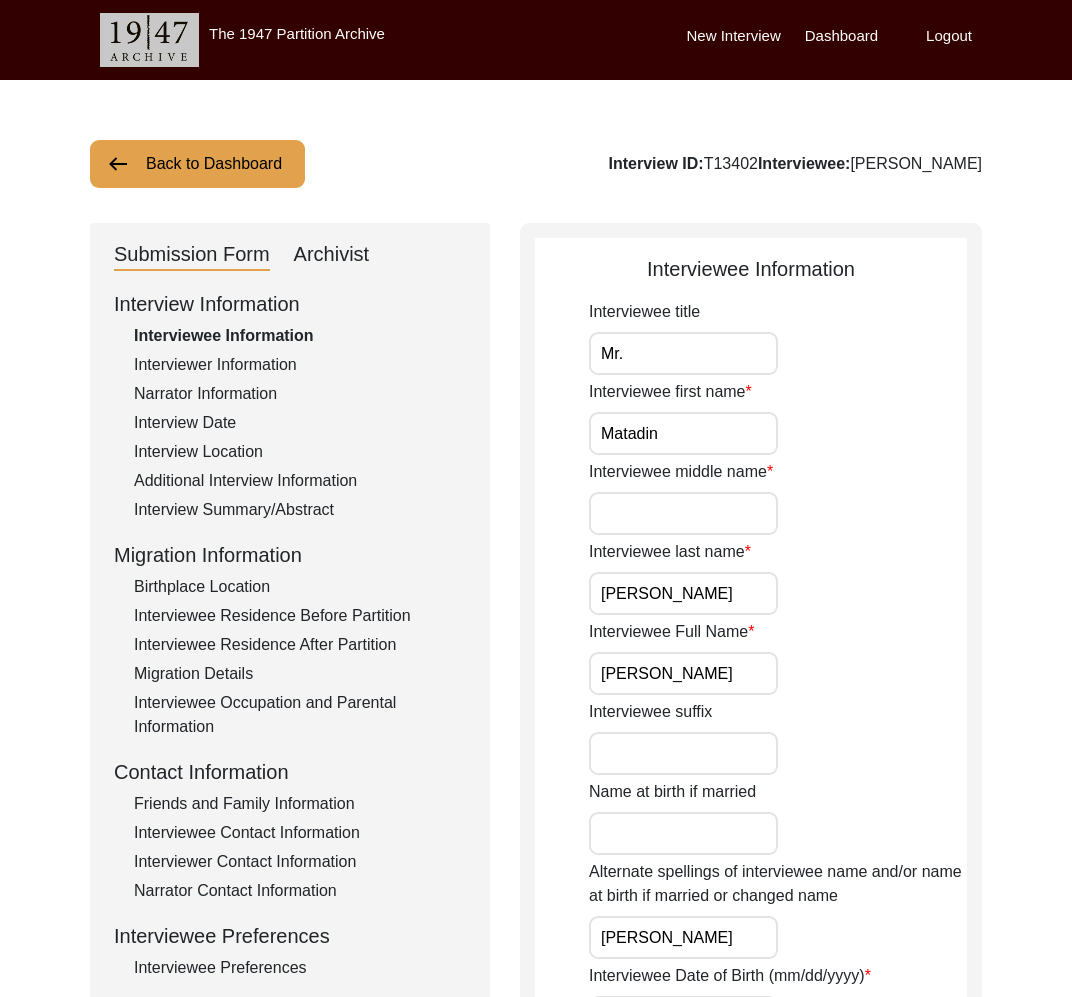 click on "Back to Dashboard" 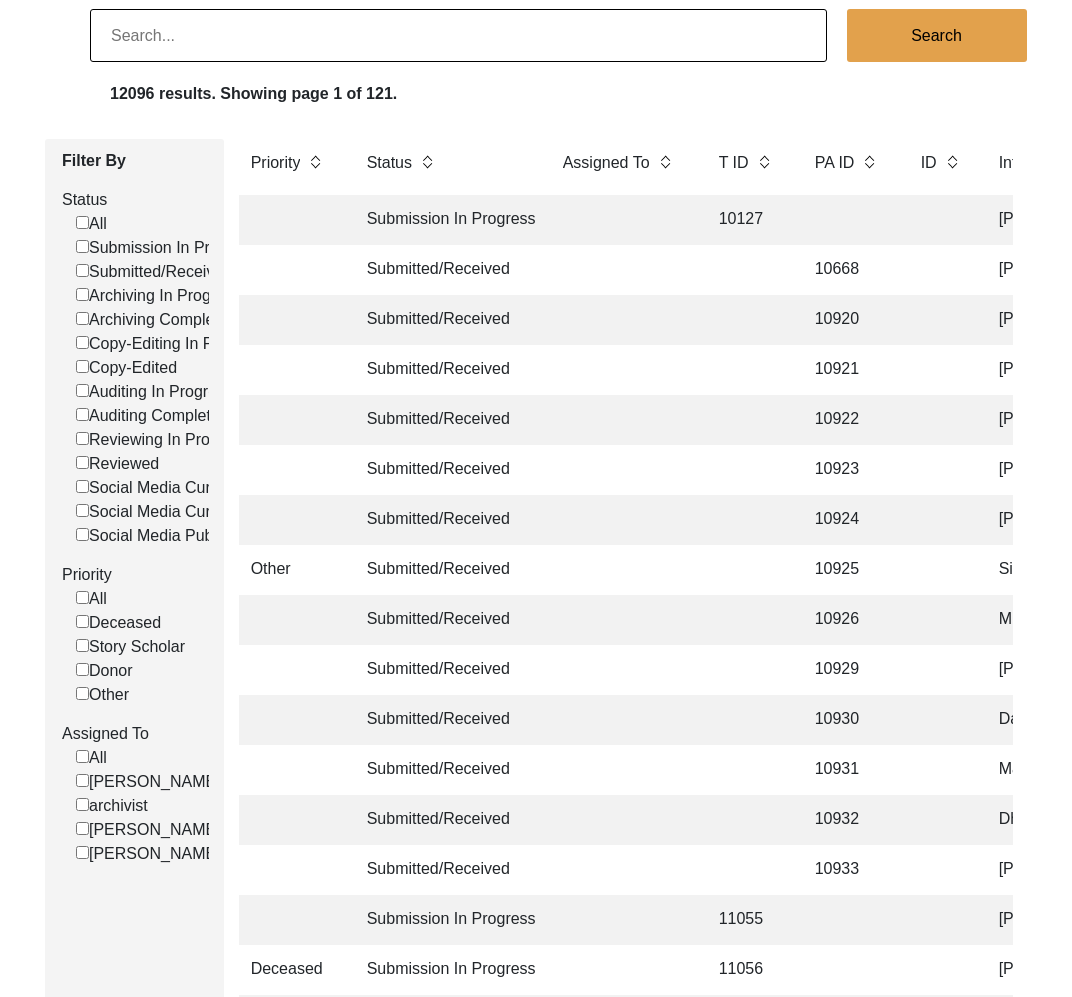 scroll, scrollTop: 153, scrollLeft: 0, axis: vertical 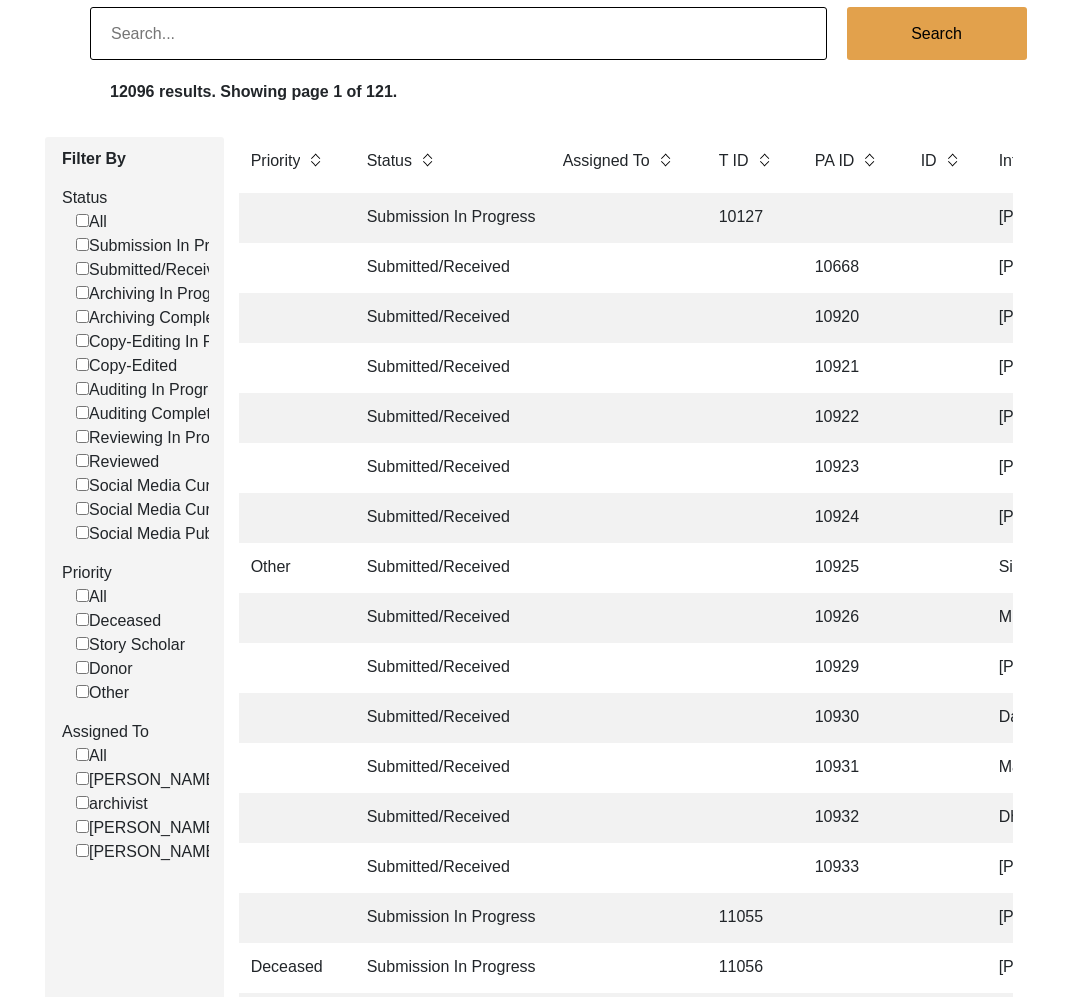 click on "[PERSON_NAME]" 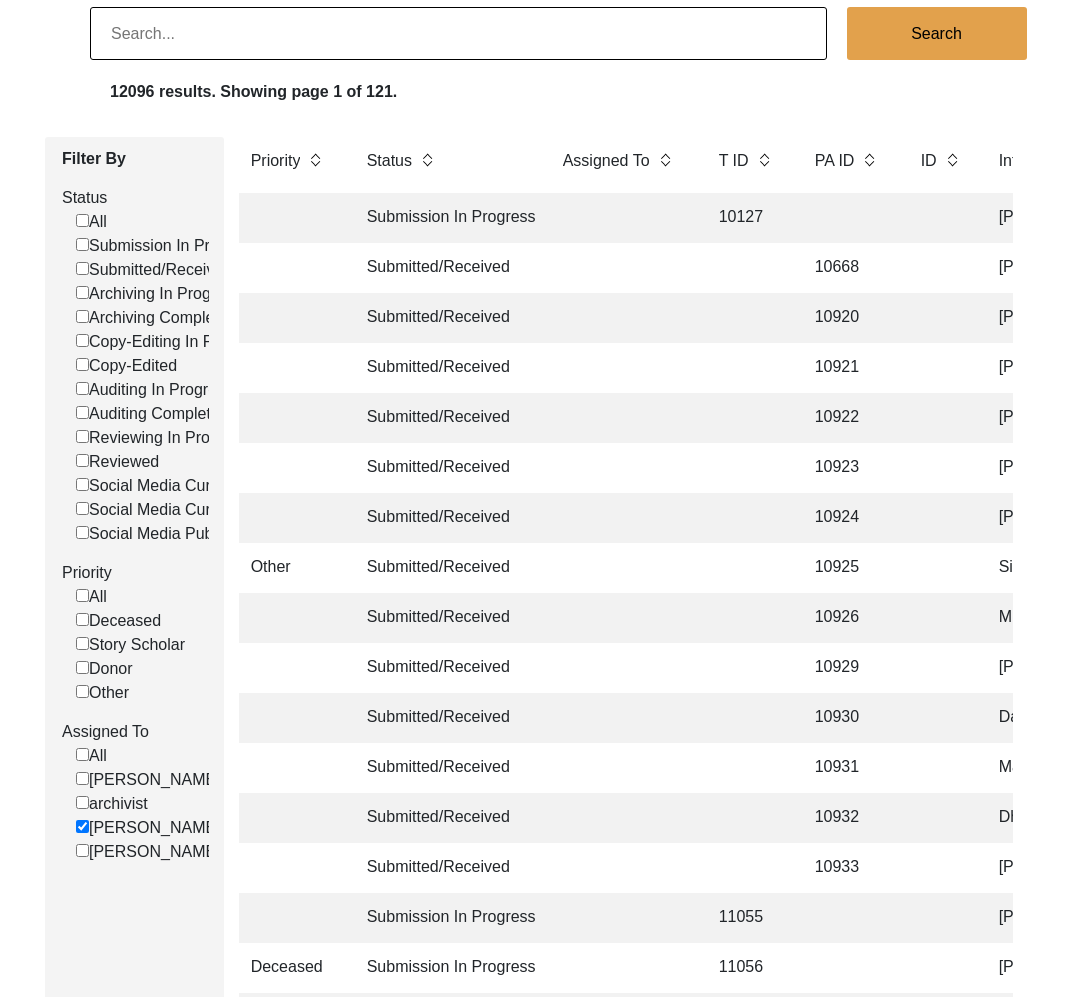 checkbox on "false" 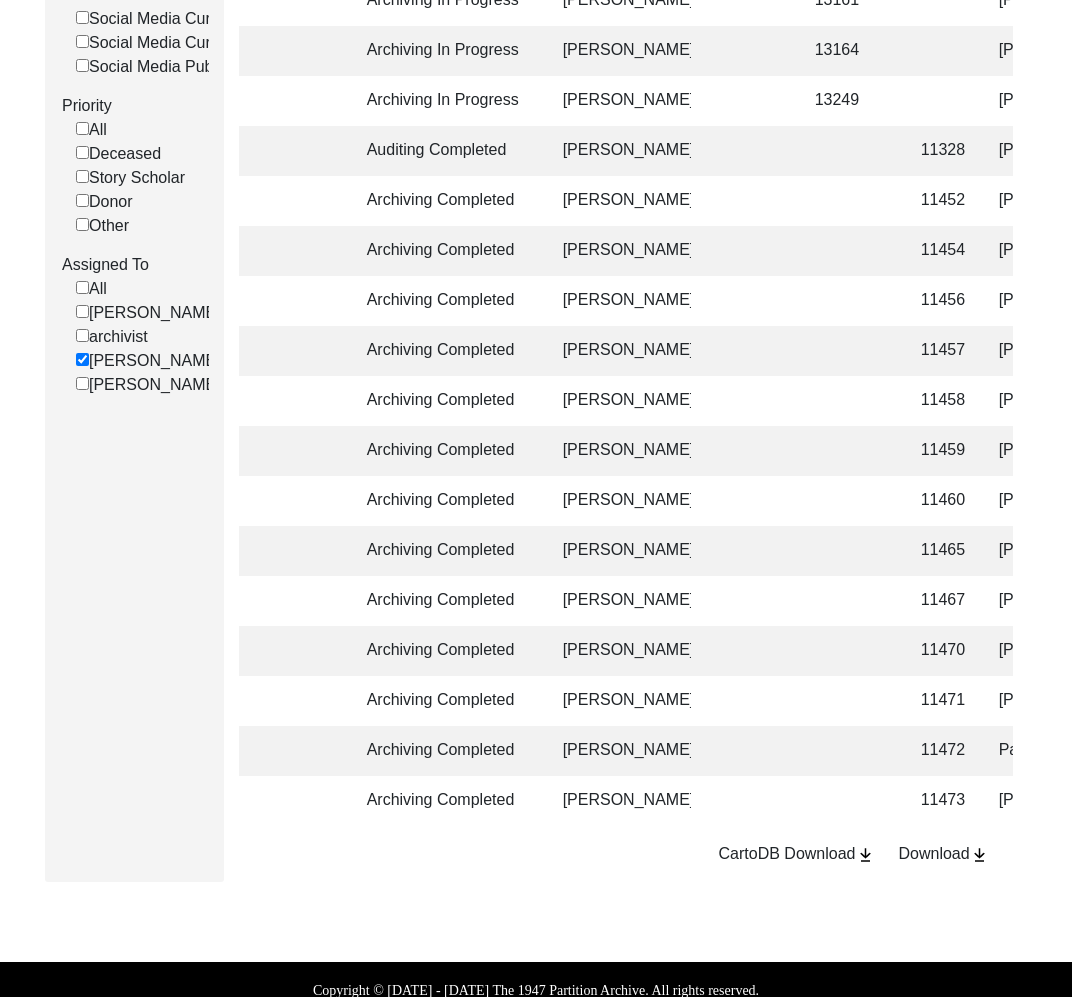 scroll, scrollTop: 656, scrollLeft: 0, axis: vertical 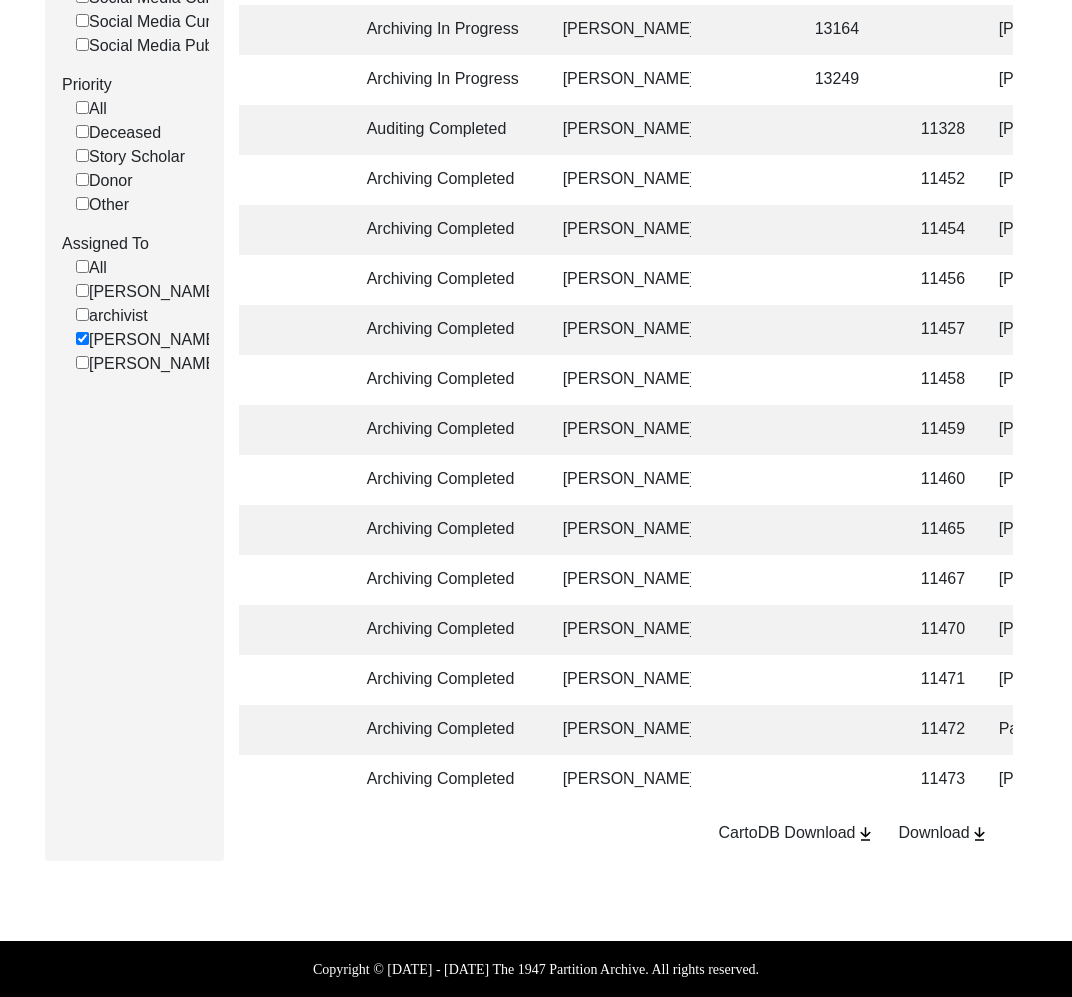 click on "[PERSON_NAME]" 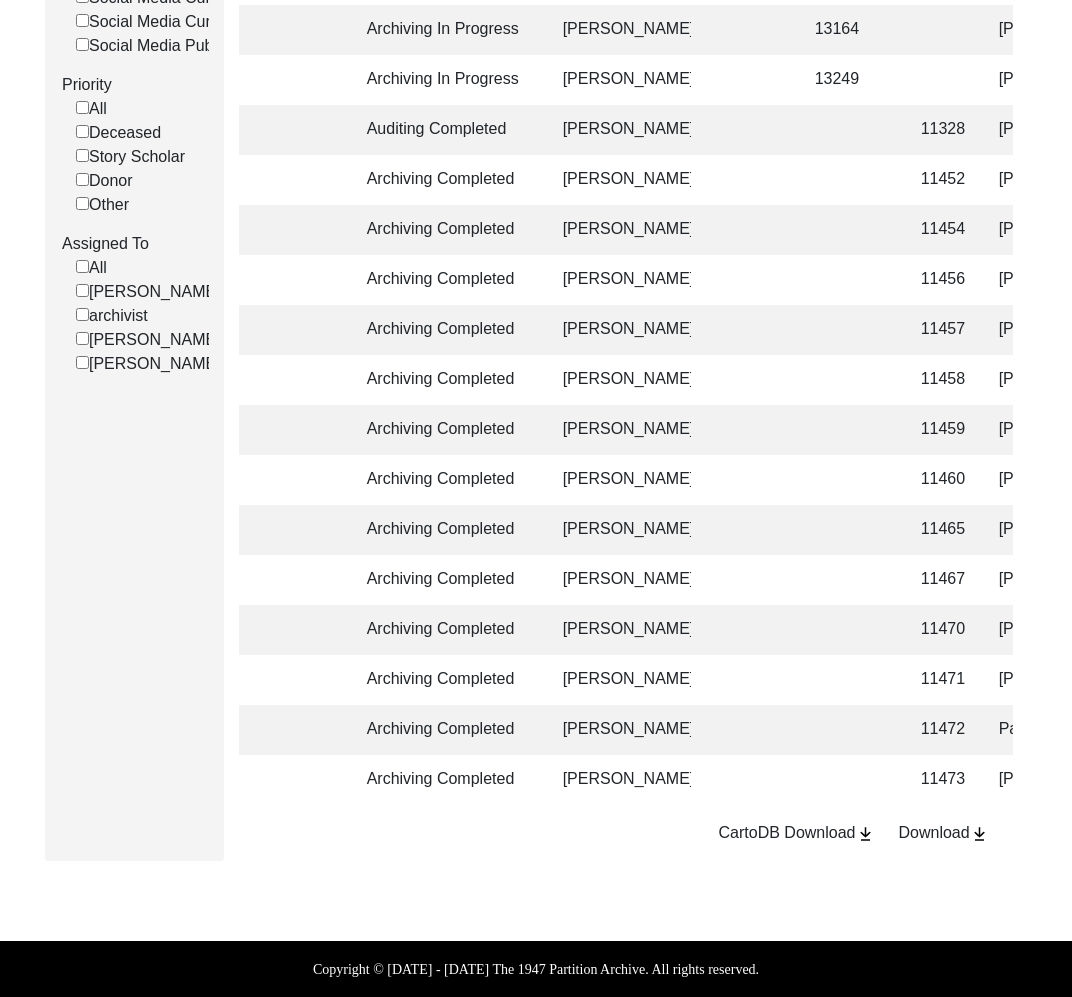 checkbox on "false" 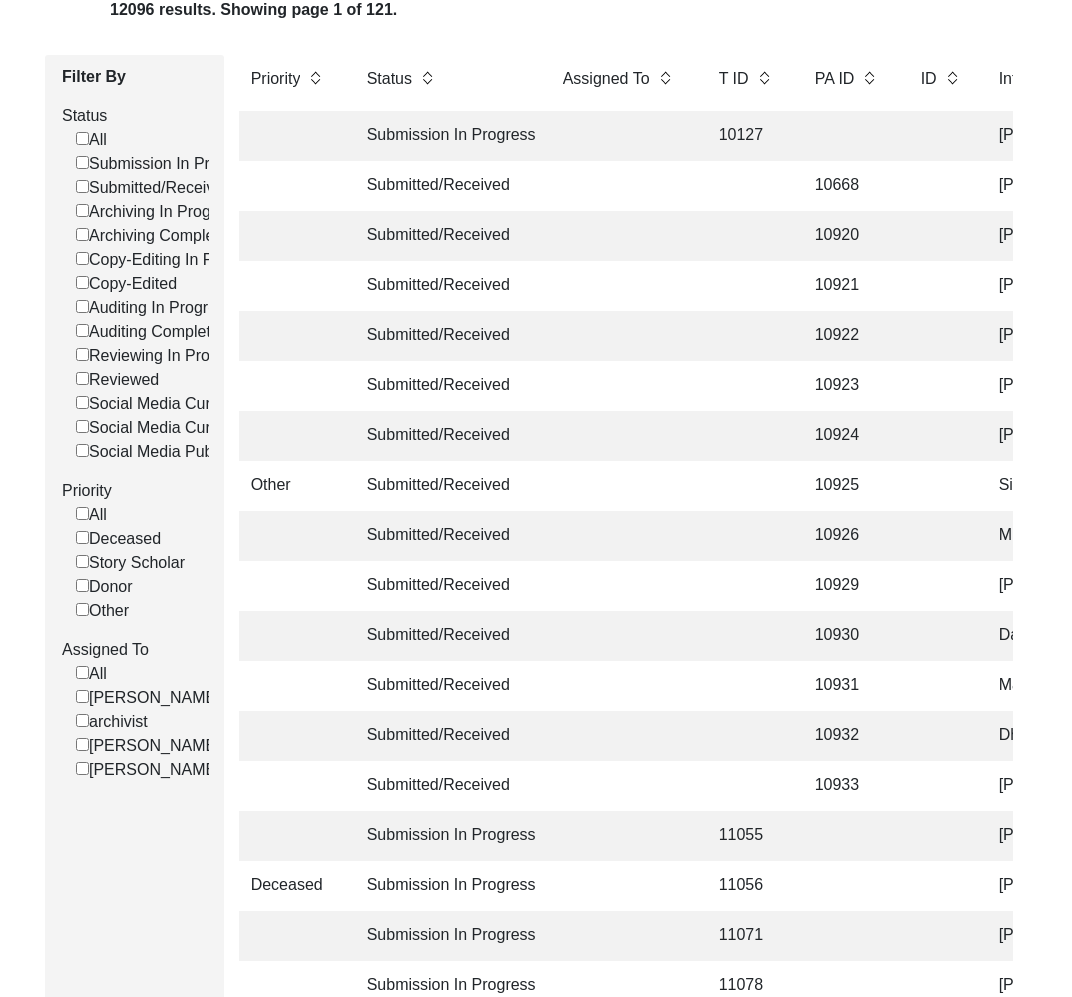 click on "[PERSON_NAME]" 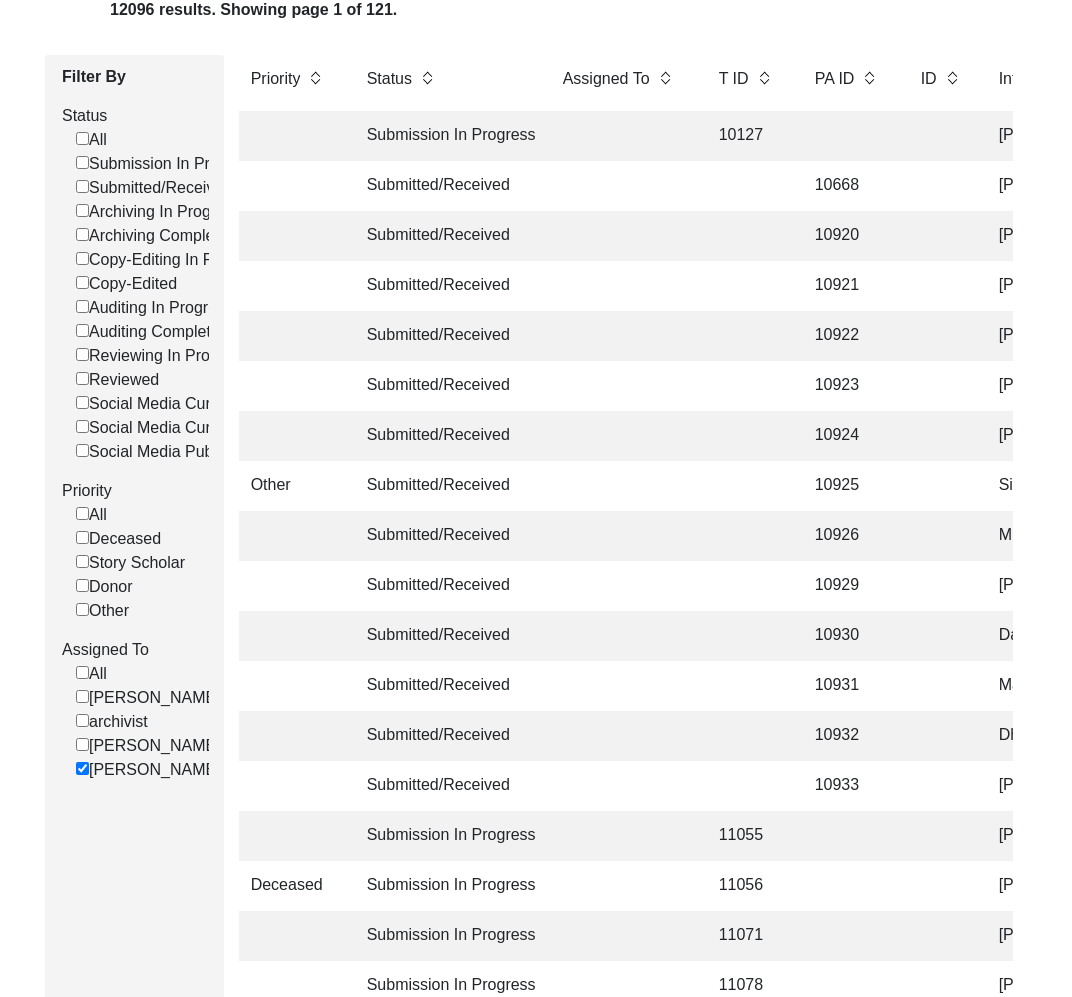 checkbox on "false" 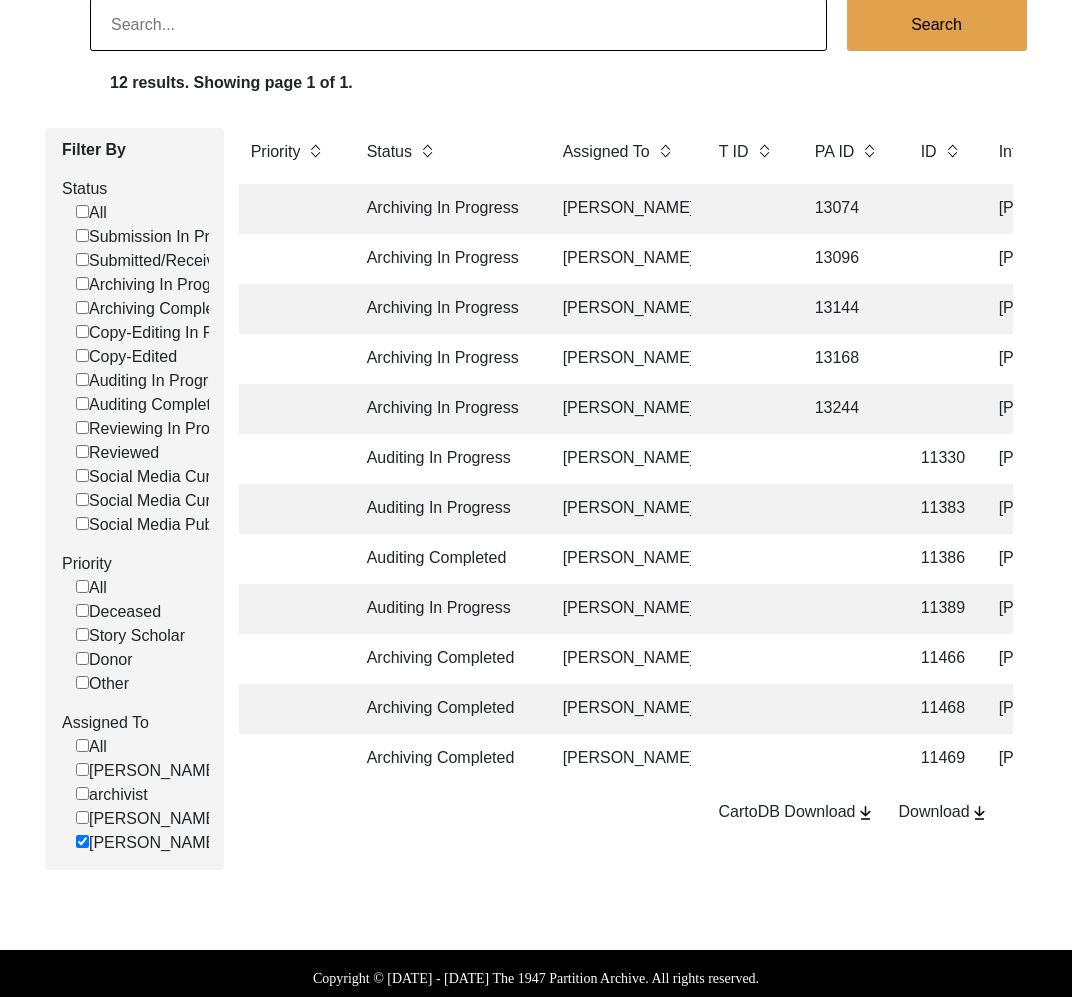 scroll, scrollTop: 160, scrollLeft: 0, axis: vertical 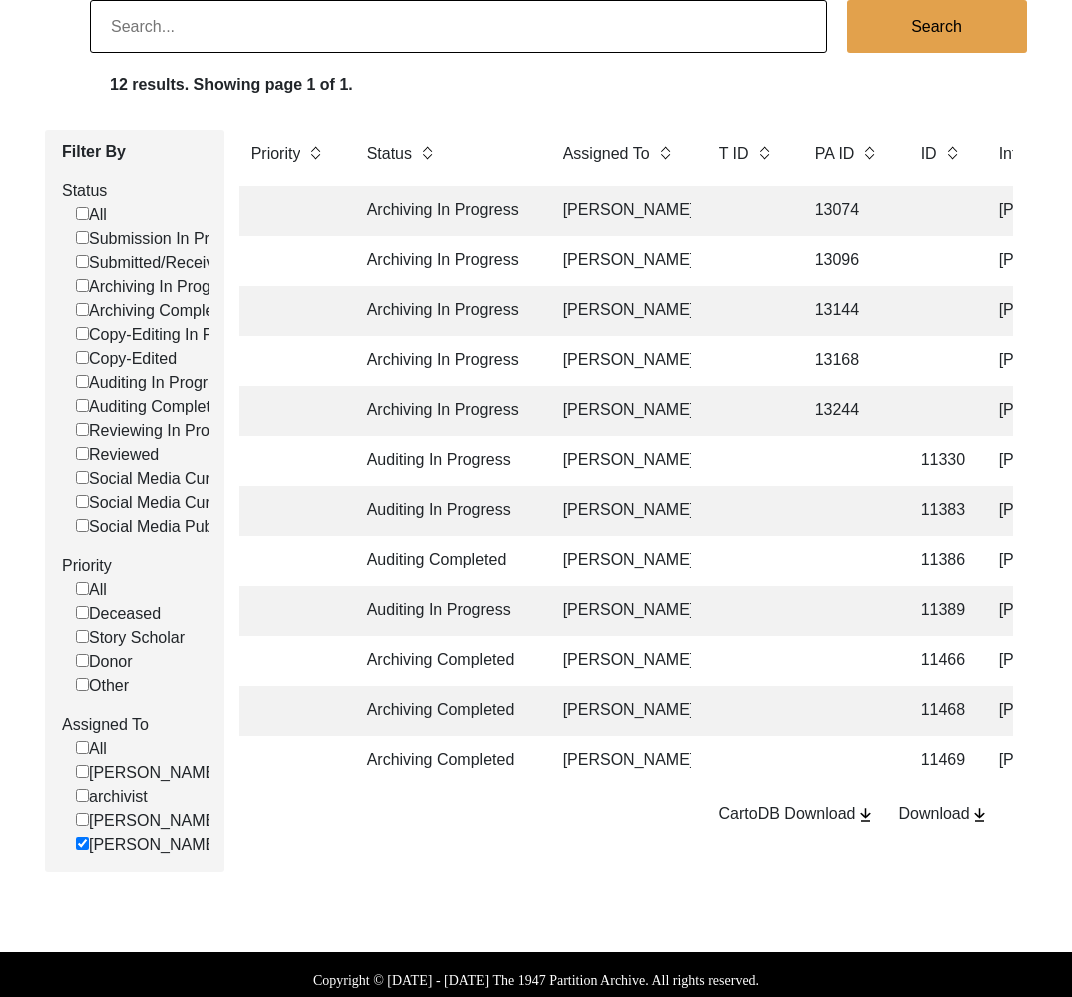 click on "[PERSON_NAME]" 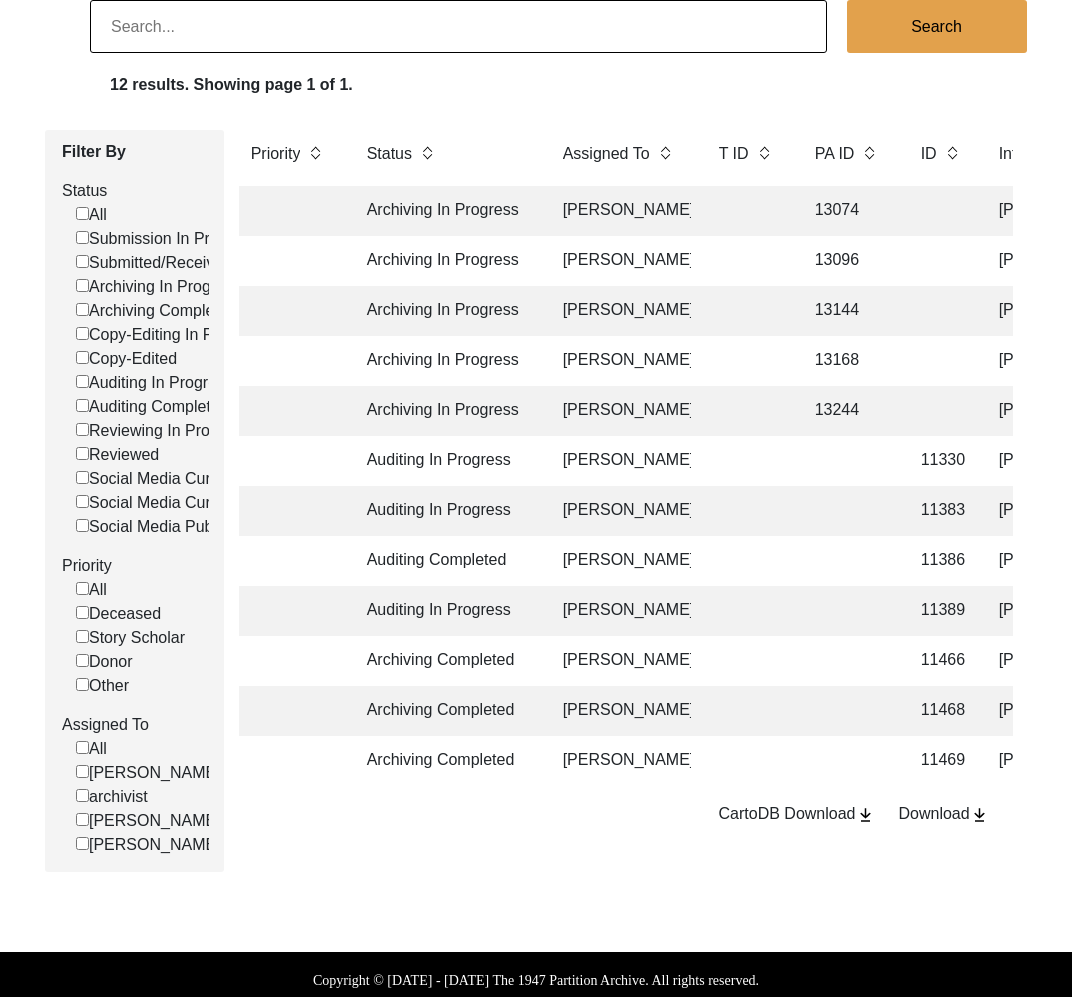 checkbox on "false" 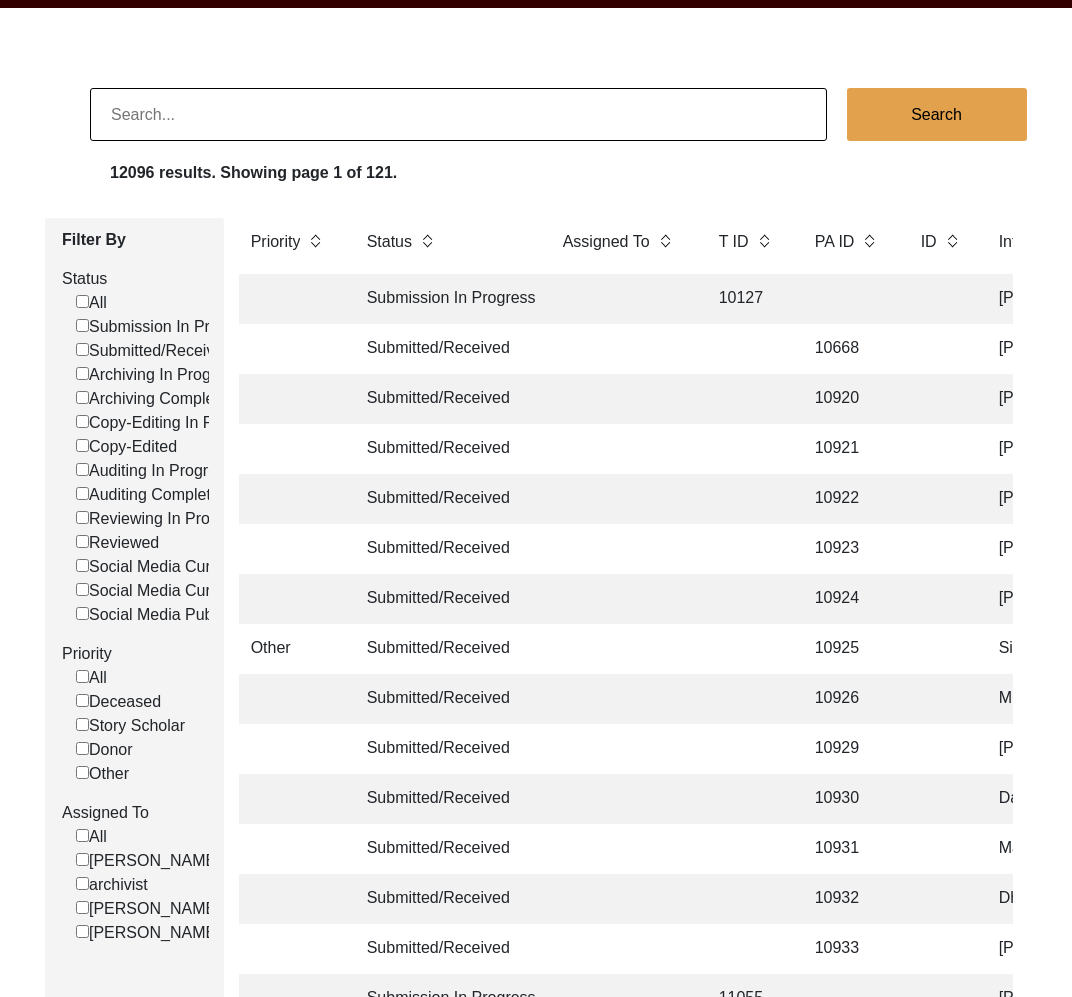 scroll, scrollTop: 139, scrollLeft: 0, axis: vertical 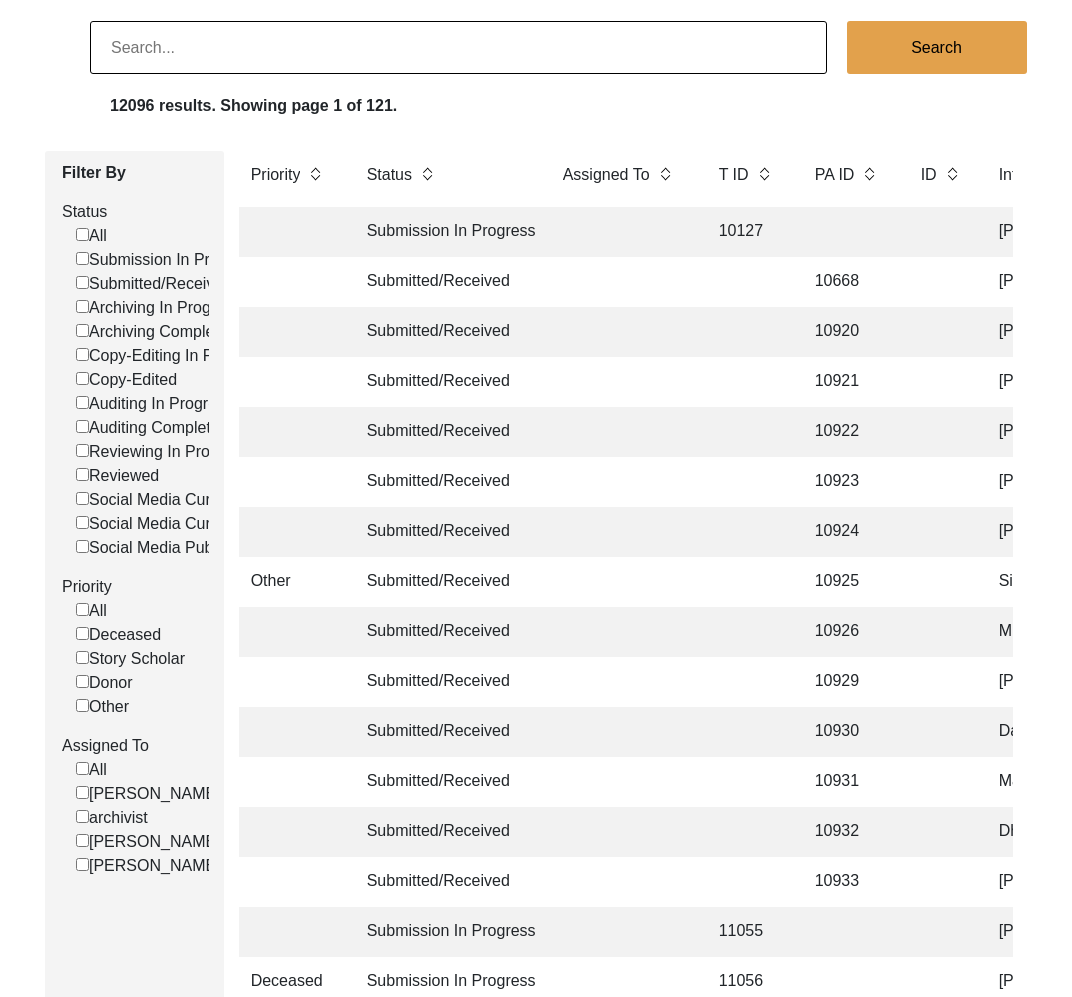 click on "[PERSON_NAME]" 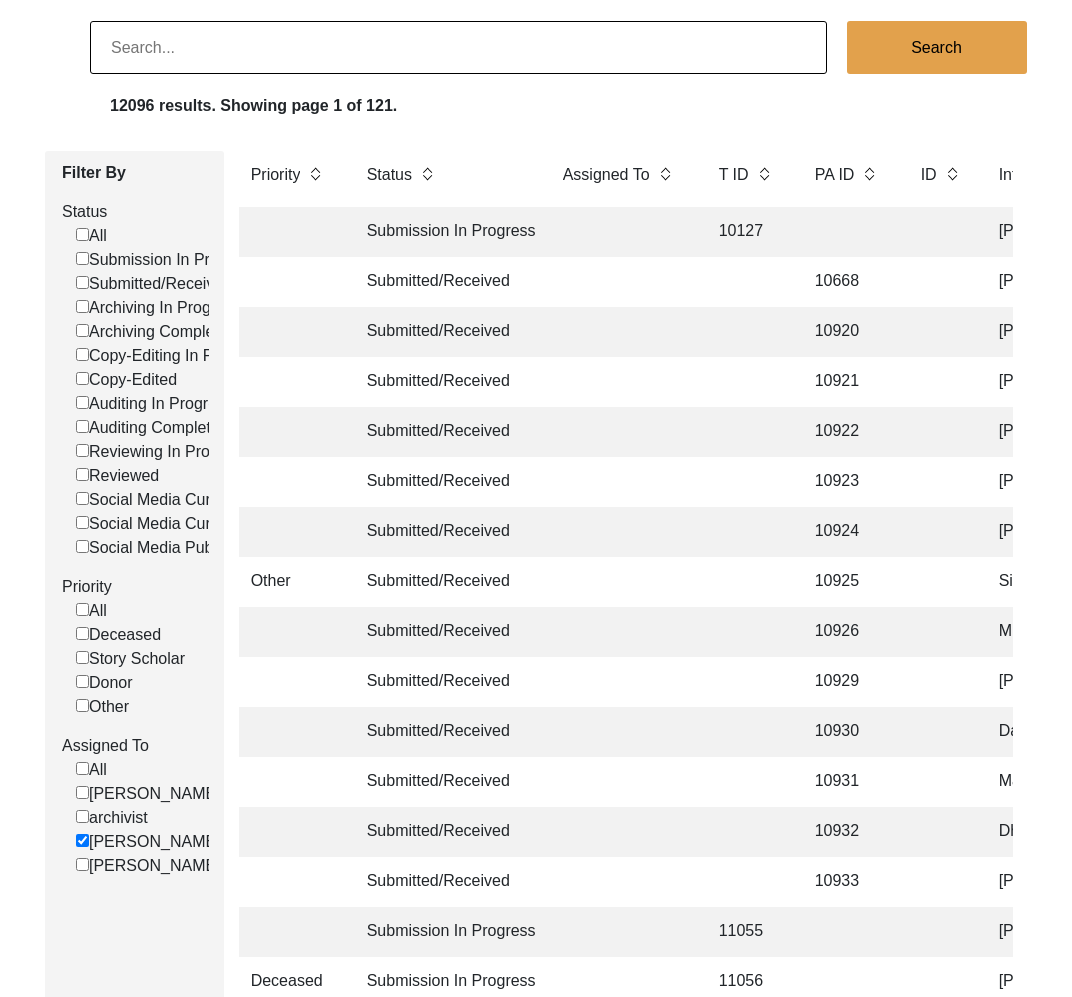 checkbox on "false" 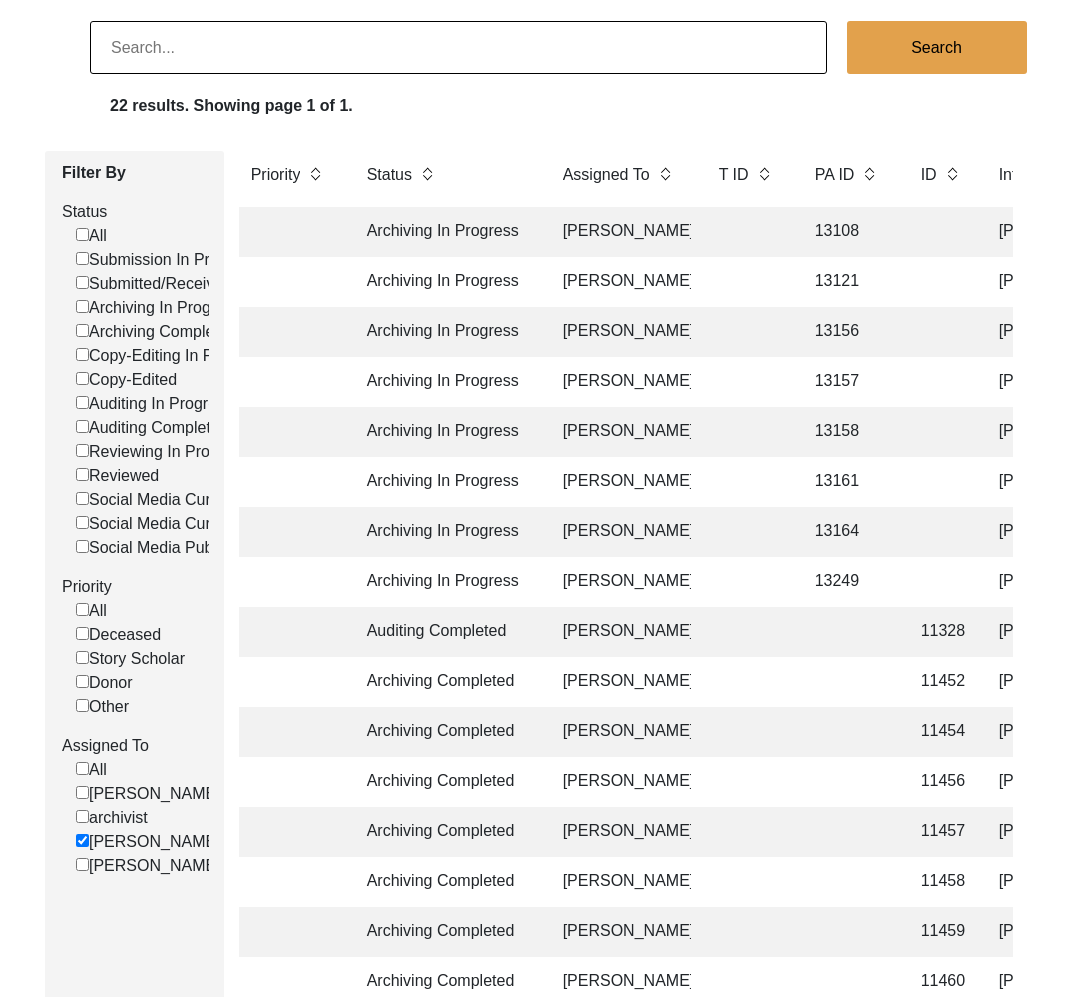 scroll, scrollTop: 13, scrollLeft: 0, axis: vertical 